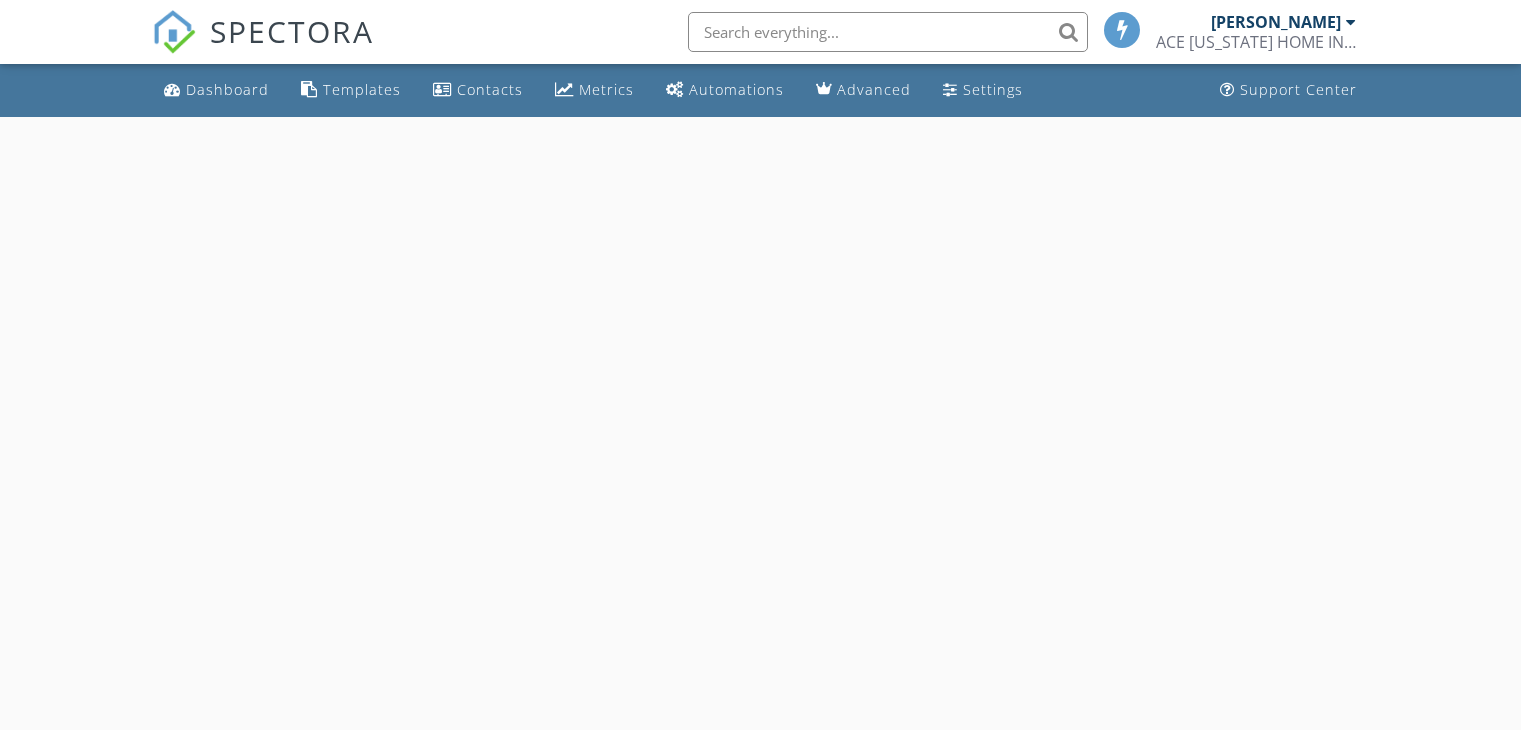 scroll, scrollTop: 0, scrollLeft: 0, axis: both 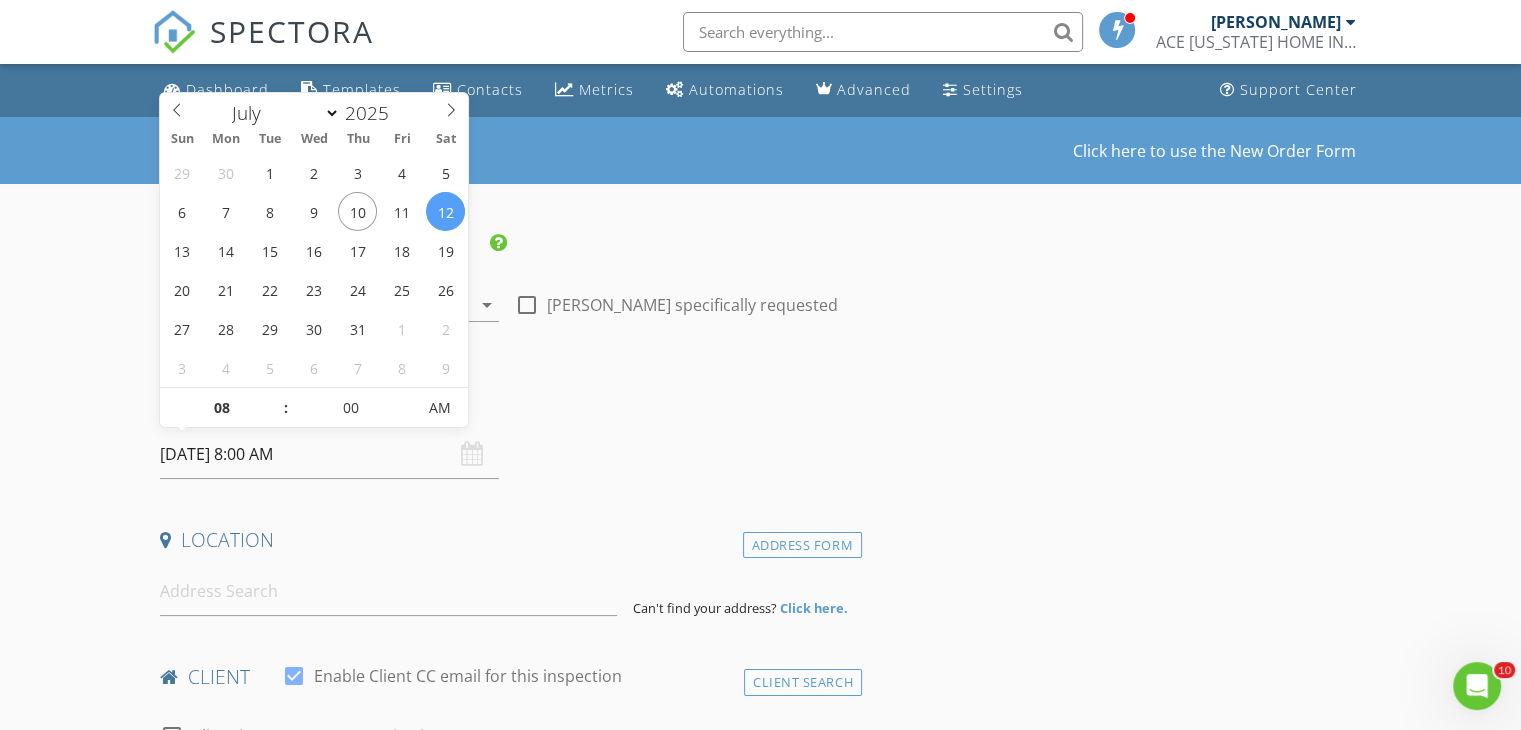 click on "[DATE] 8:00 AM" at bounding box center (329, 454) 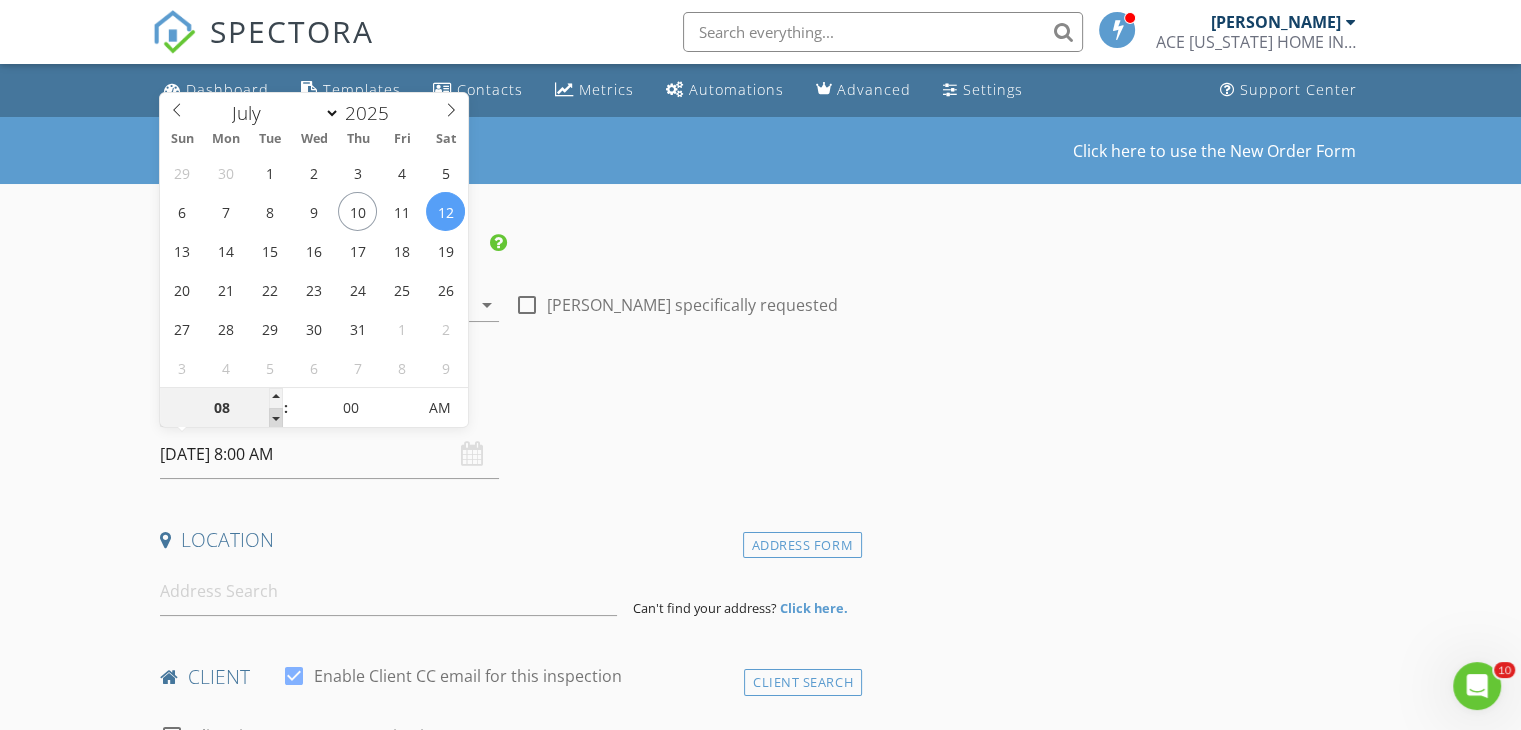 type on "07" 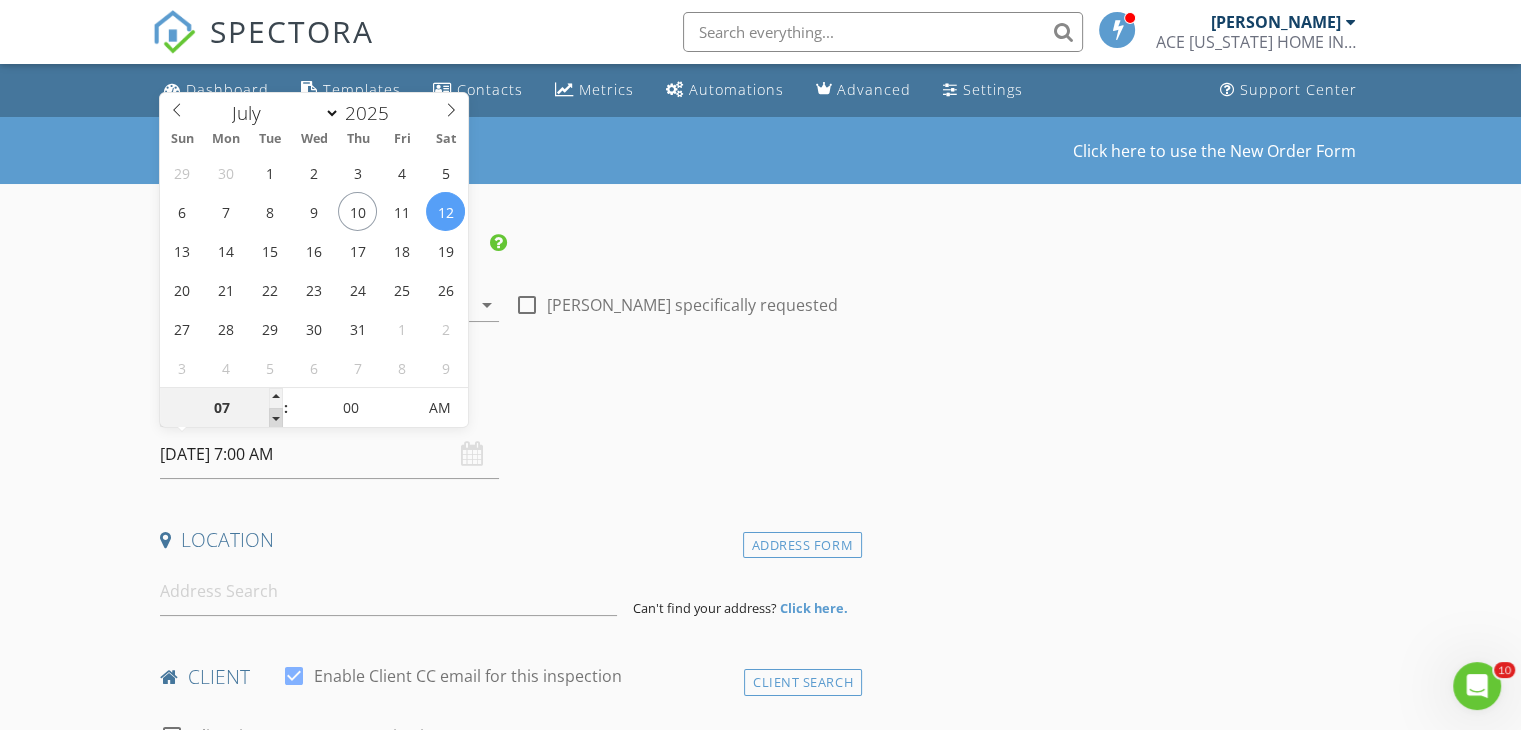 click at bounding box center (276, 418) 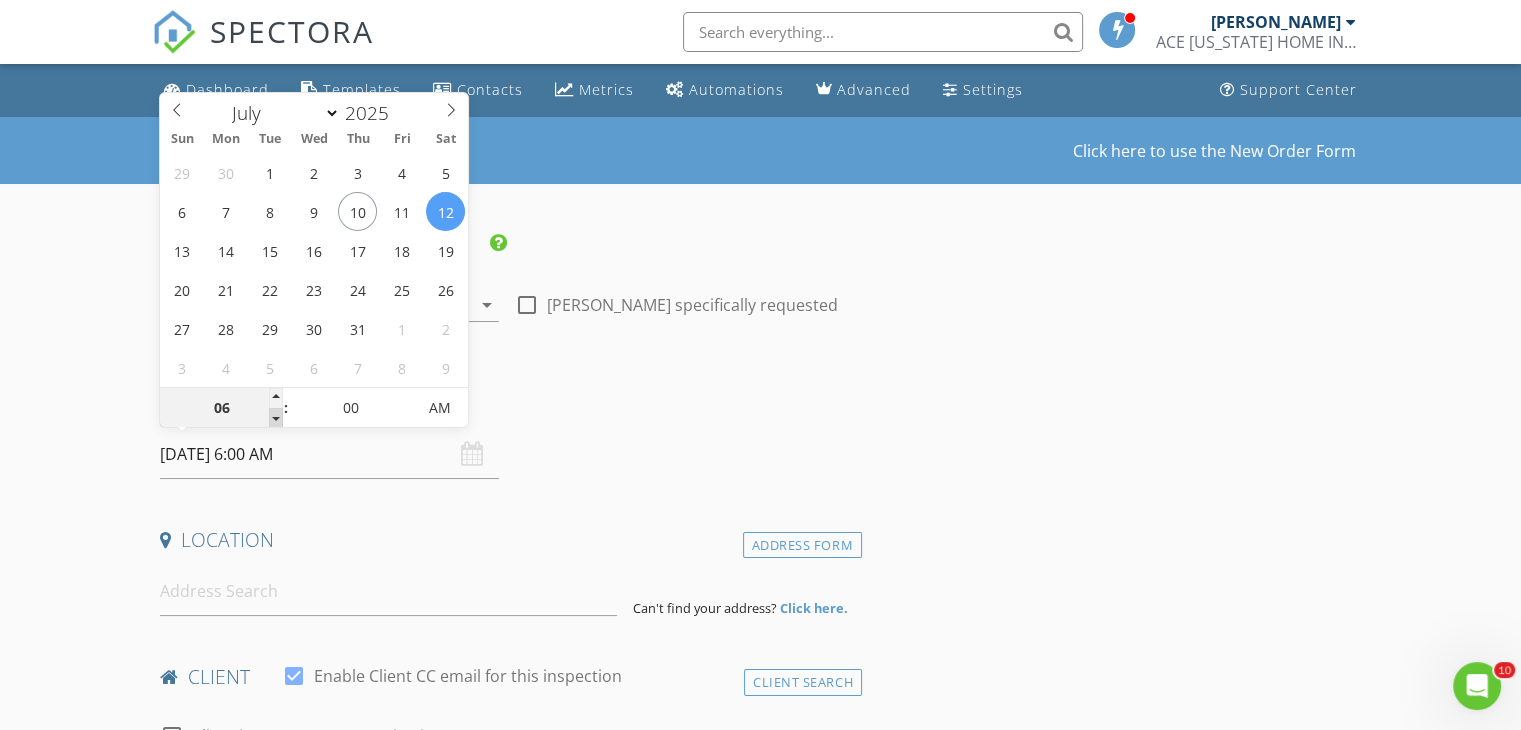 click at bounding box center [276, 418] 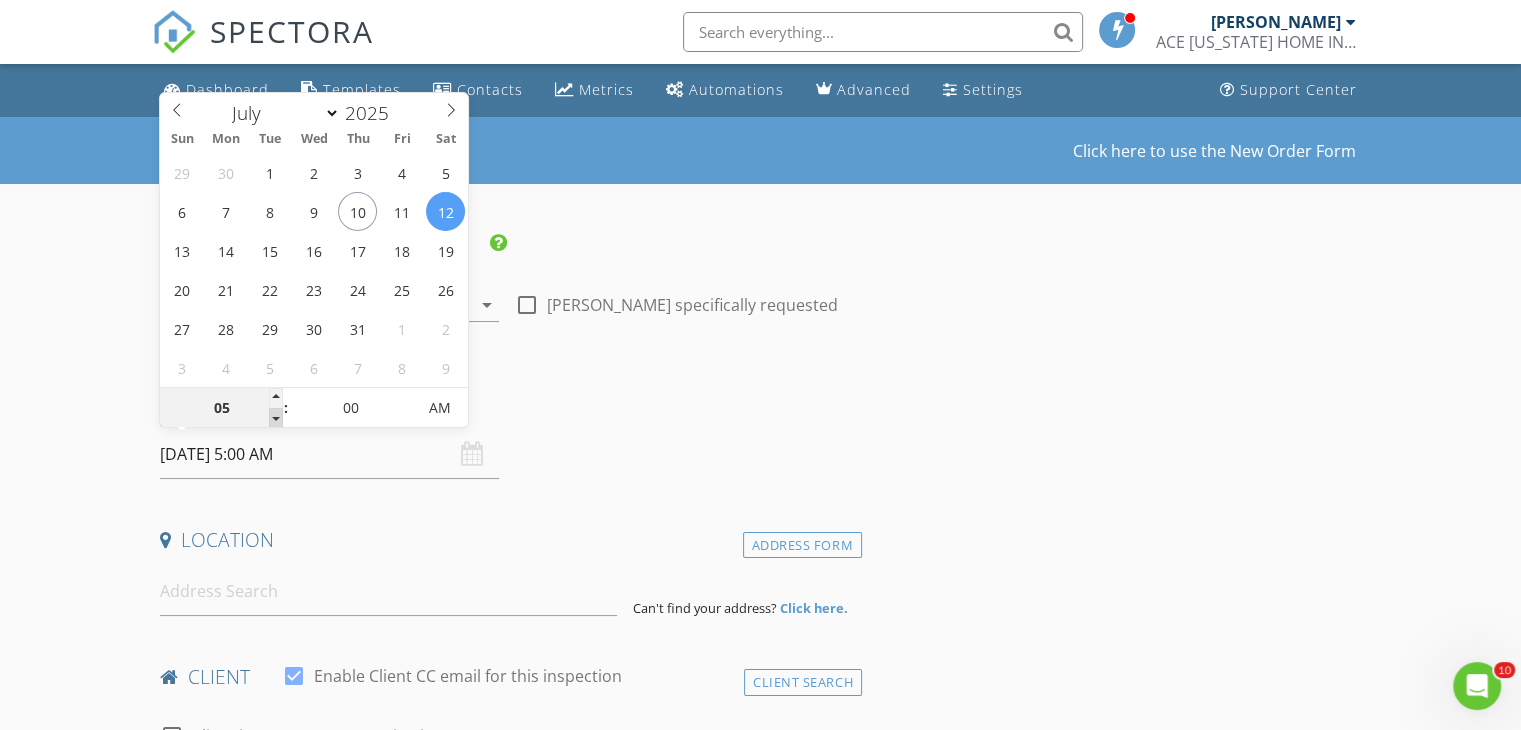 click at bounding box center (276, 418) 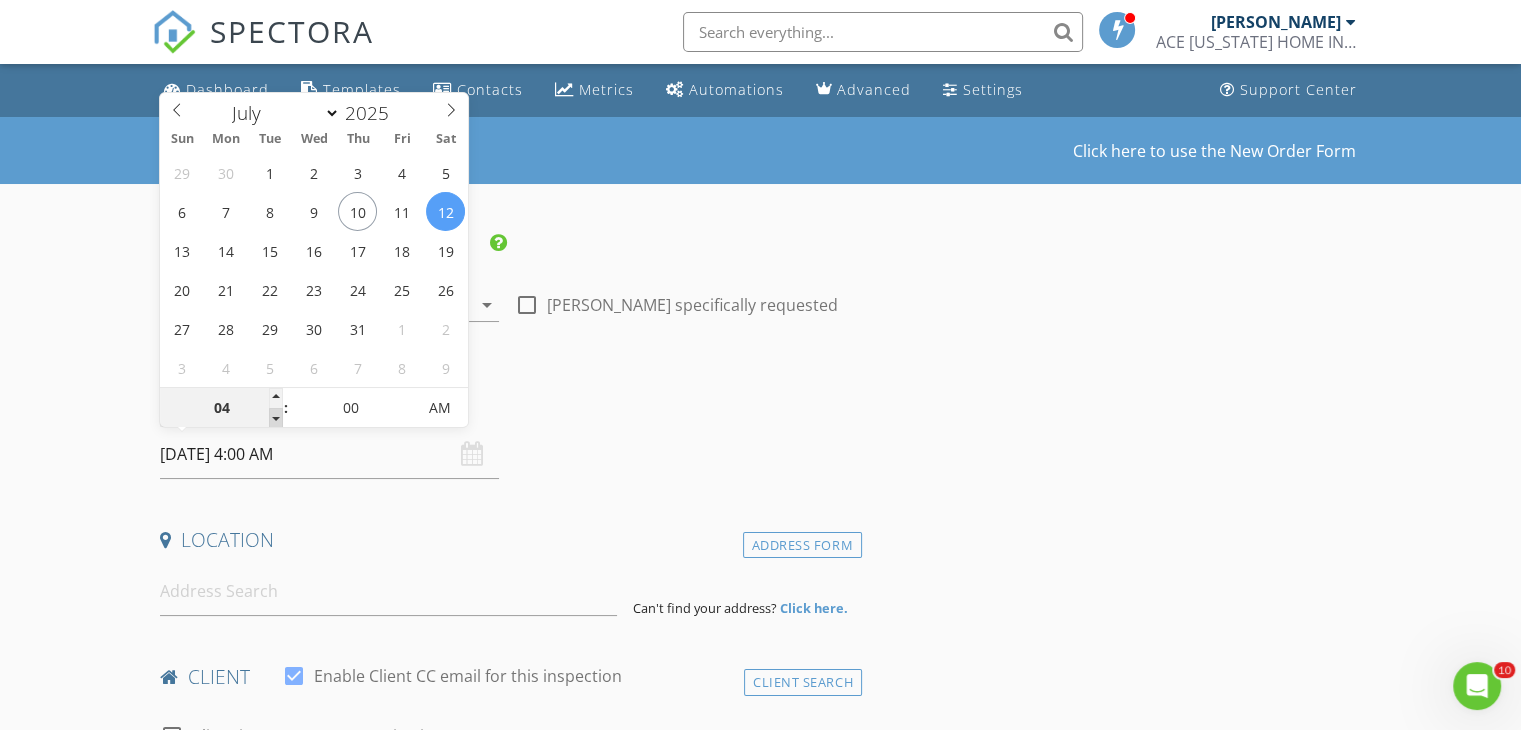 click at bounding box center (276, 418) 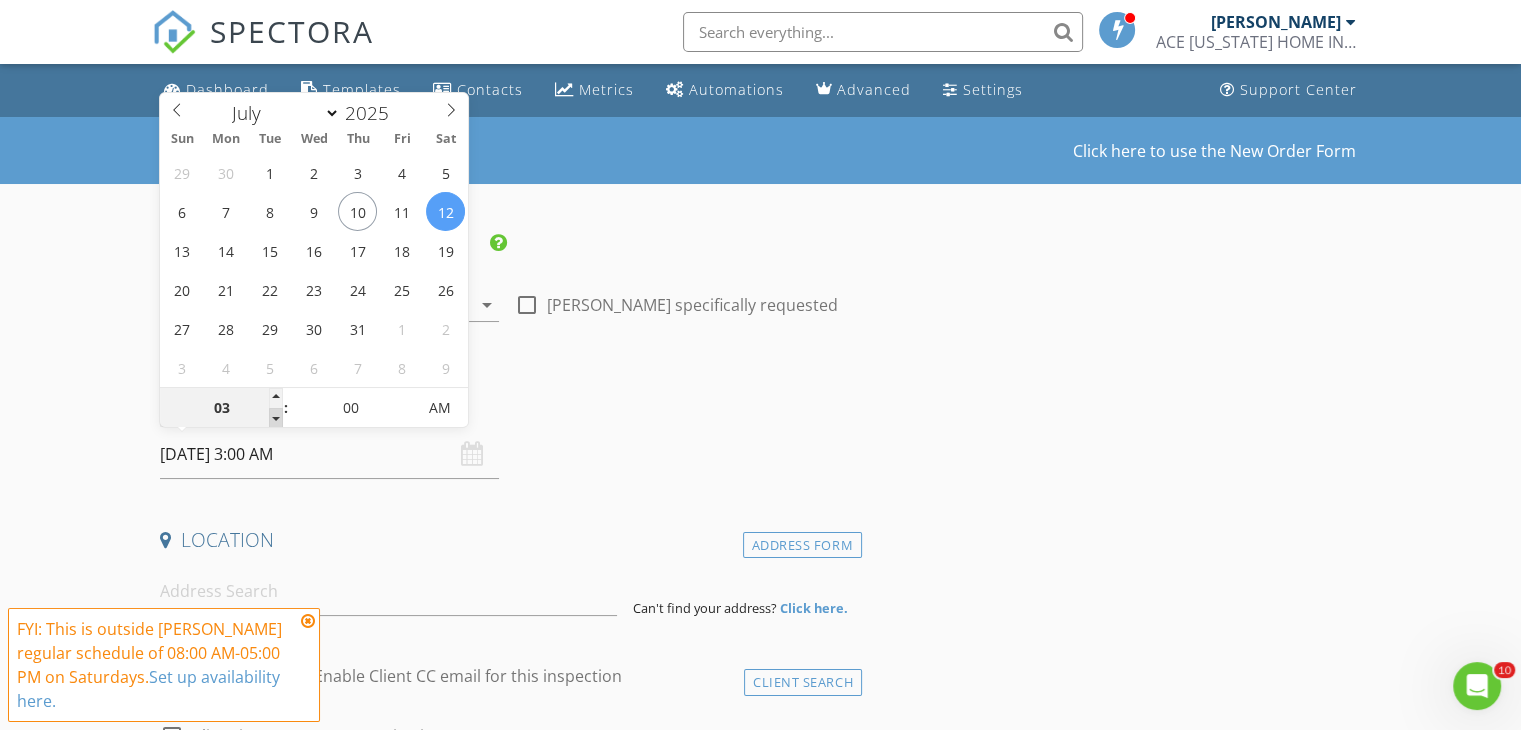 click at bounding box center [276, 418] 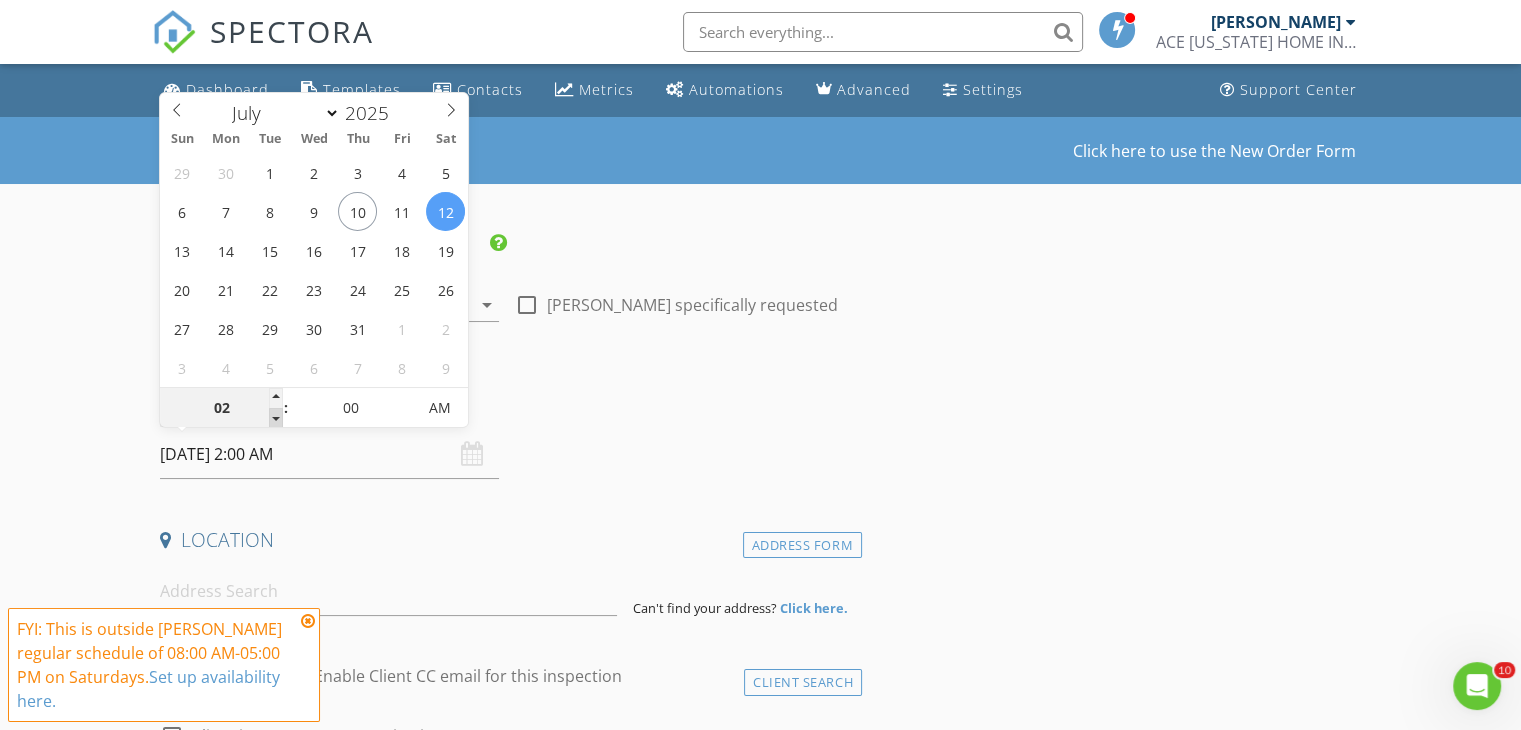 click at bounding box center [276, 418] 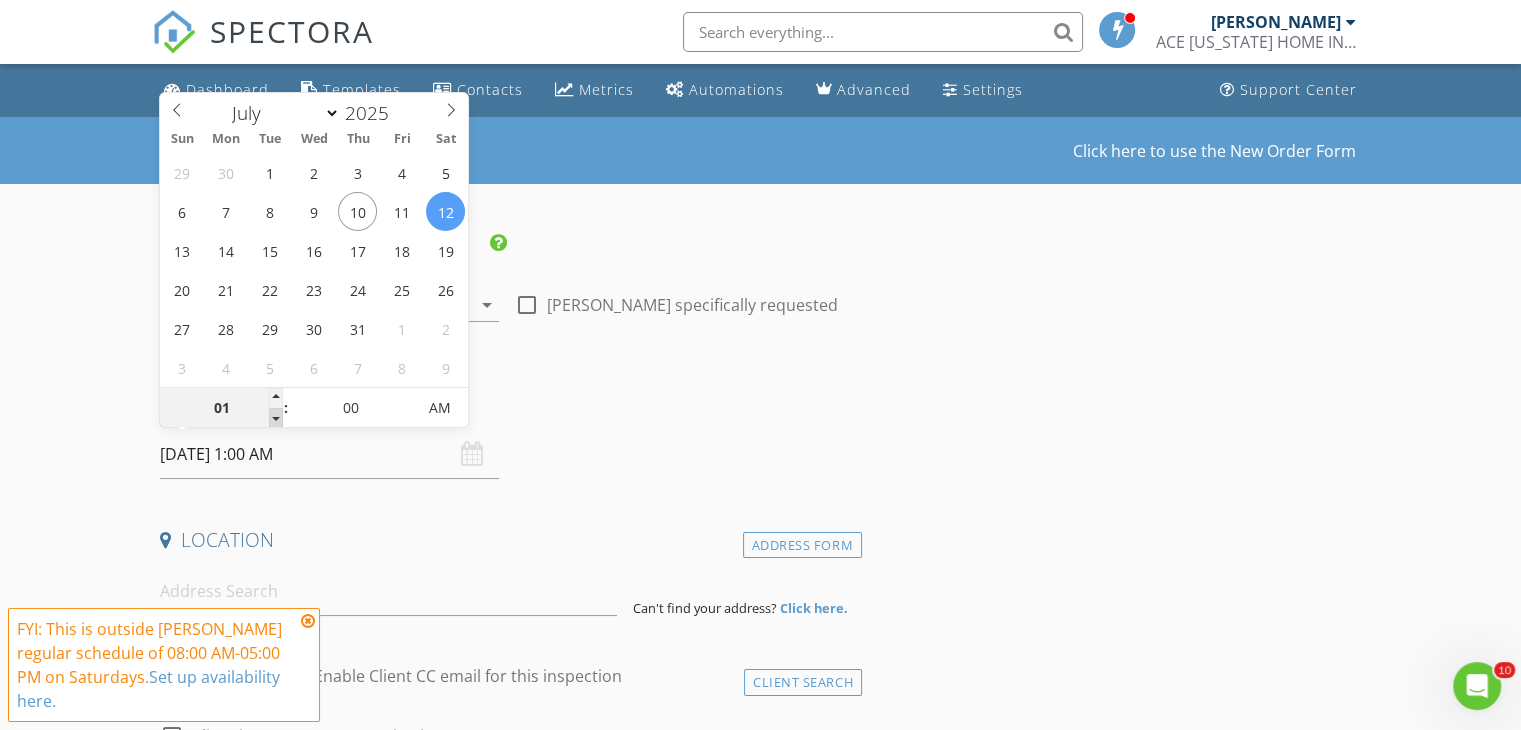 click at bounding box center [276, 418] 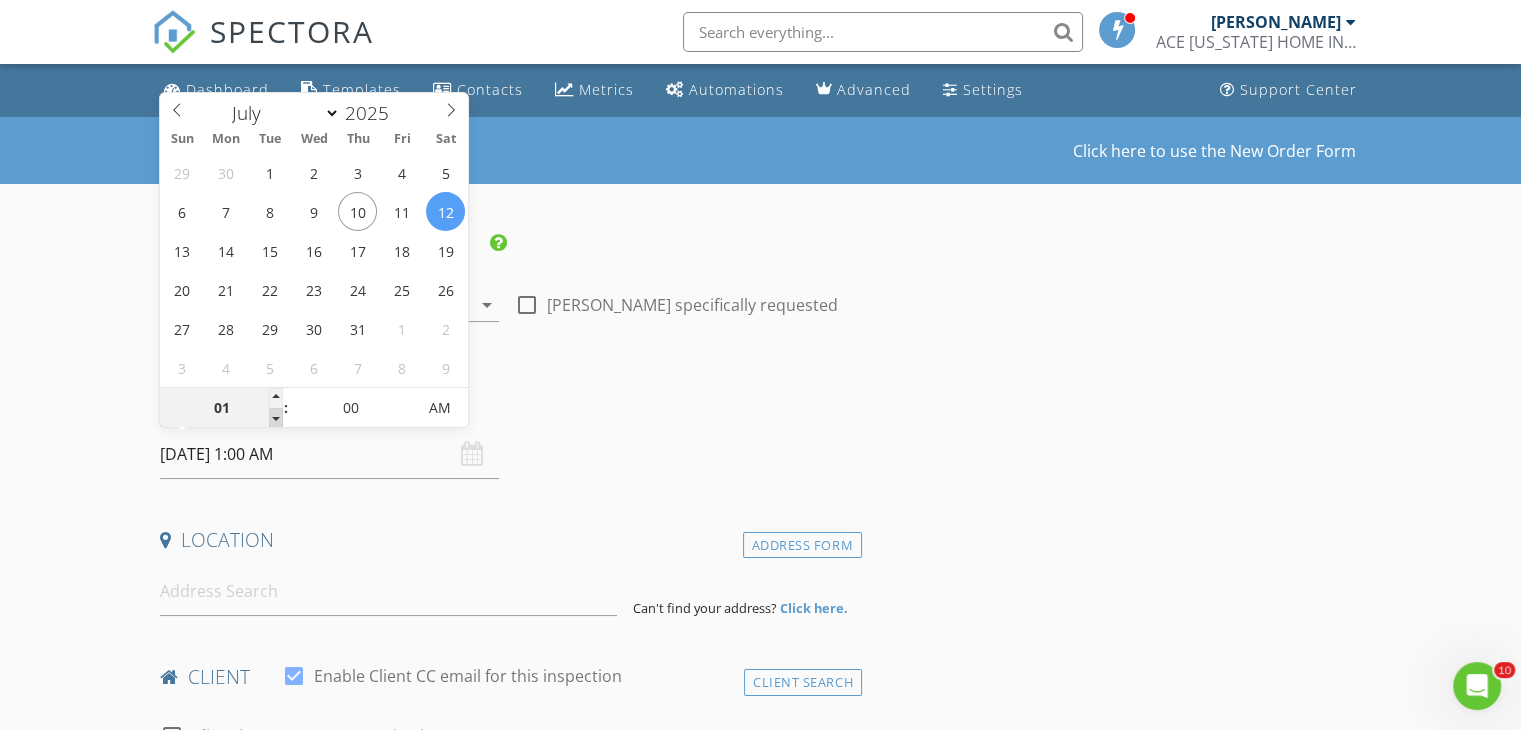 type on "12" 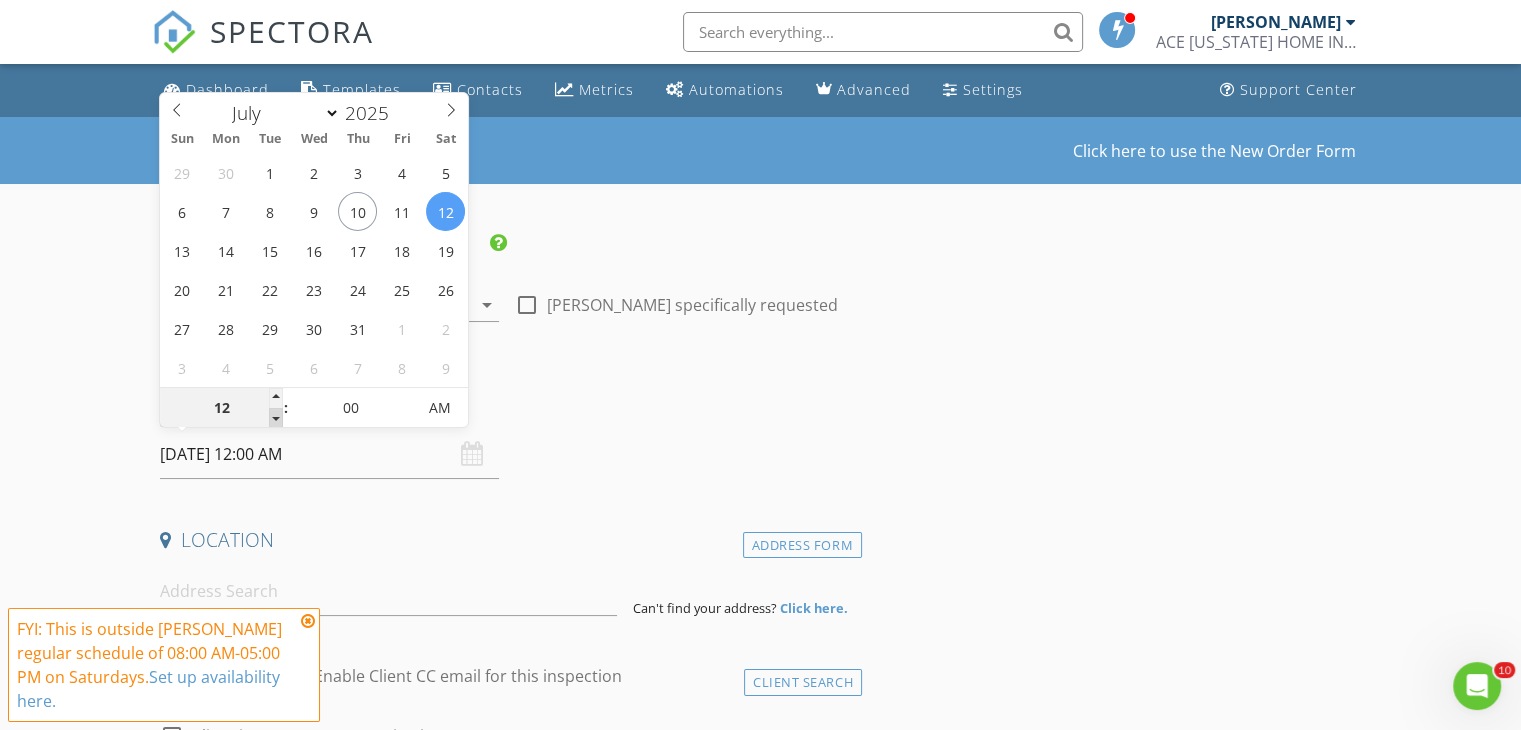 click at bounding box center [276, 418] 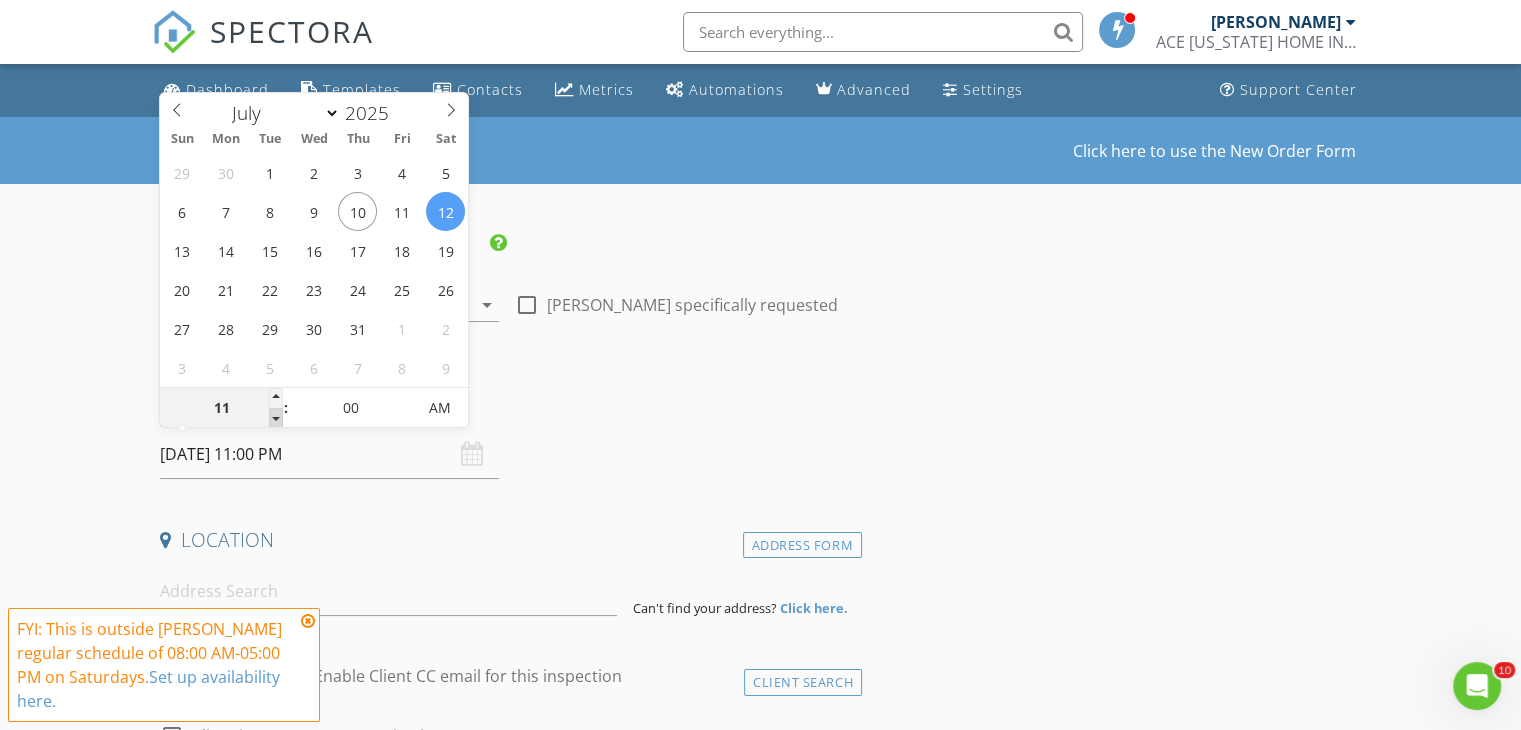 click at bounding box center (276, 418) 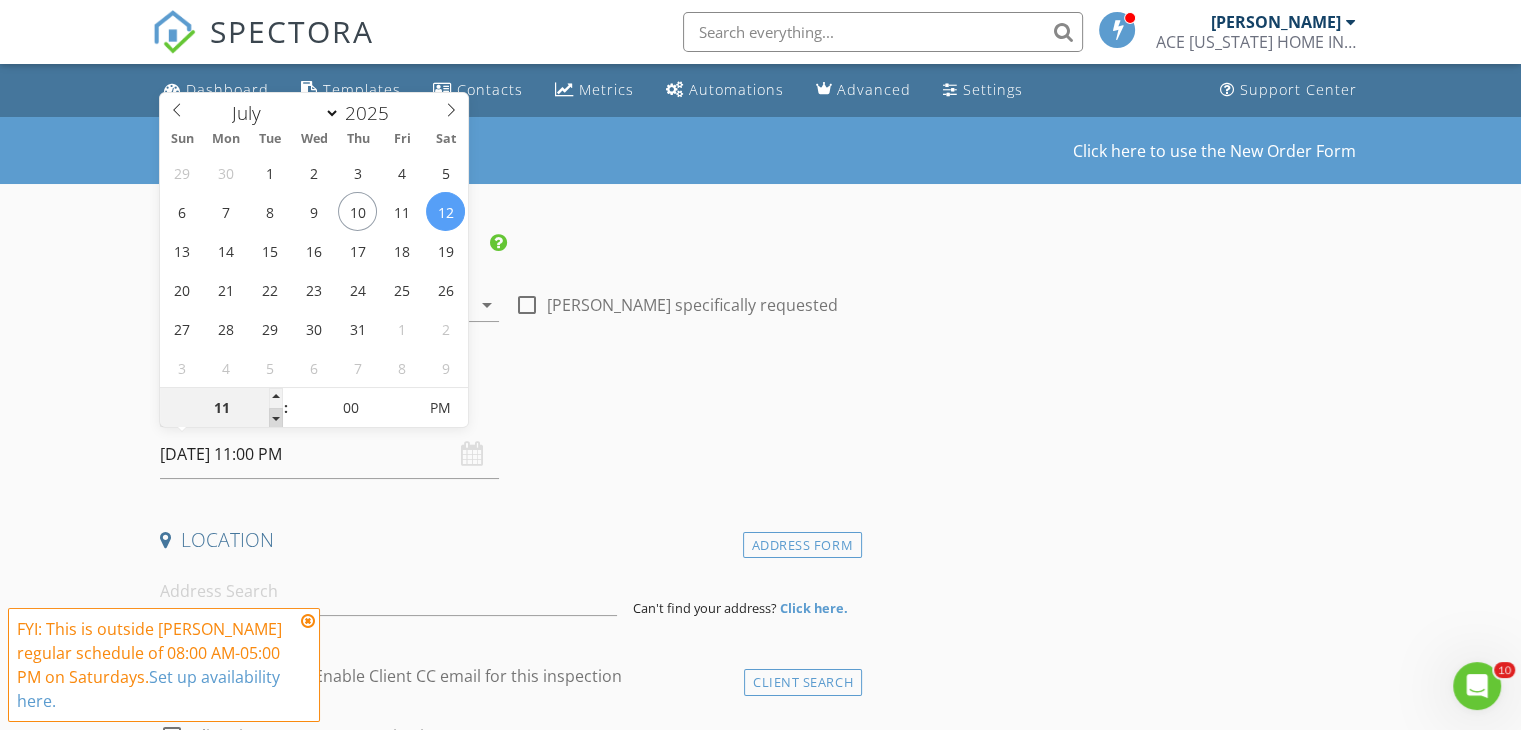 type on "10" 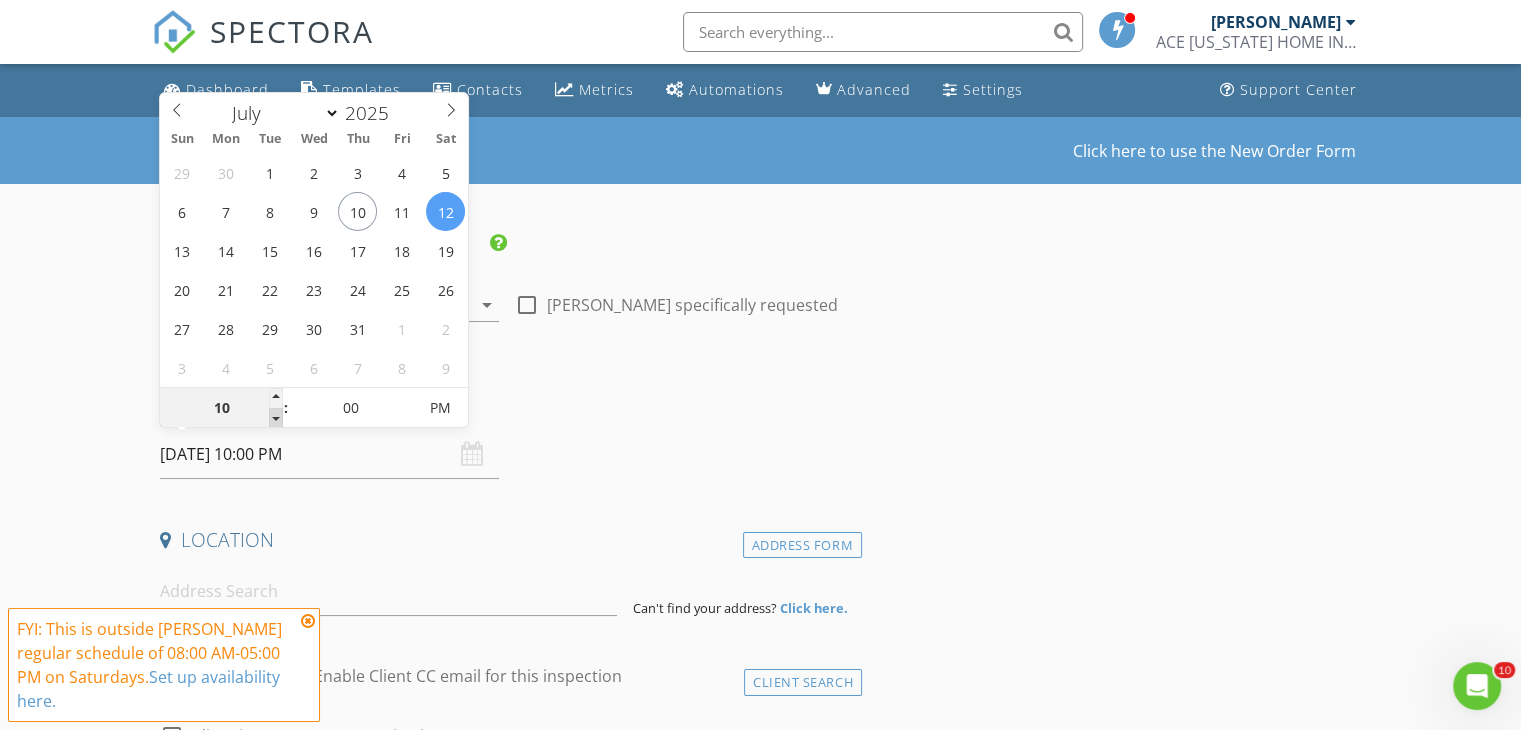 click at bounding box center [276, 418] 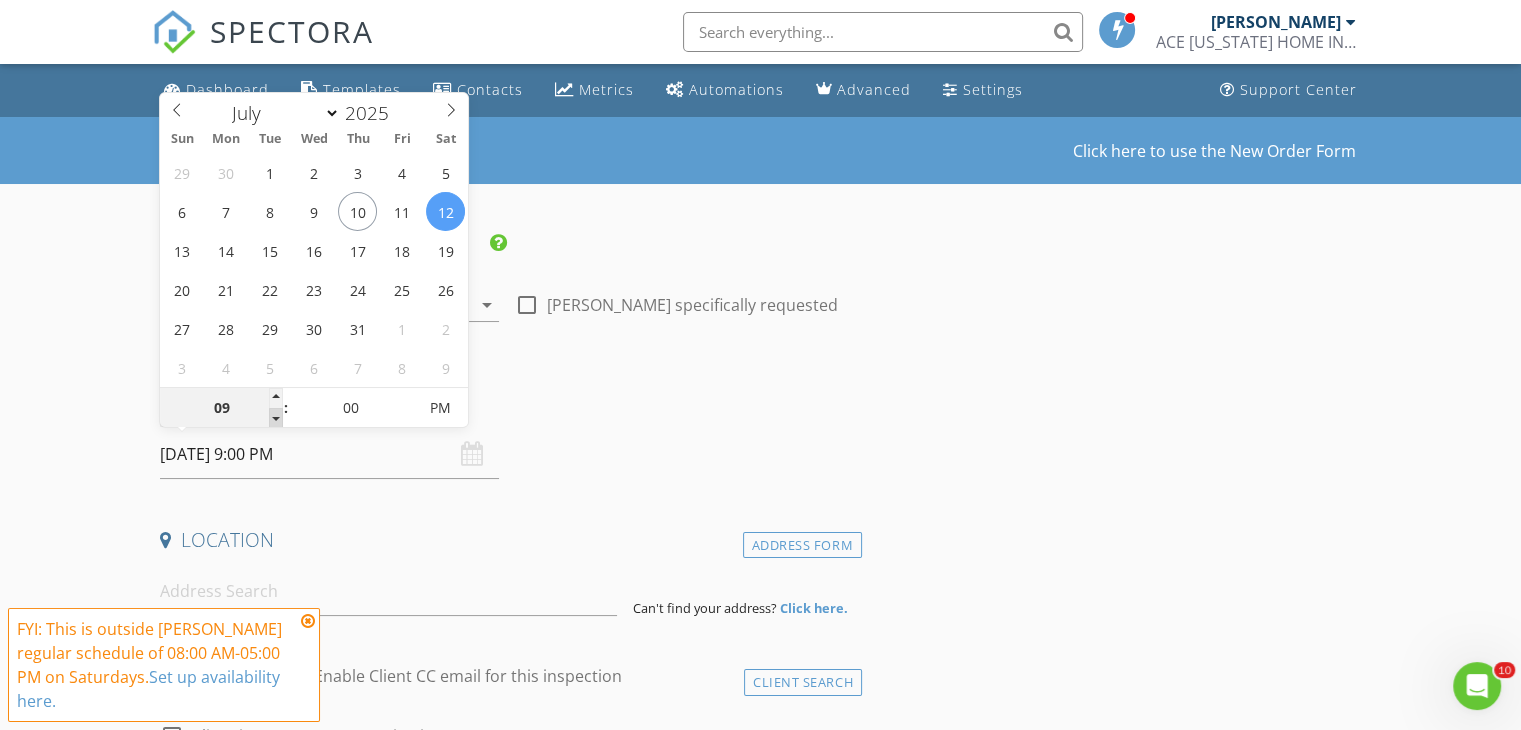 click at bounding box center (276, 418) 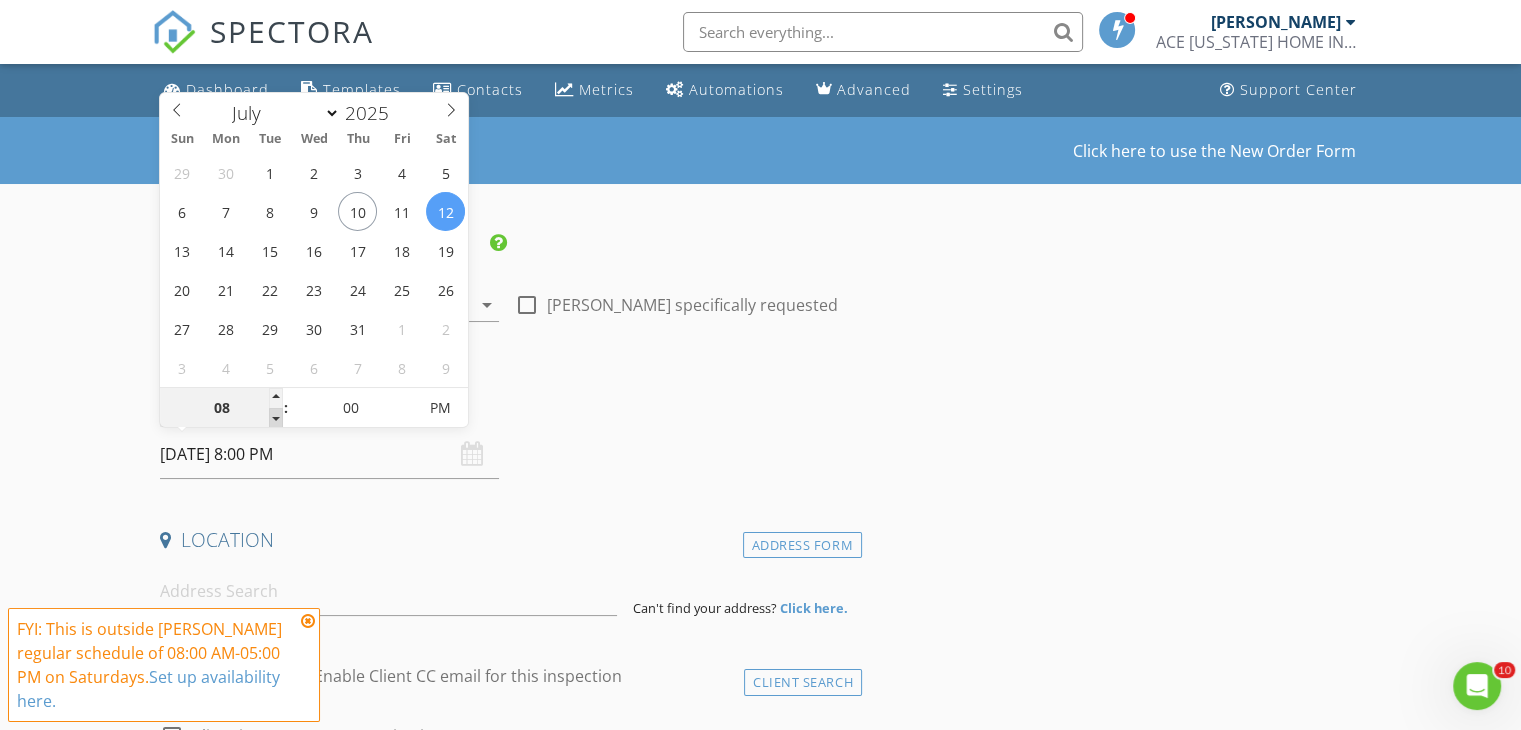 click at bounding box center (276, 418) 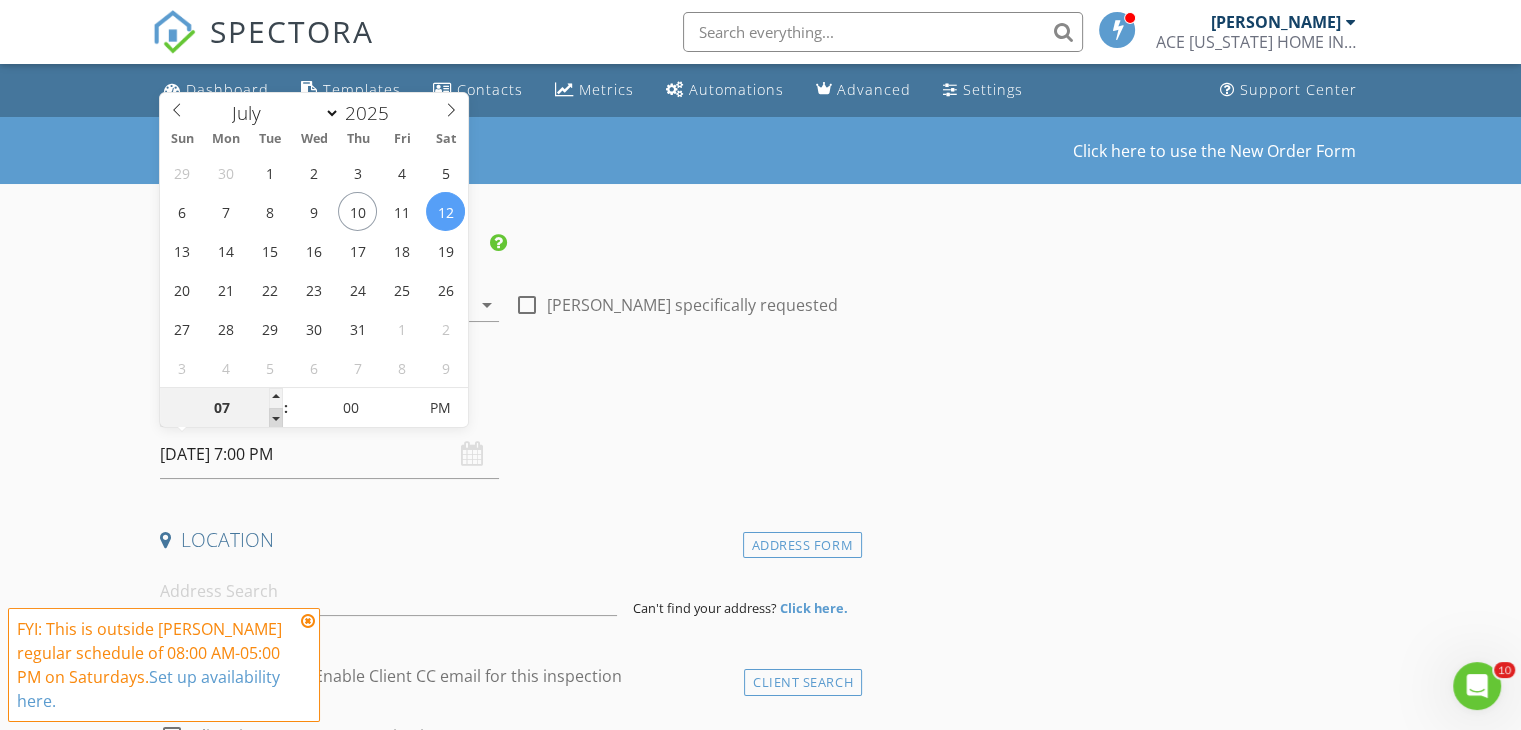 click at bounding box center (276, 418) 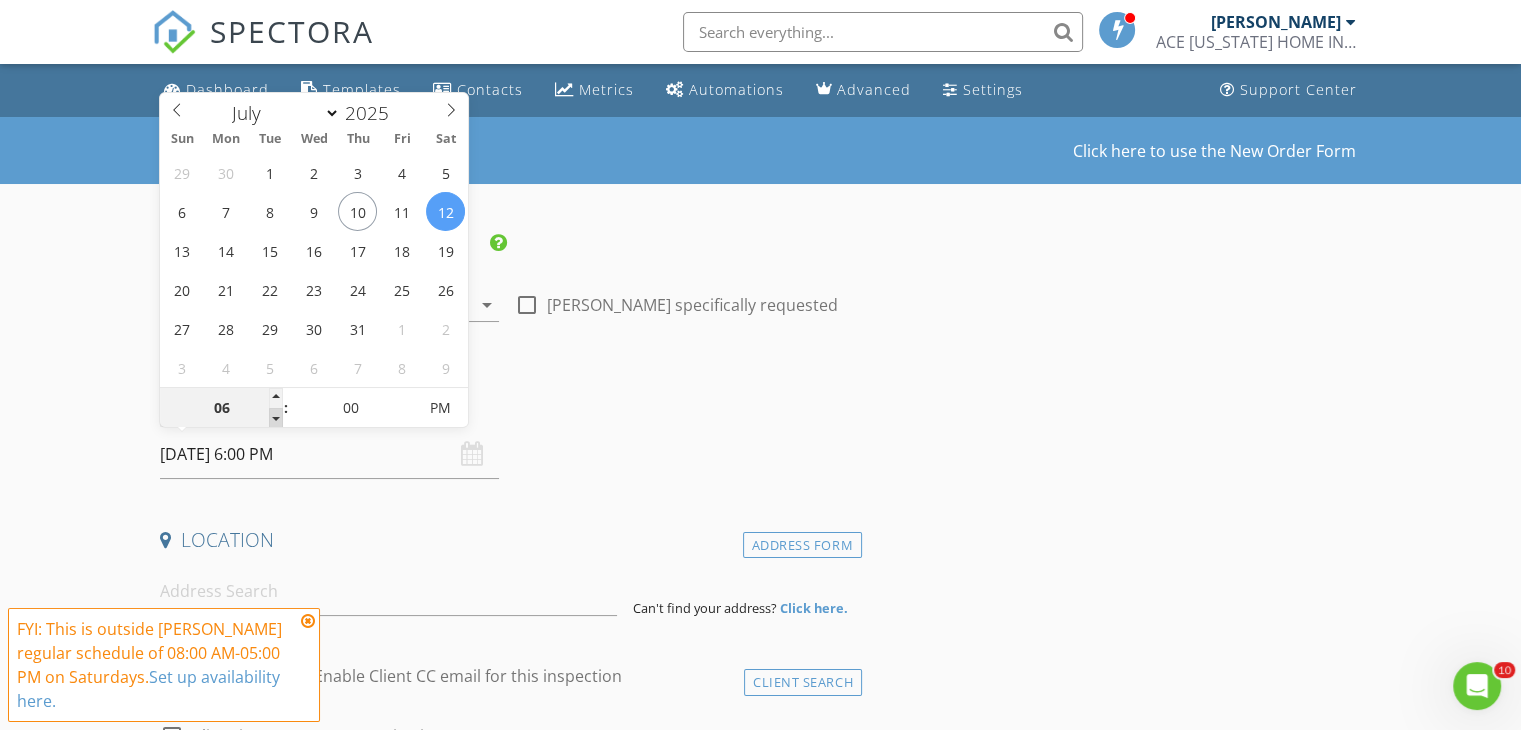 click at bounding box center (276, 418) 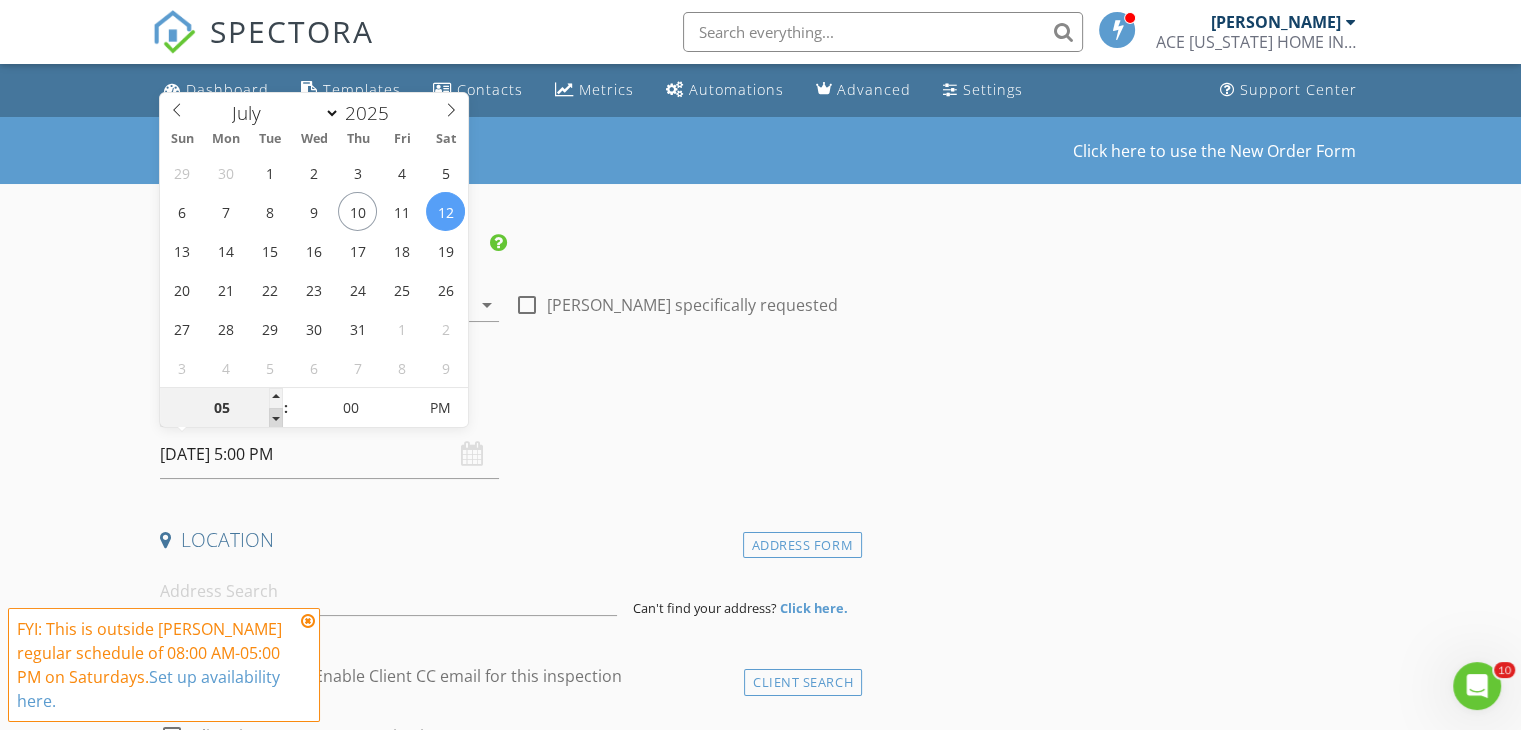 click at bounding box center (276, 418) 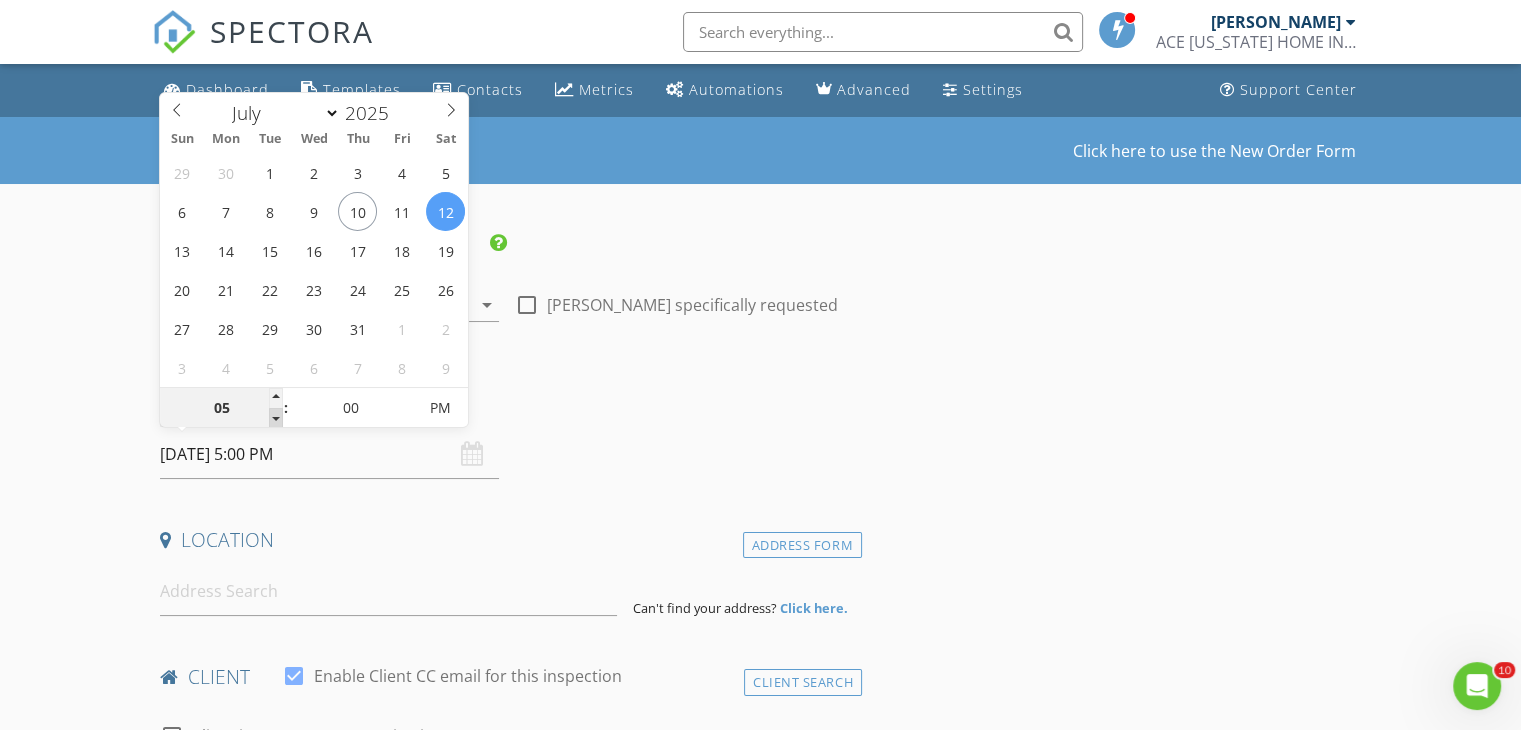 type on "04" 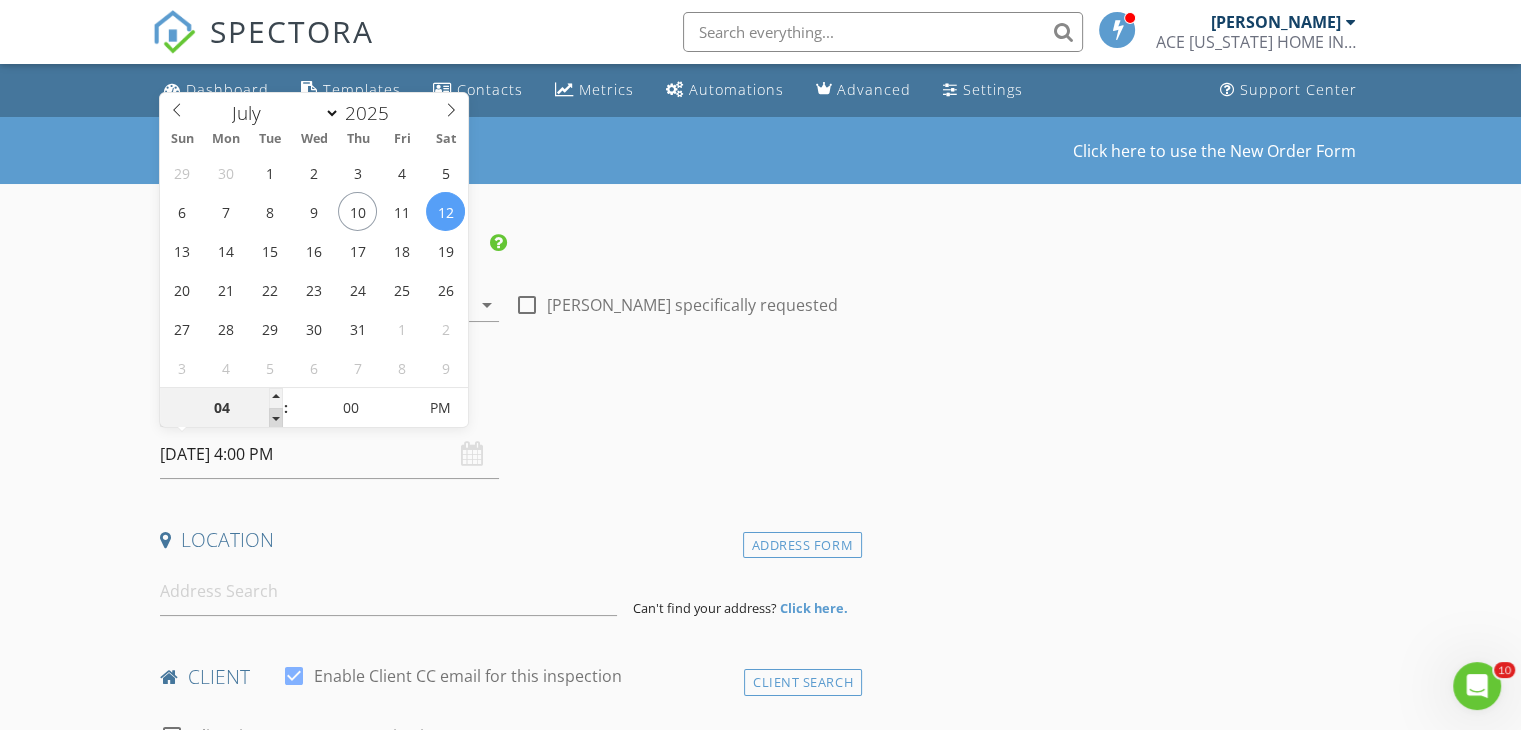 click at bounding box center [276, 418] 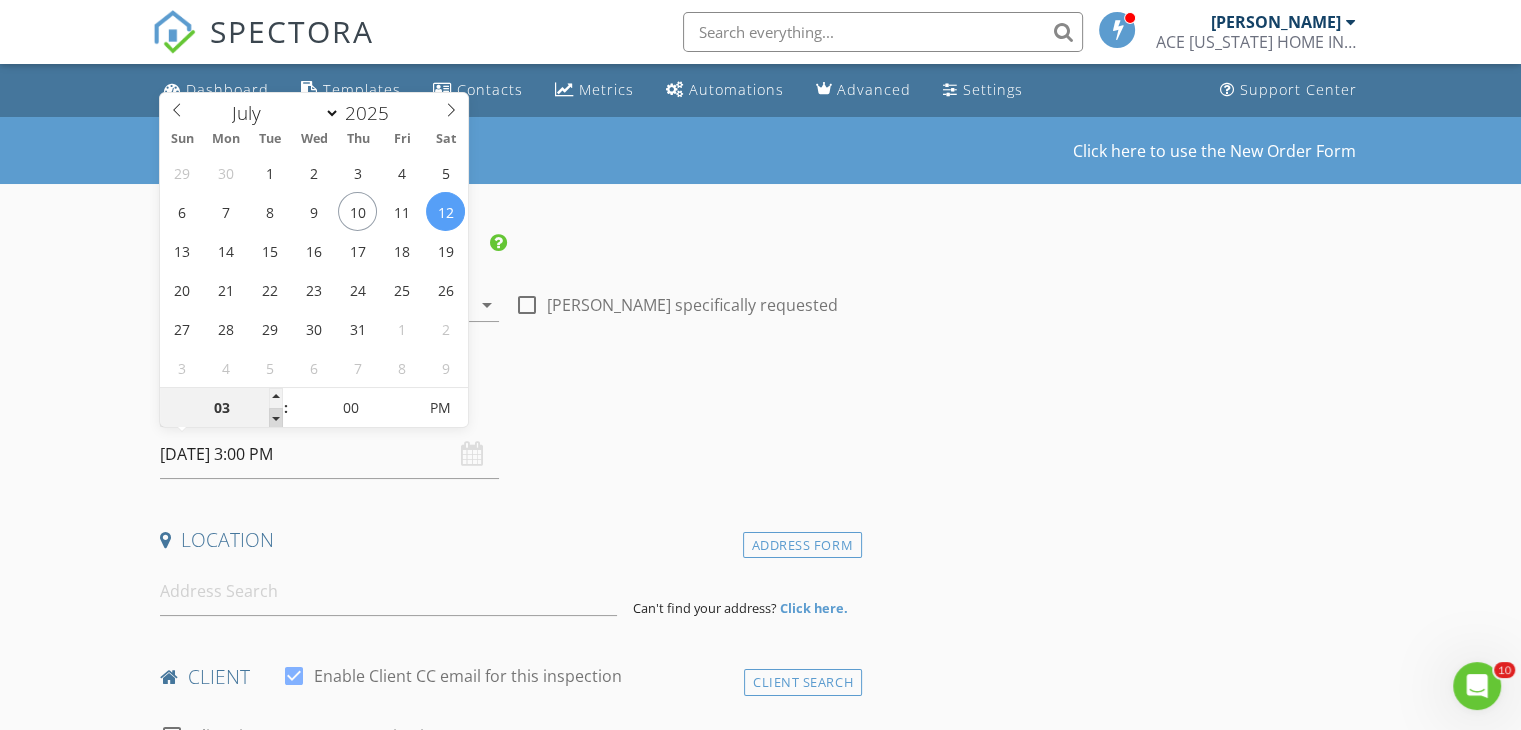 click at bounding box center (276, 418) 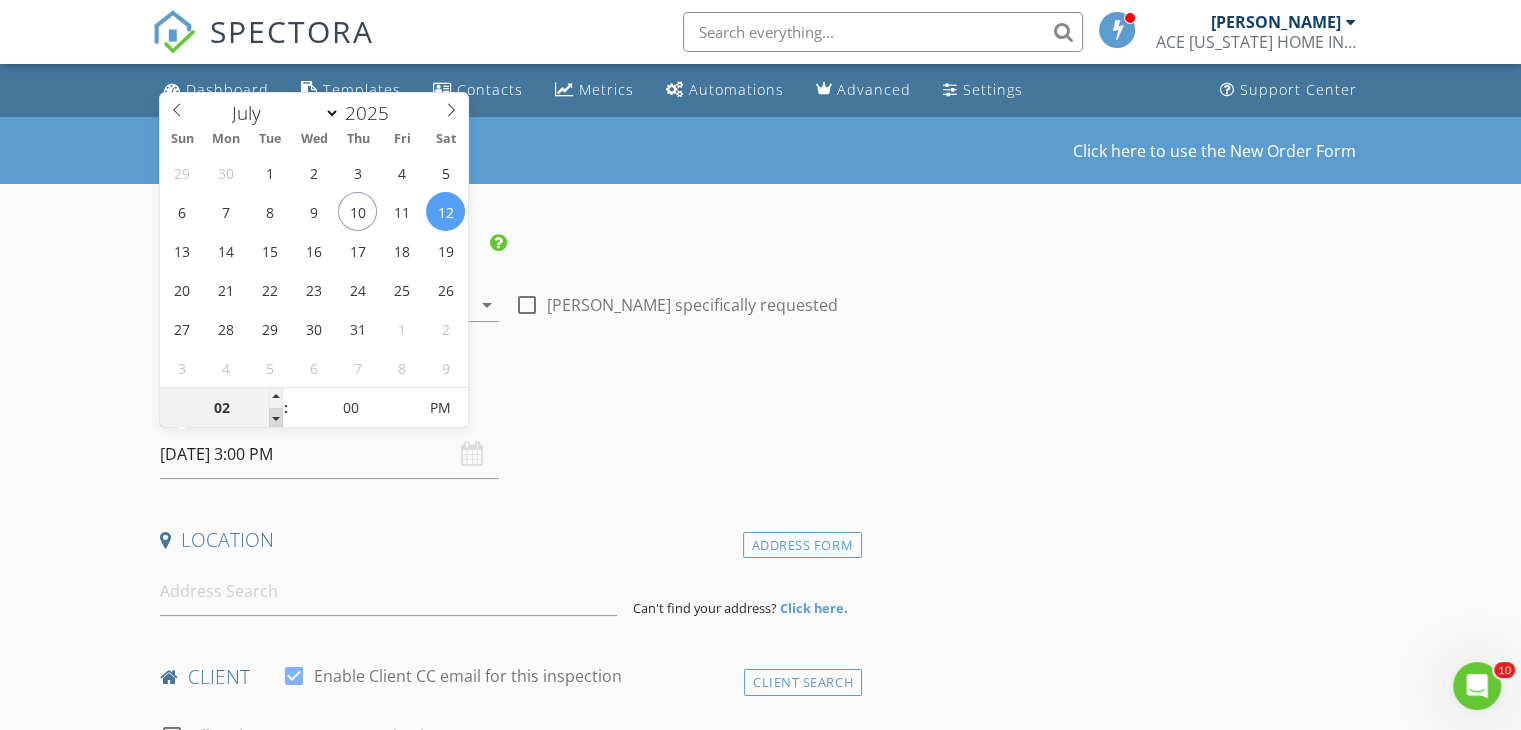 type on "07/12/2025 2:00 PM" 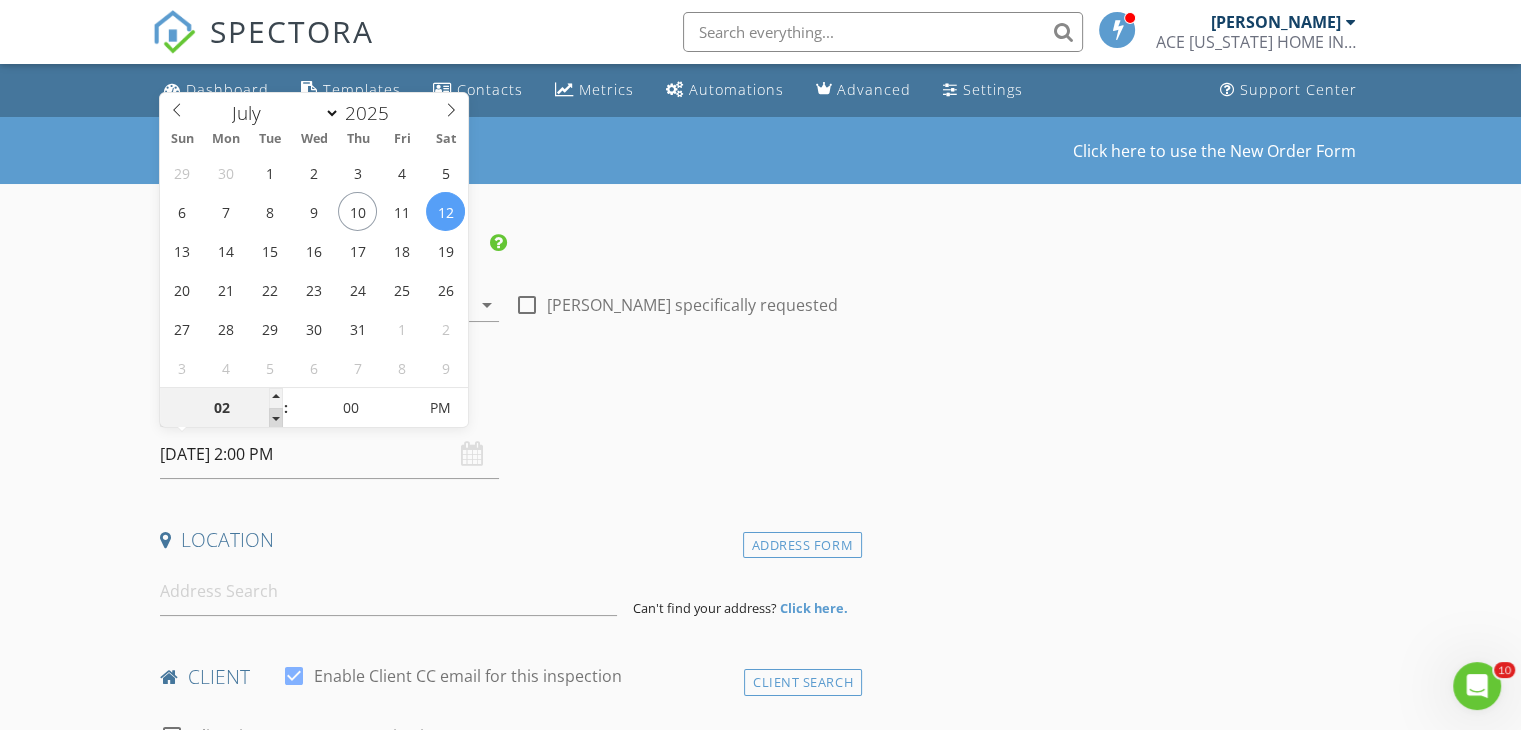 click at bounding box center [276, 418] 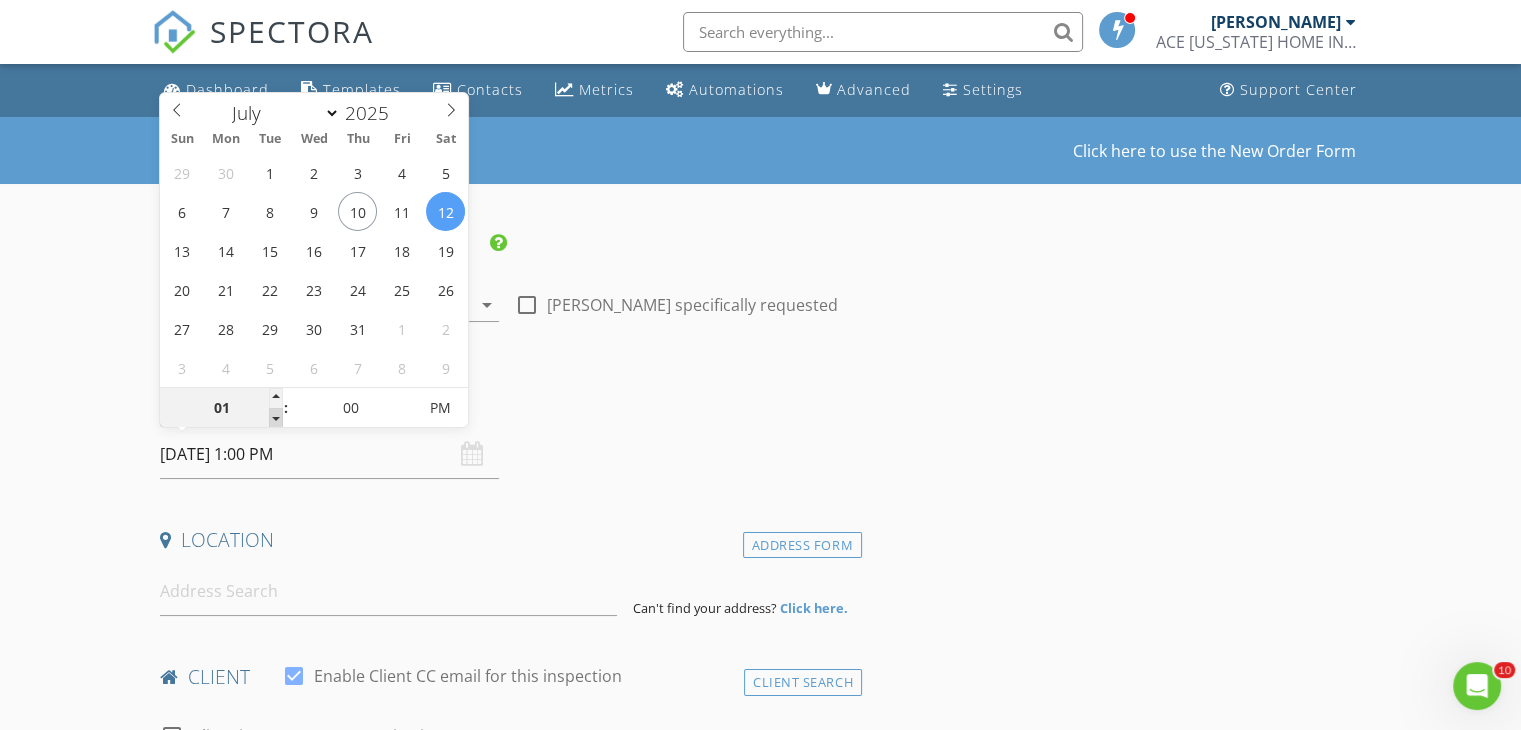 click at bounding box center [276, 418] 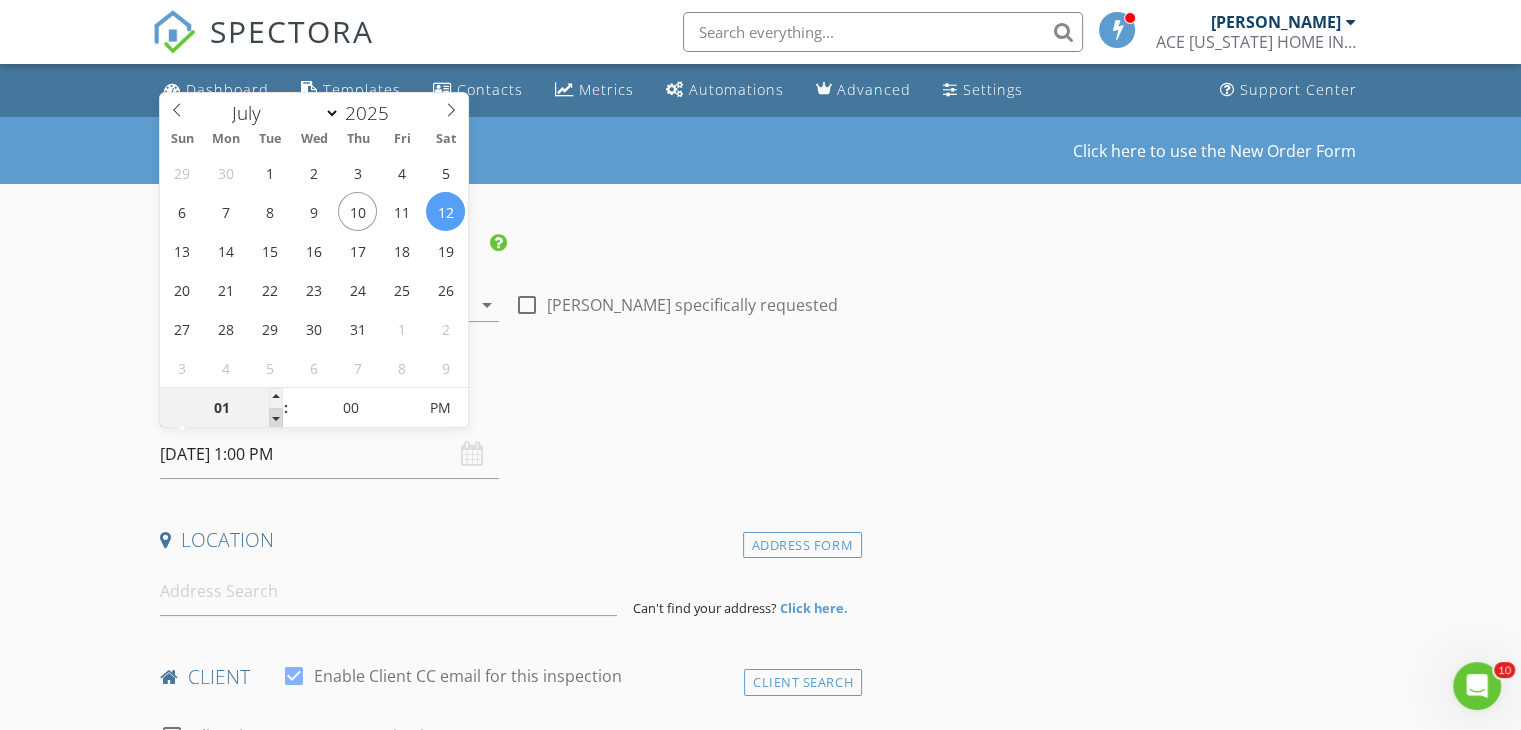 type on "12" 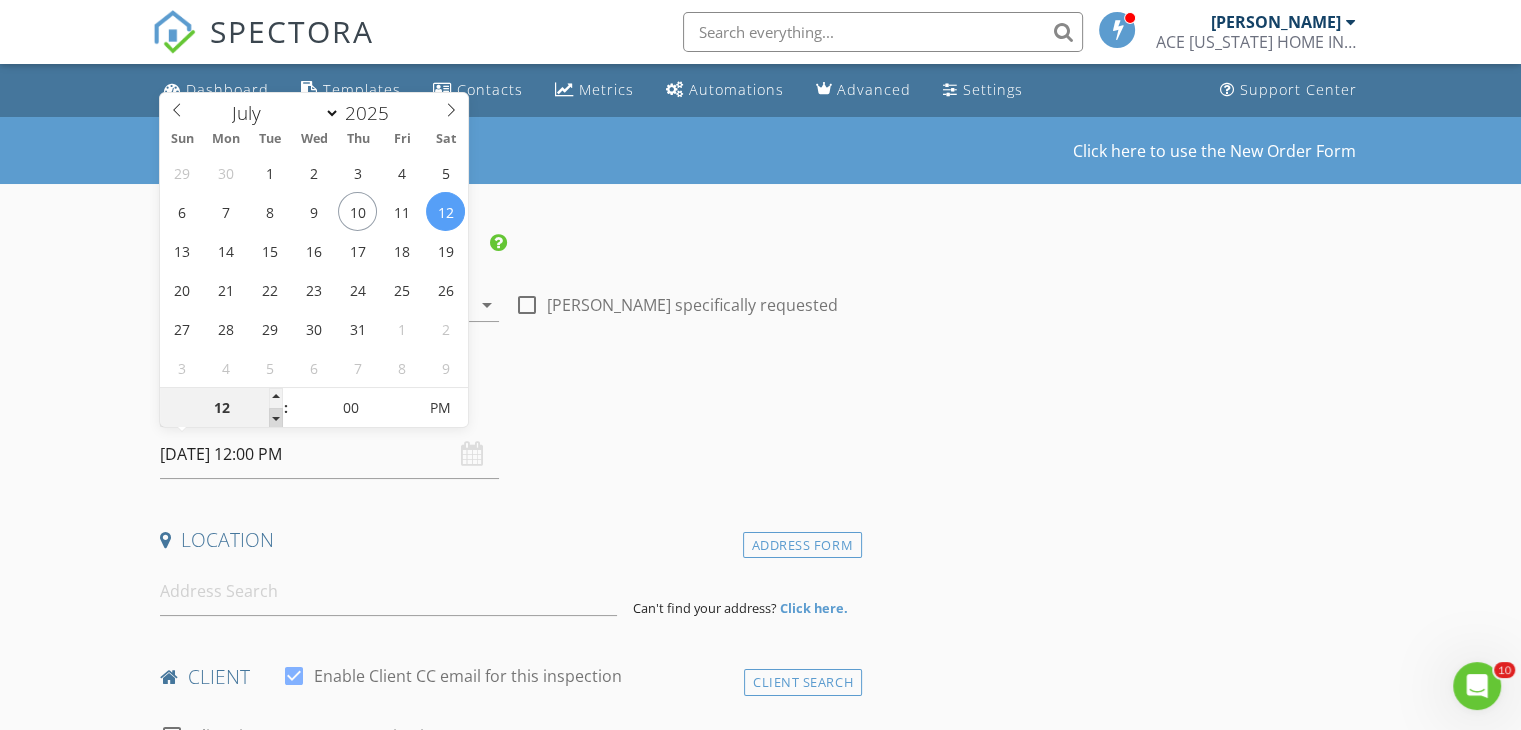 click at bounding box center (276, 418) 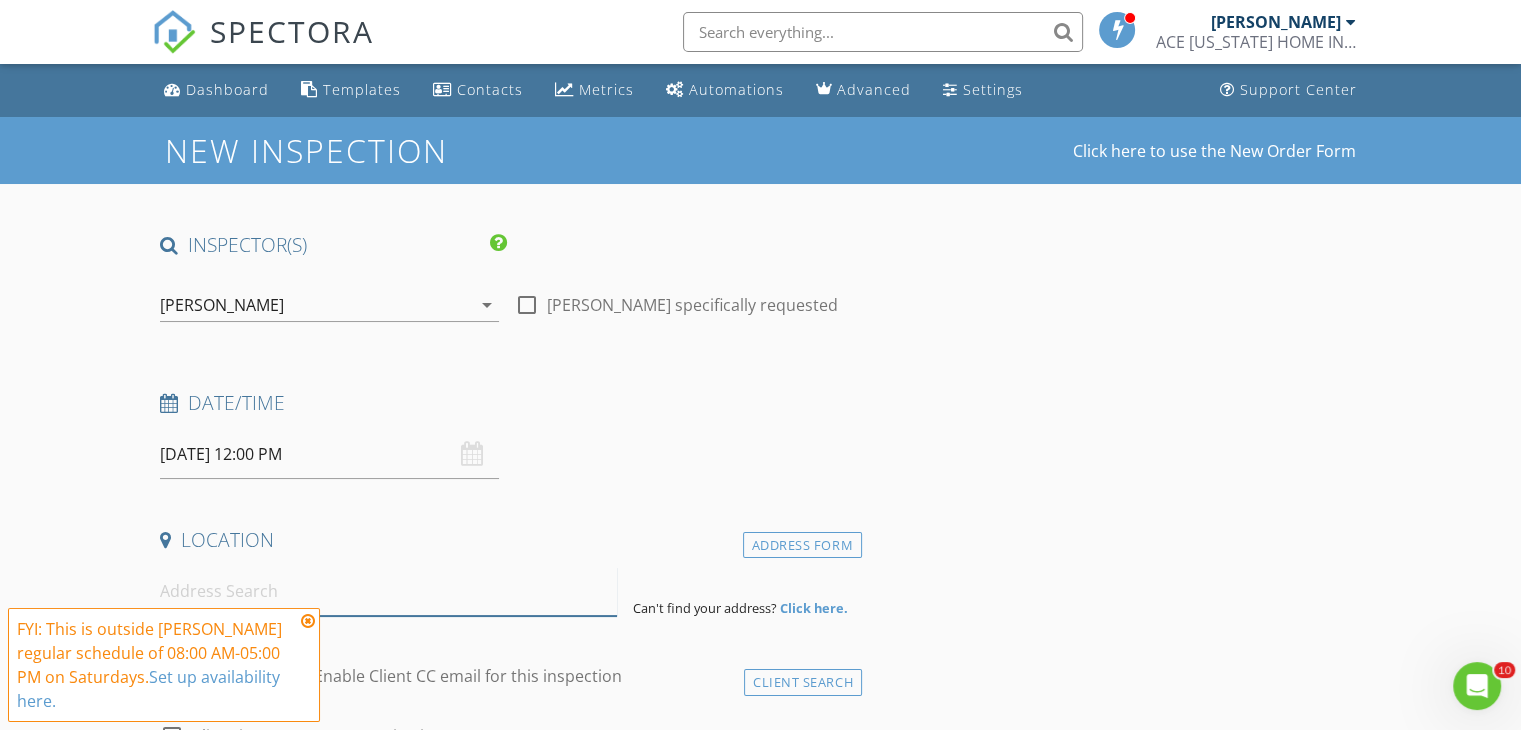 click at bounding box center (388, 591) 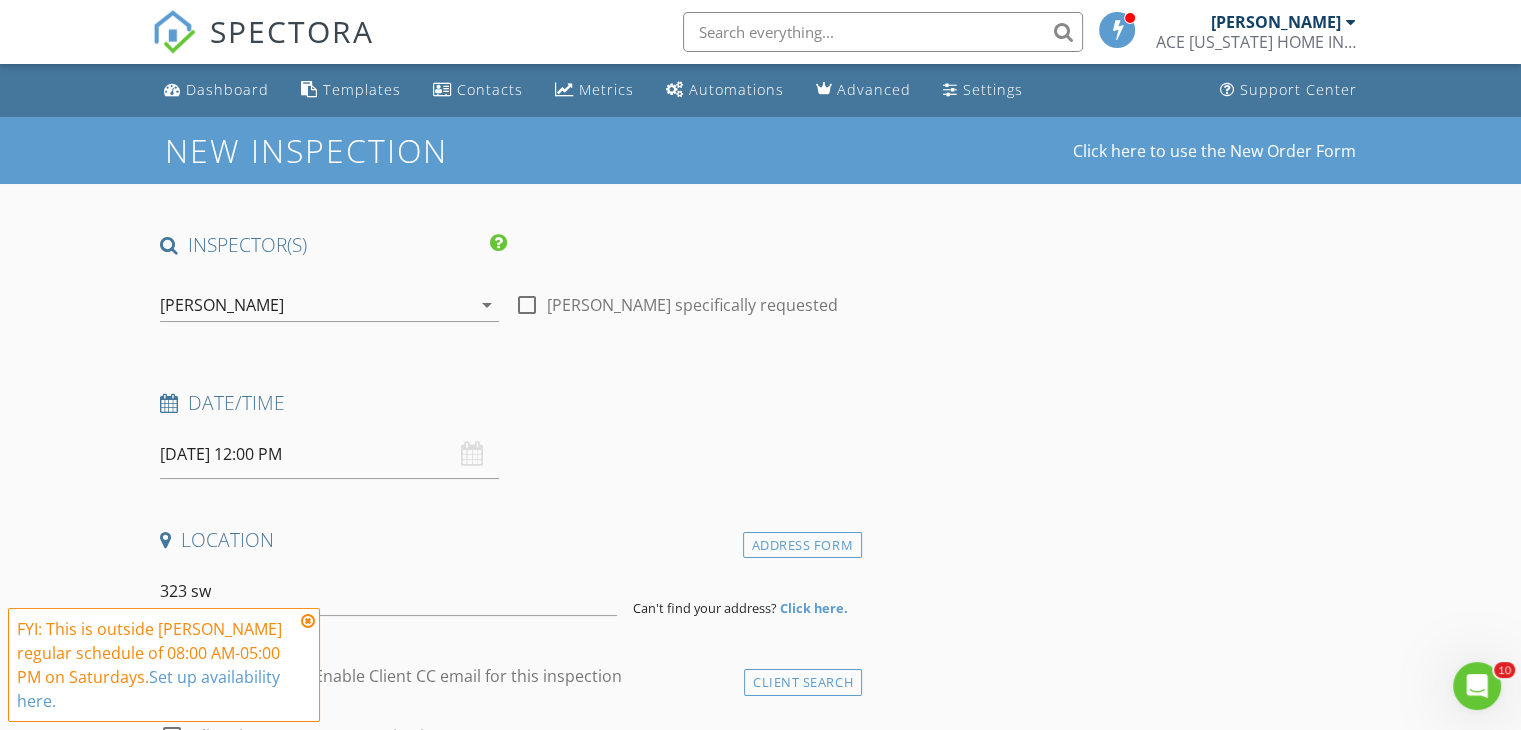 click at bounding box center [308, 621] 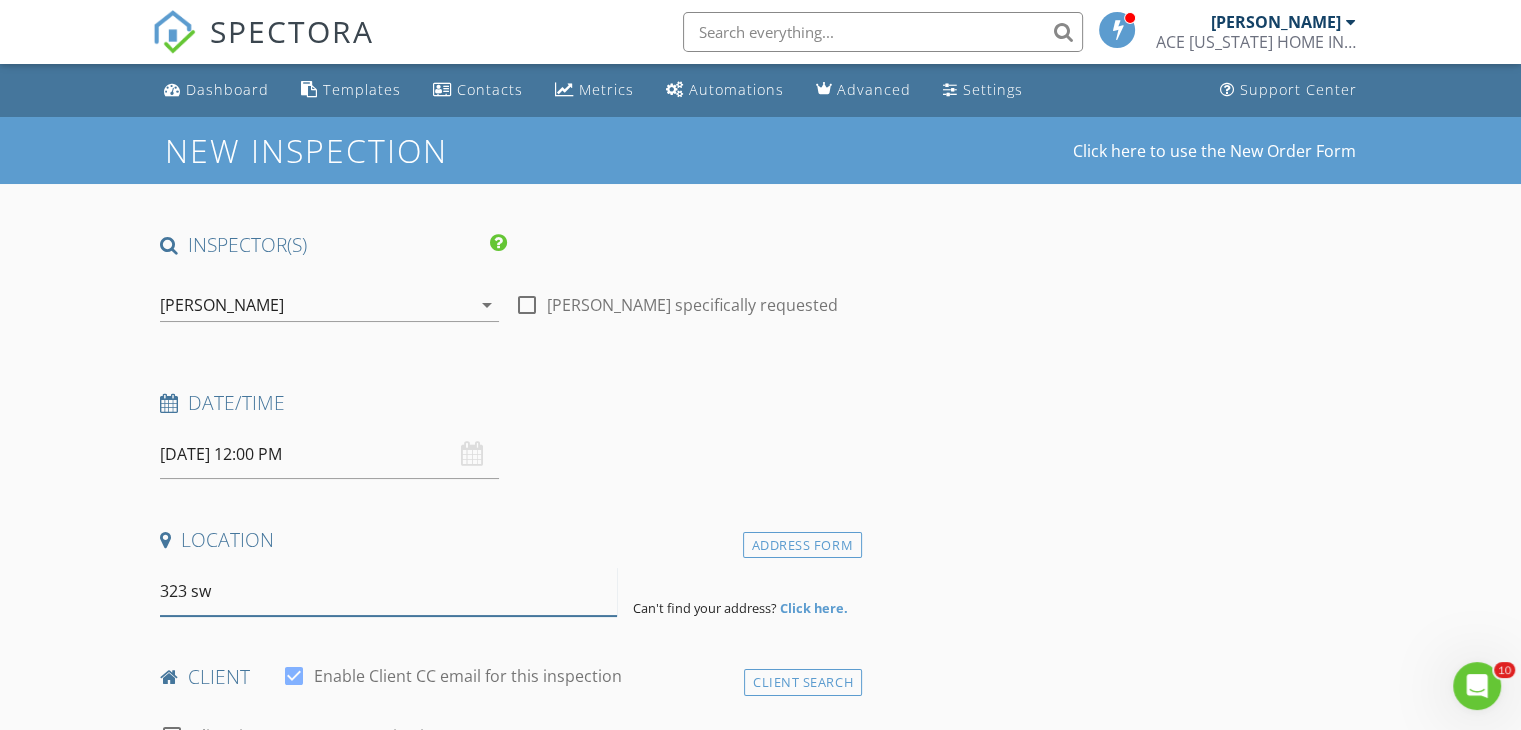 click on "323 sw" at bounding box center (388, 591) 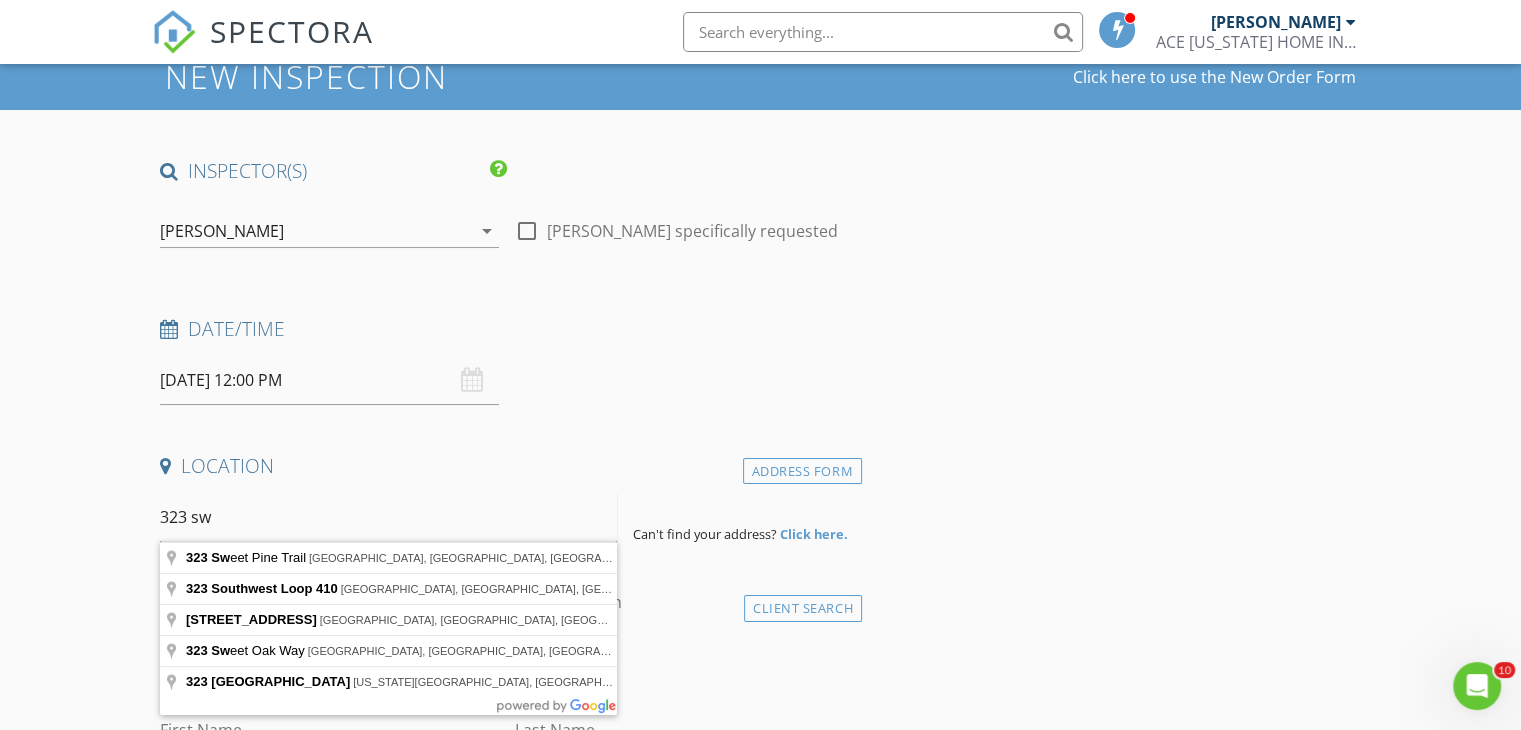 scroll, scrollTop: 75, scrollLeft: 0, axis: vertical 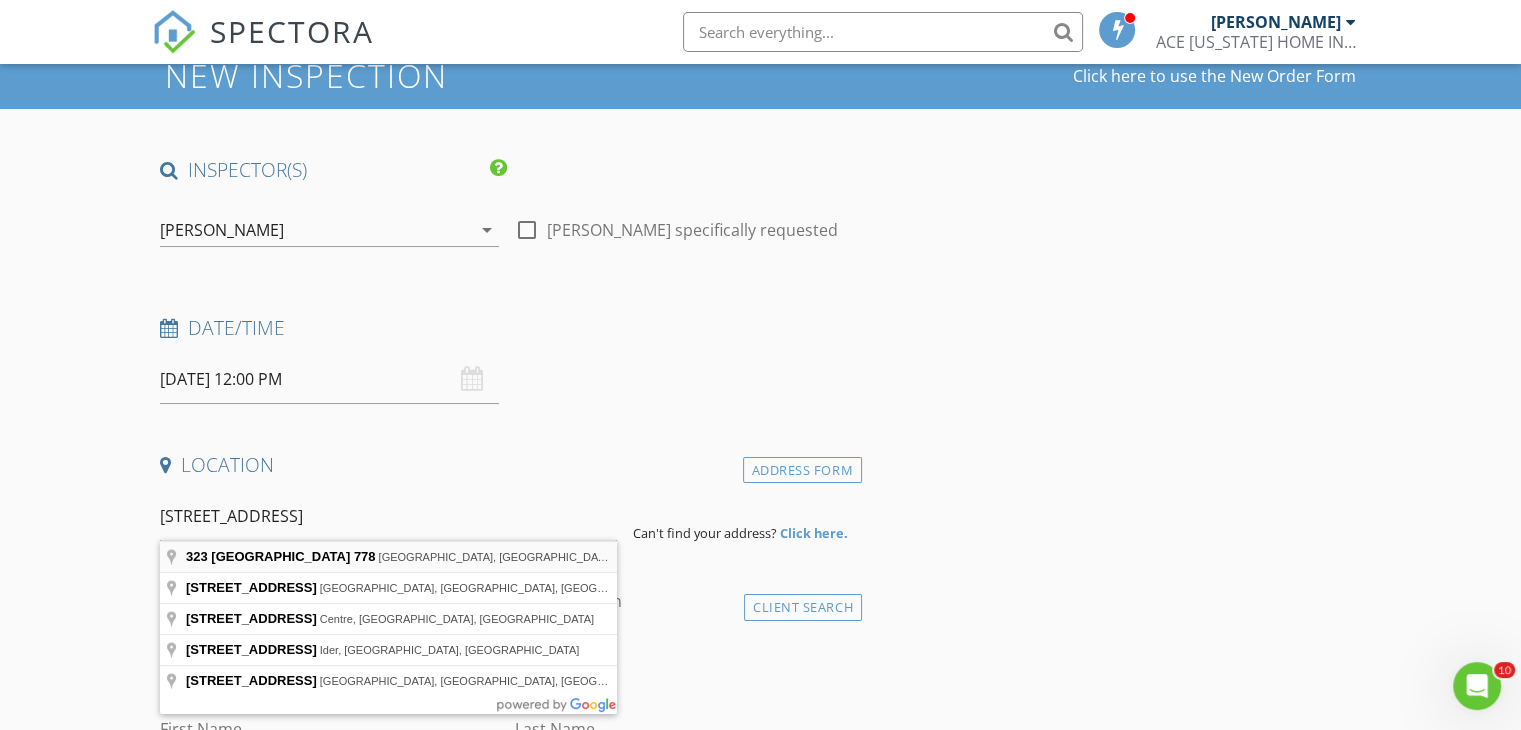 type on "323 West County Road 778, High Springs, FL, USA" 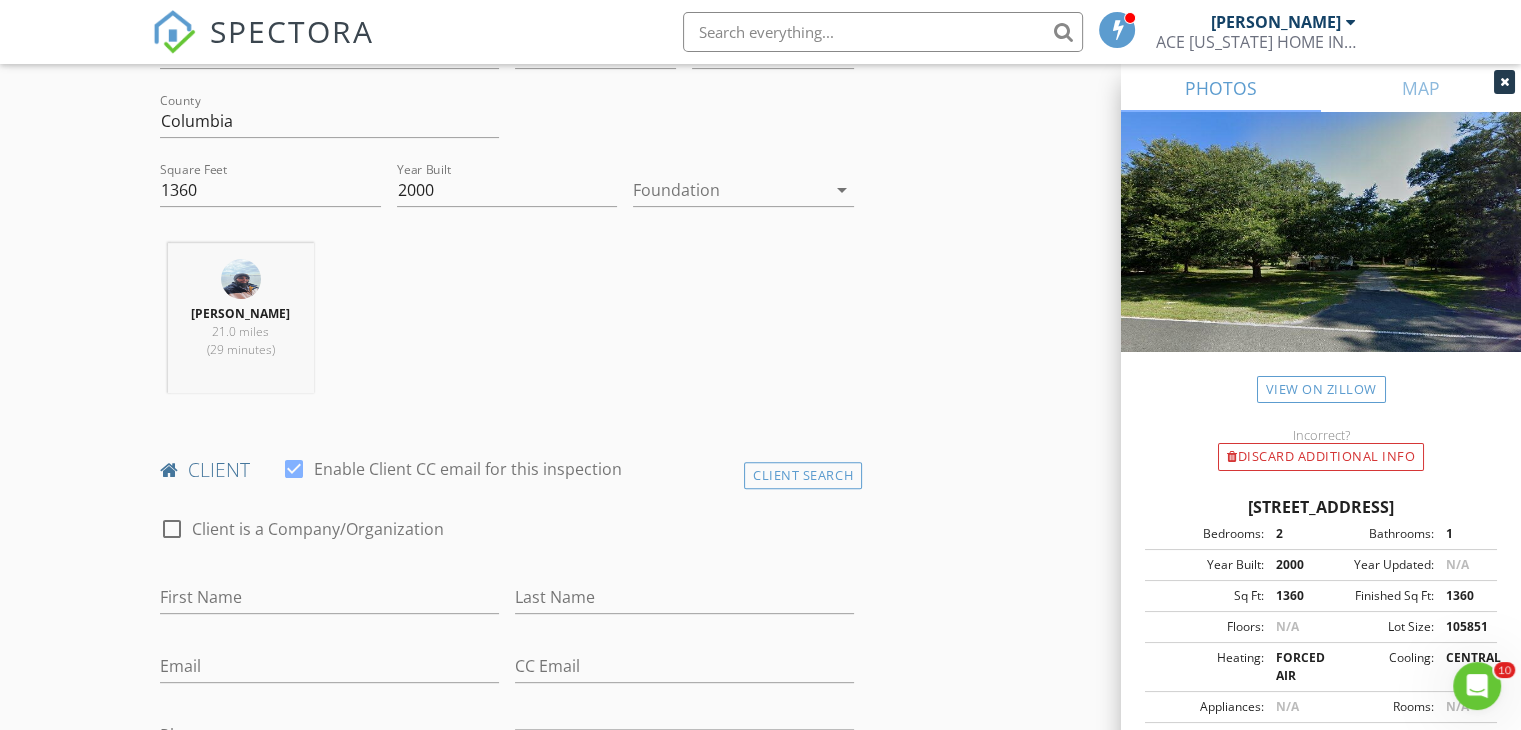 scroll, scrollTop: 618, scrollLeft: 0, axis: vertical 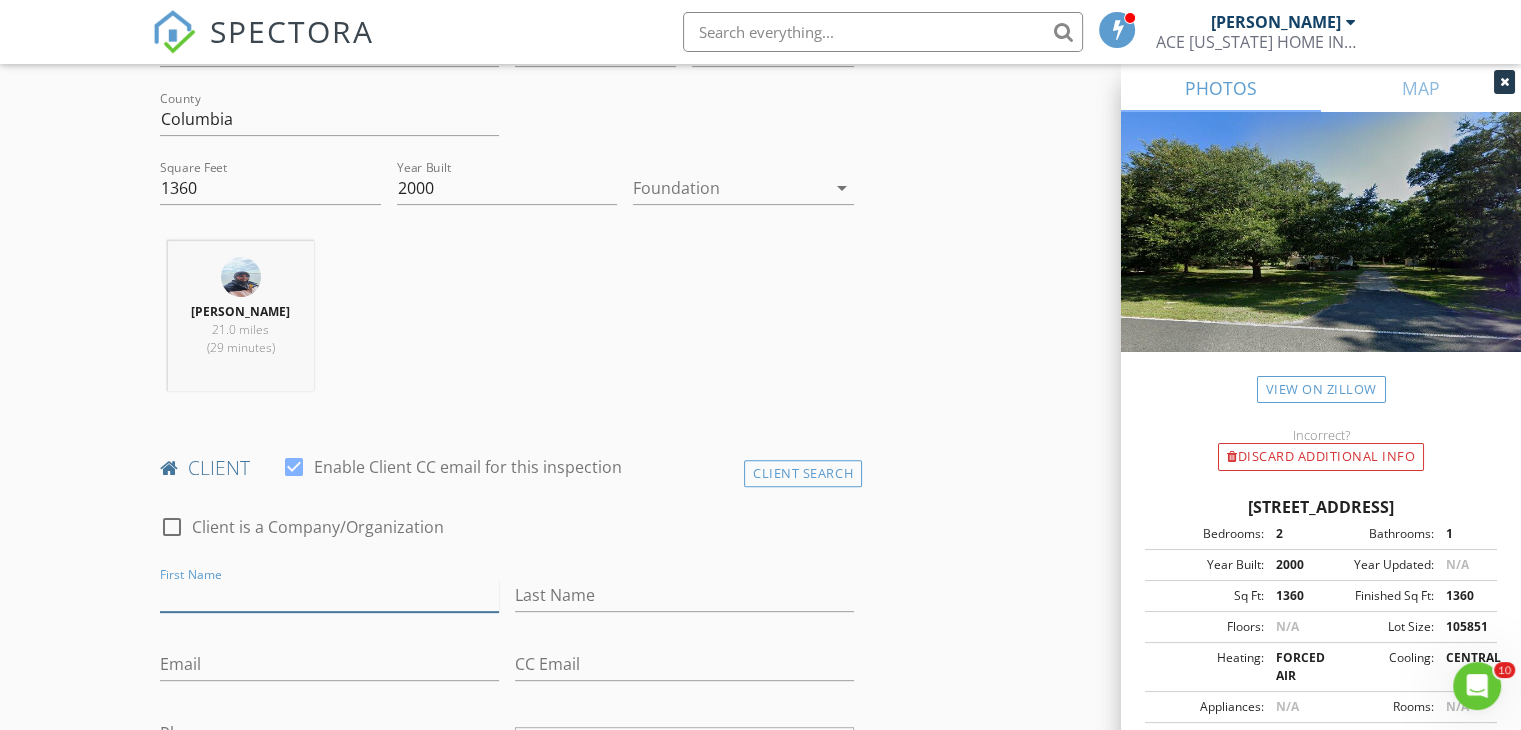 click on "First Name" at bounding box center (329, 595) 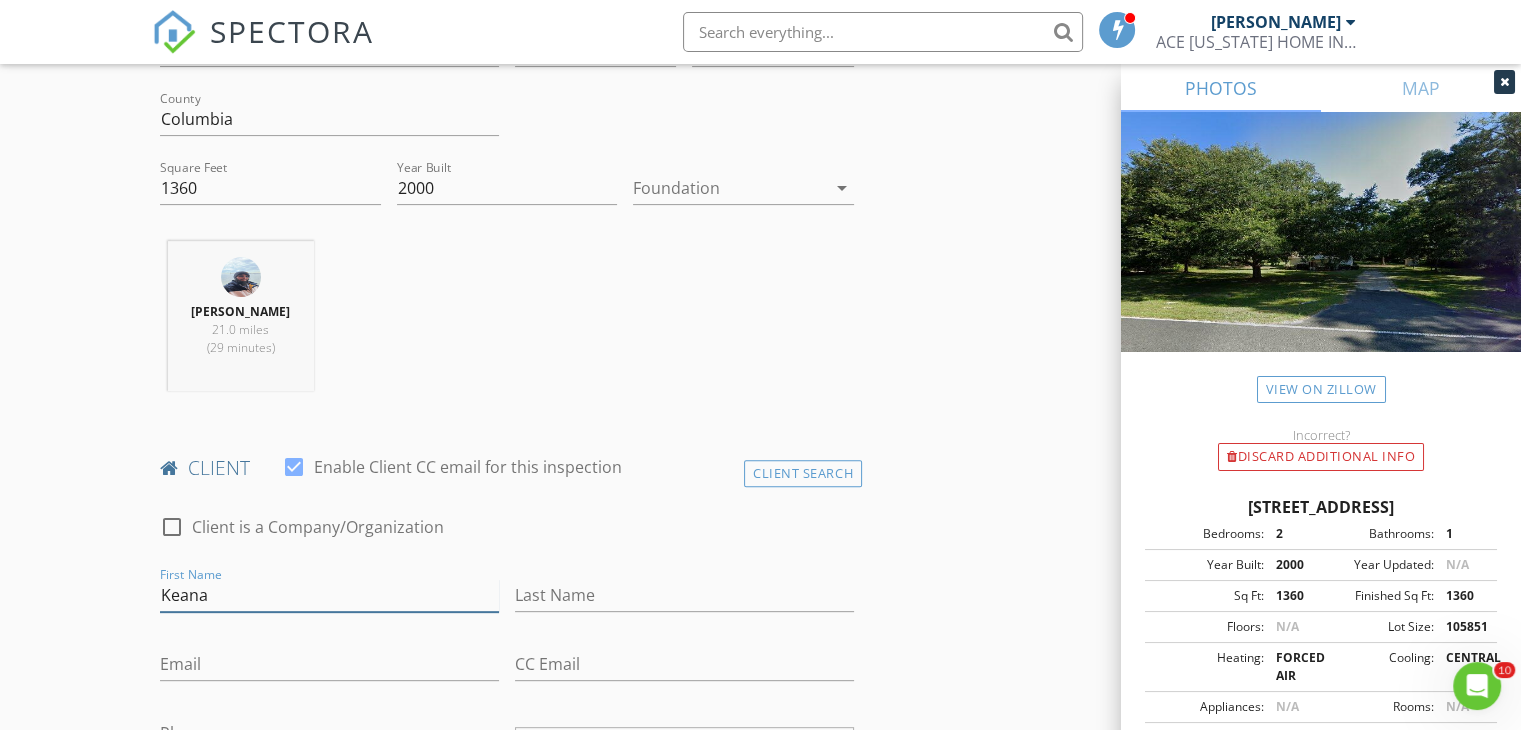 type on "Keana" 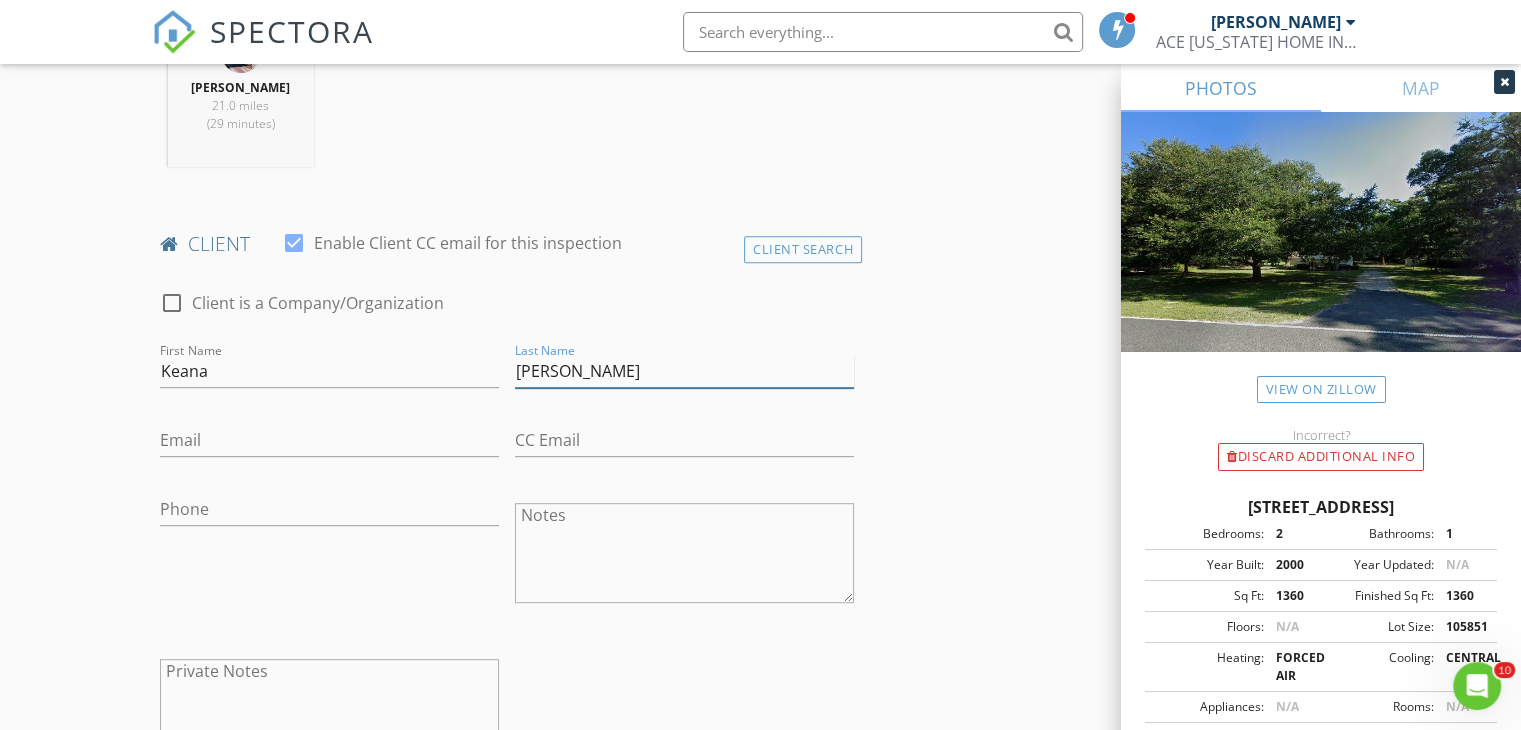 scroll, scrollTop: 844, scrollLeft: 0, axis: vertical 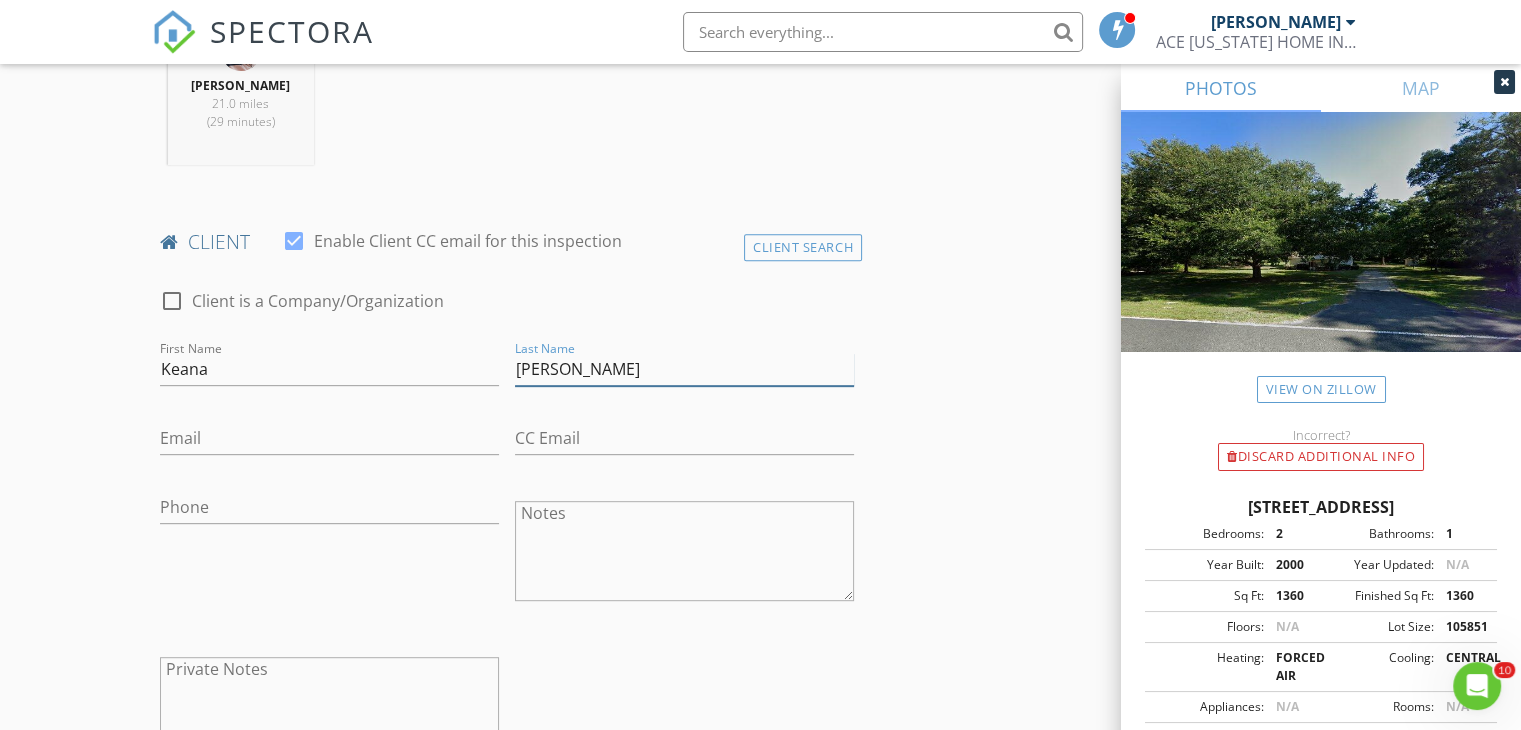 type on "Soberon" 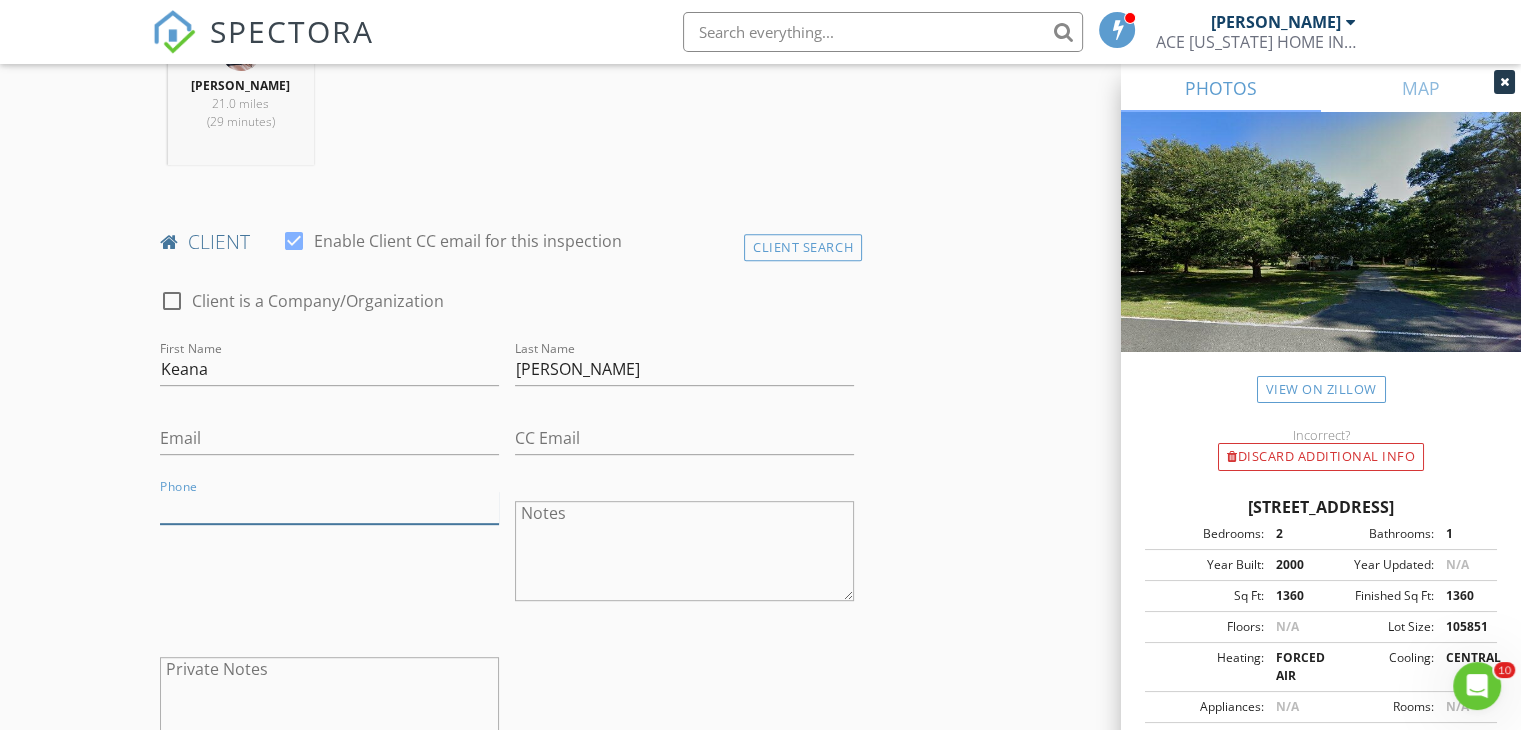 click on "Phone" at bounding box center (329, 507) 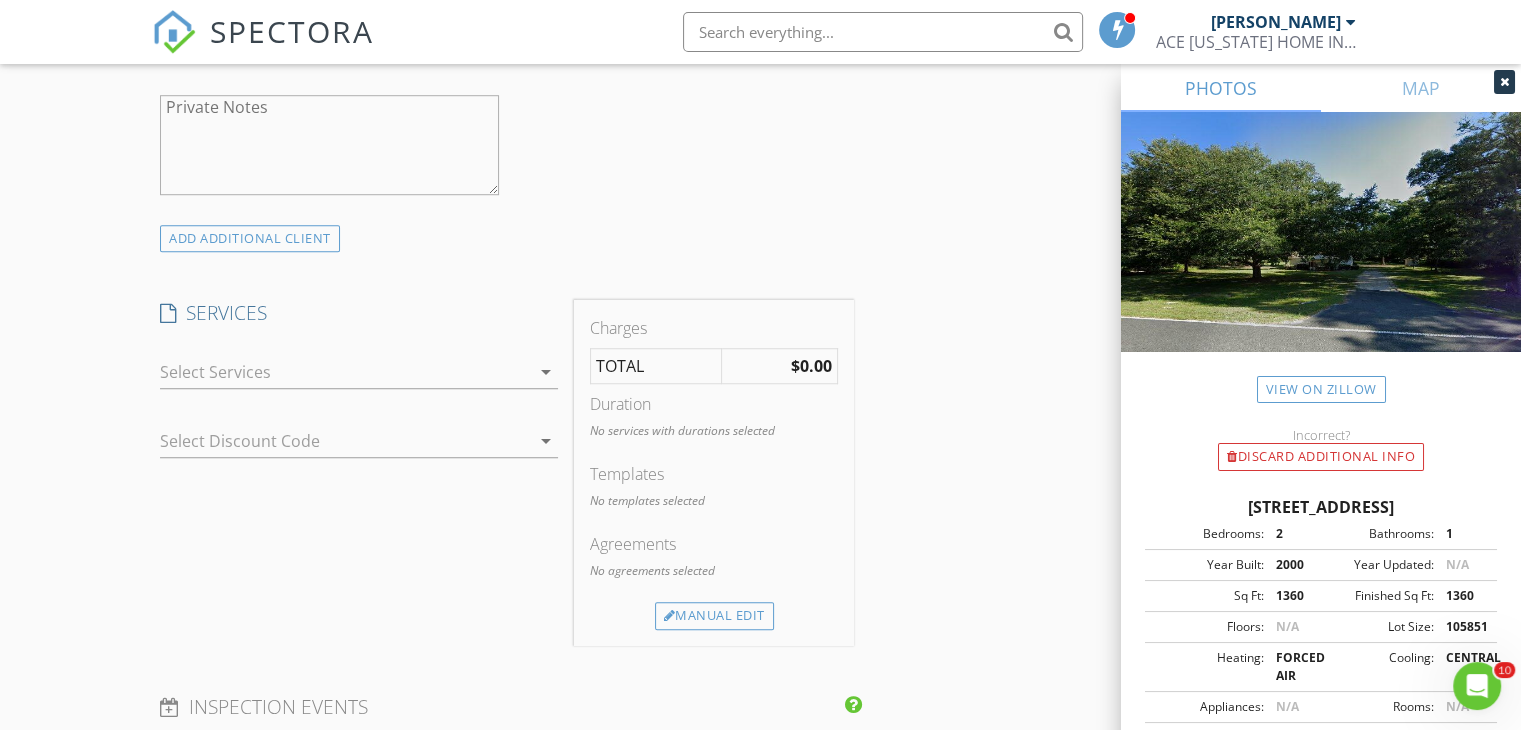 scroll, scrollTop: 1408, scrollLeft: 0, axis: vertical 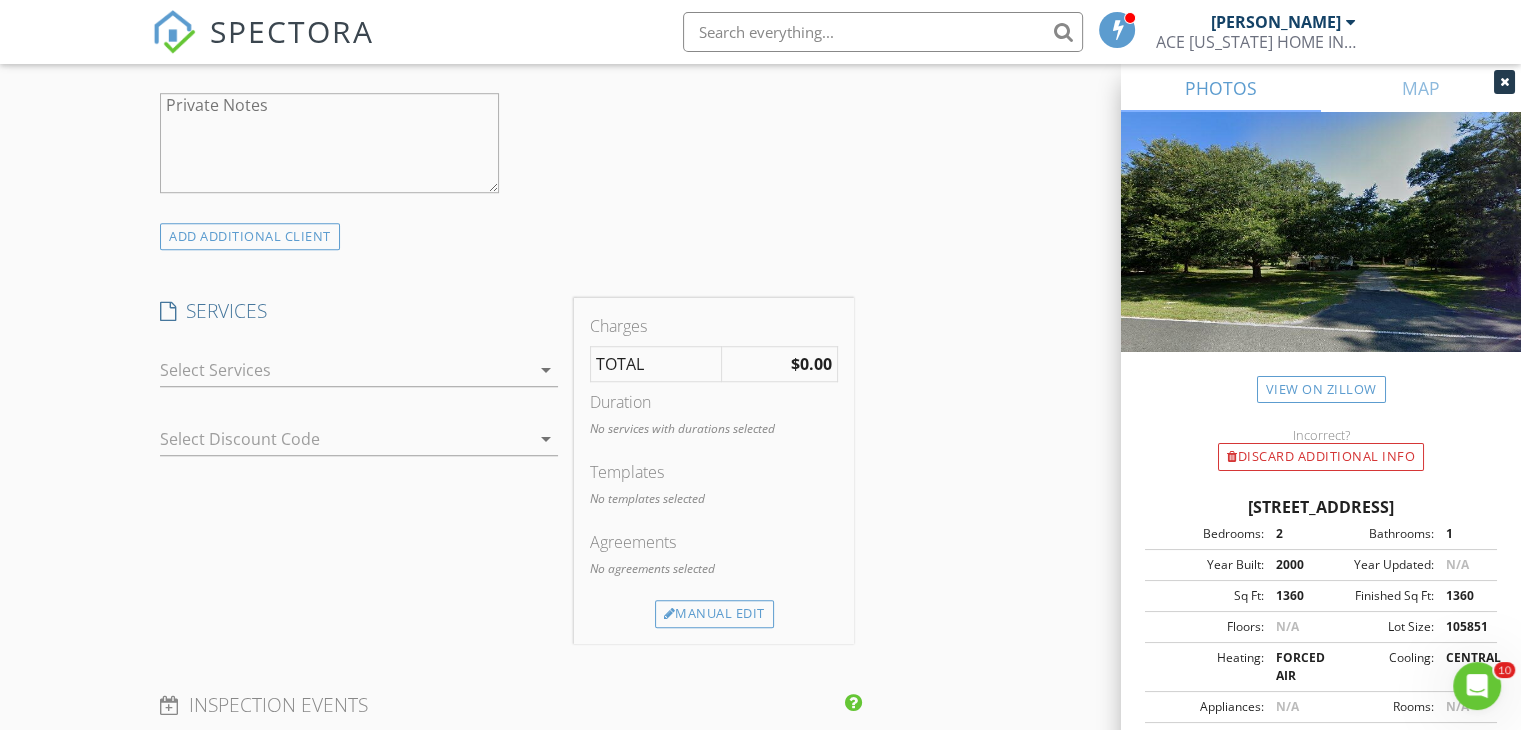 type on "813-735-8057" 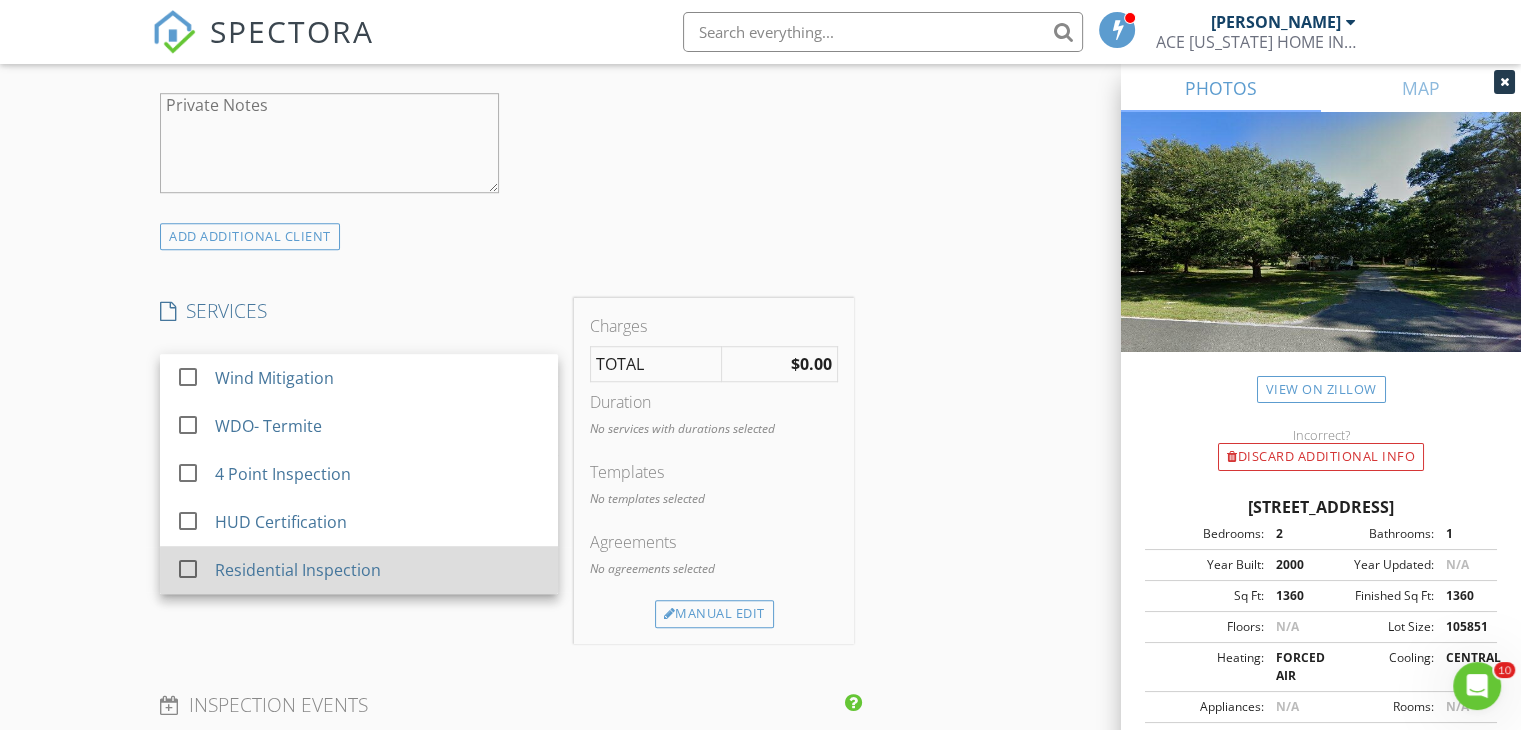 click at bounding box center [188, 569] 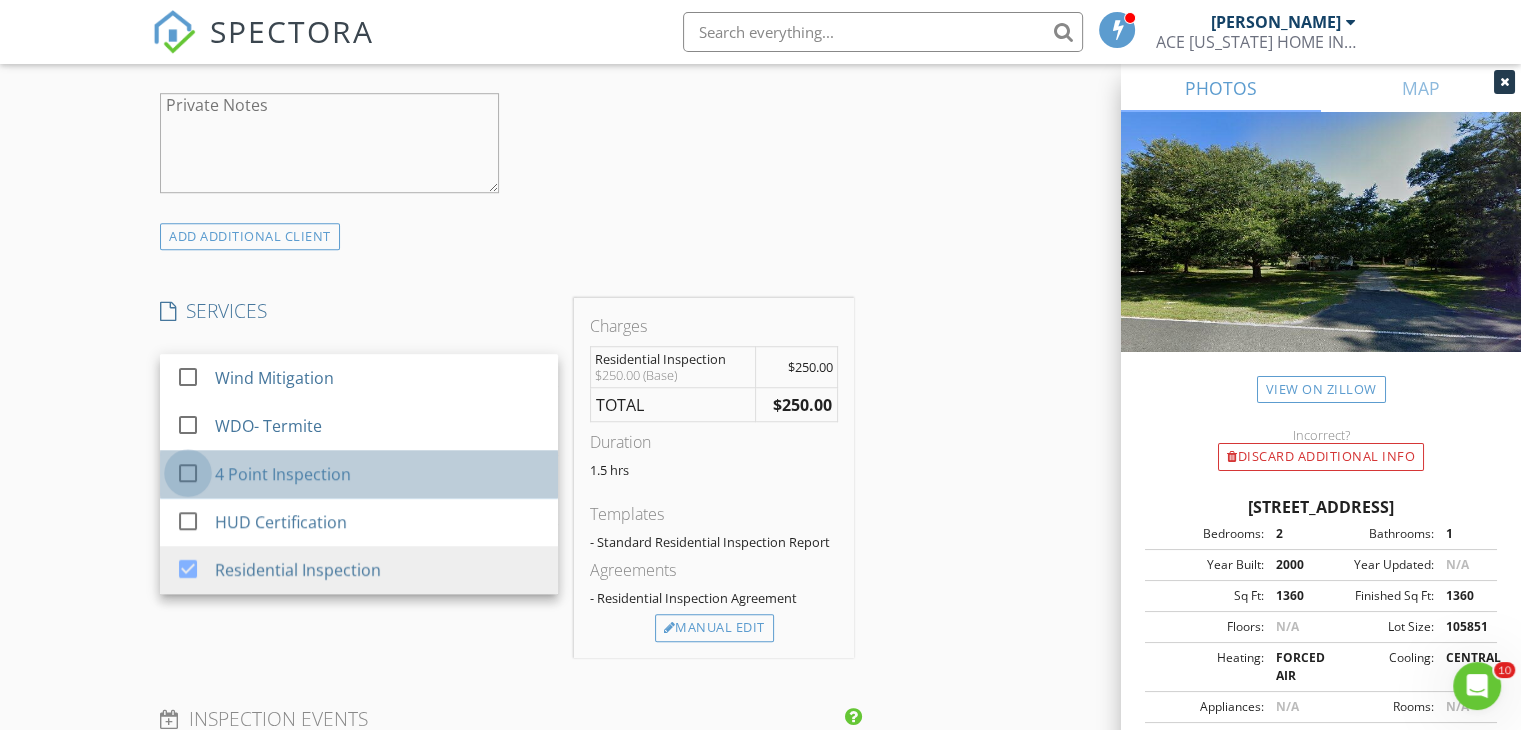 click at bounding box center [188, 473] 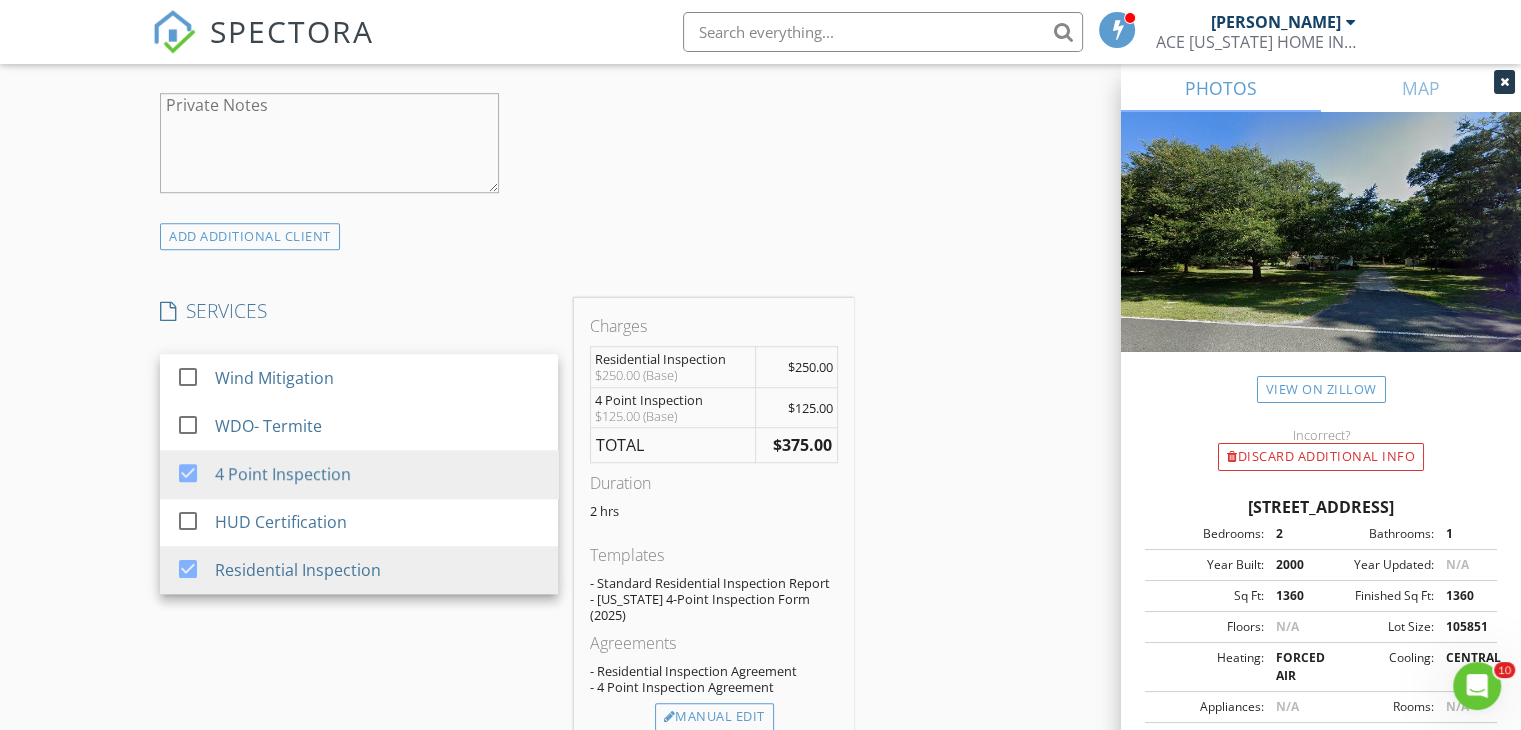 click on "SERVICES
check_box_outline_blank   Wind Mitigation   check_box_outline_blank   WDO- Termite   check_box   4 Point Inspection   check_box_outline_blank   HUD Certification   check_box   Residential Inspection   Residential Inspection,  4 Point Inspection arrow_drop_down   check_box_outline_blank   Add On   Full Package check_box_outline_blank   Add On   Full Package check_box_outline_blank   Add On   Full Package check_box_outline_blank   Add On   Full Package Residential Inspection Options arrow_drop_down   Select Discount Code arrow_drop_down" at bounding box center [359, 522] 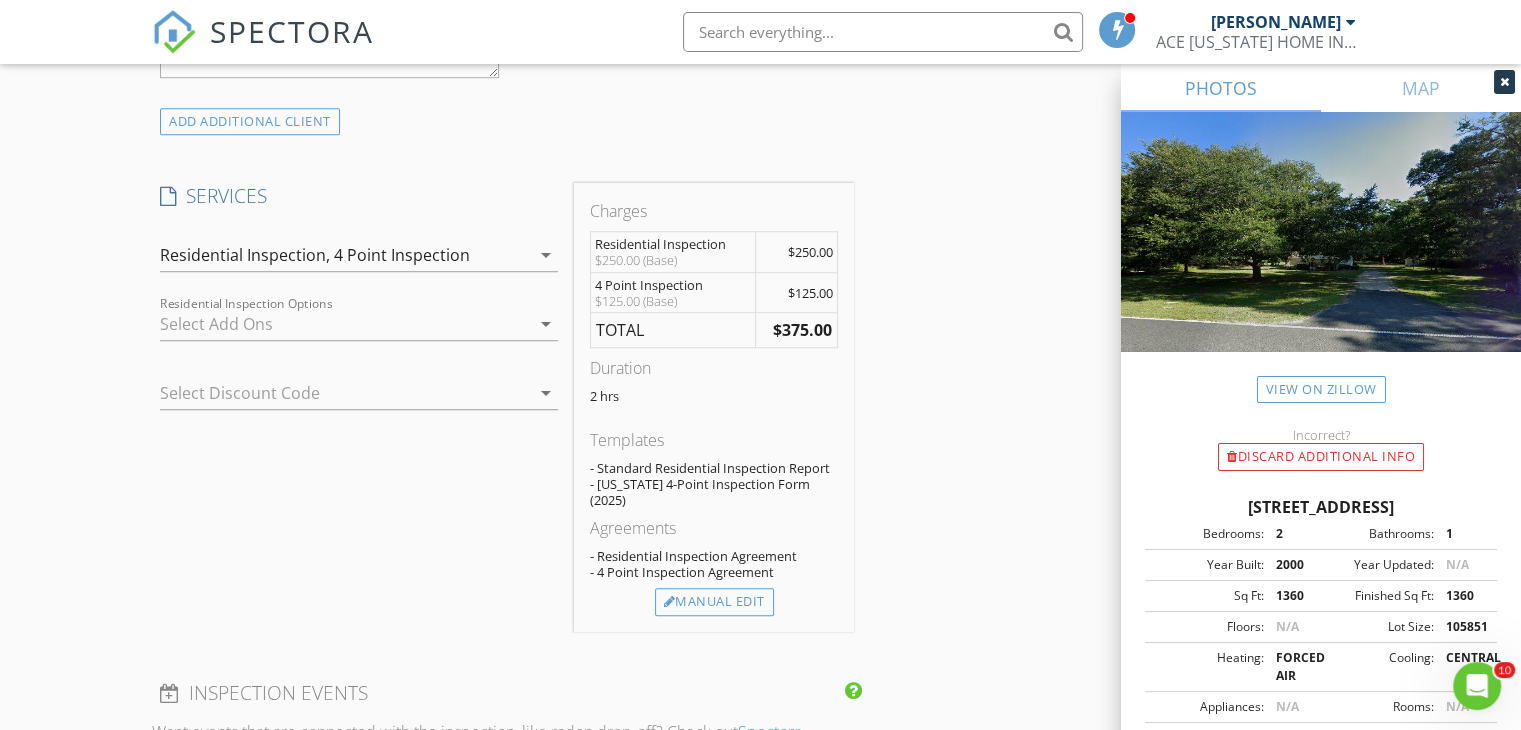 scroll, scrollTop: 1527, scrollLeft: 0, axis: vertical 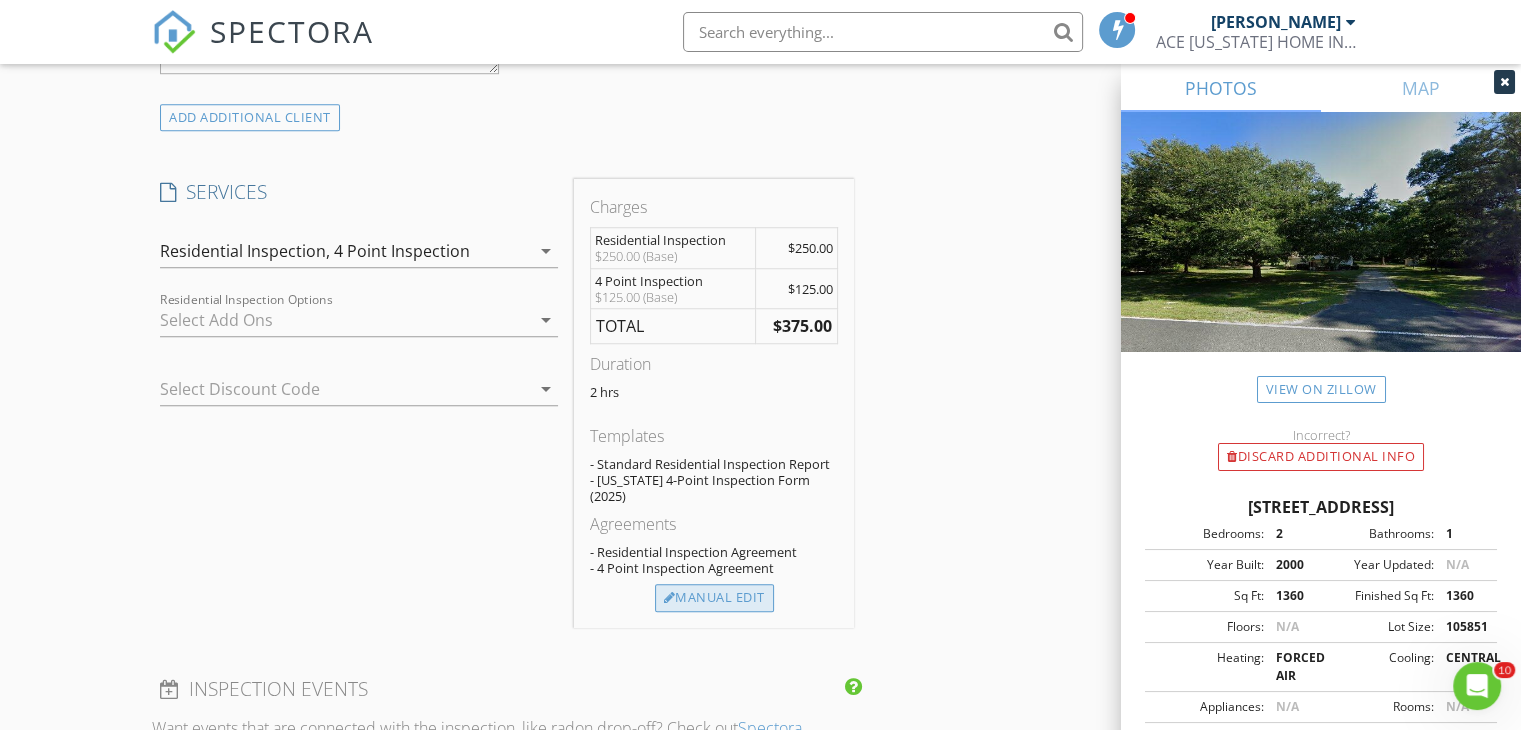 click on "Manual Edit" at bounding box center (714, 598) 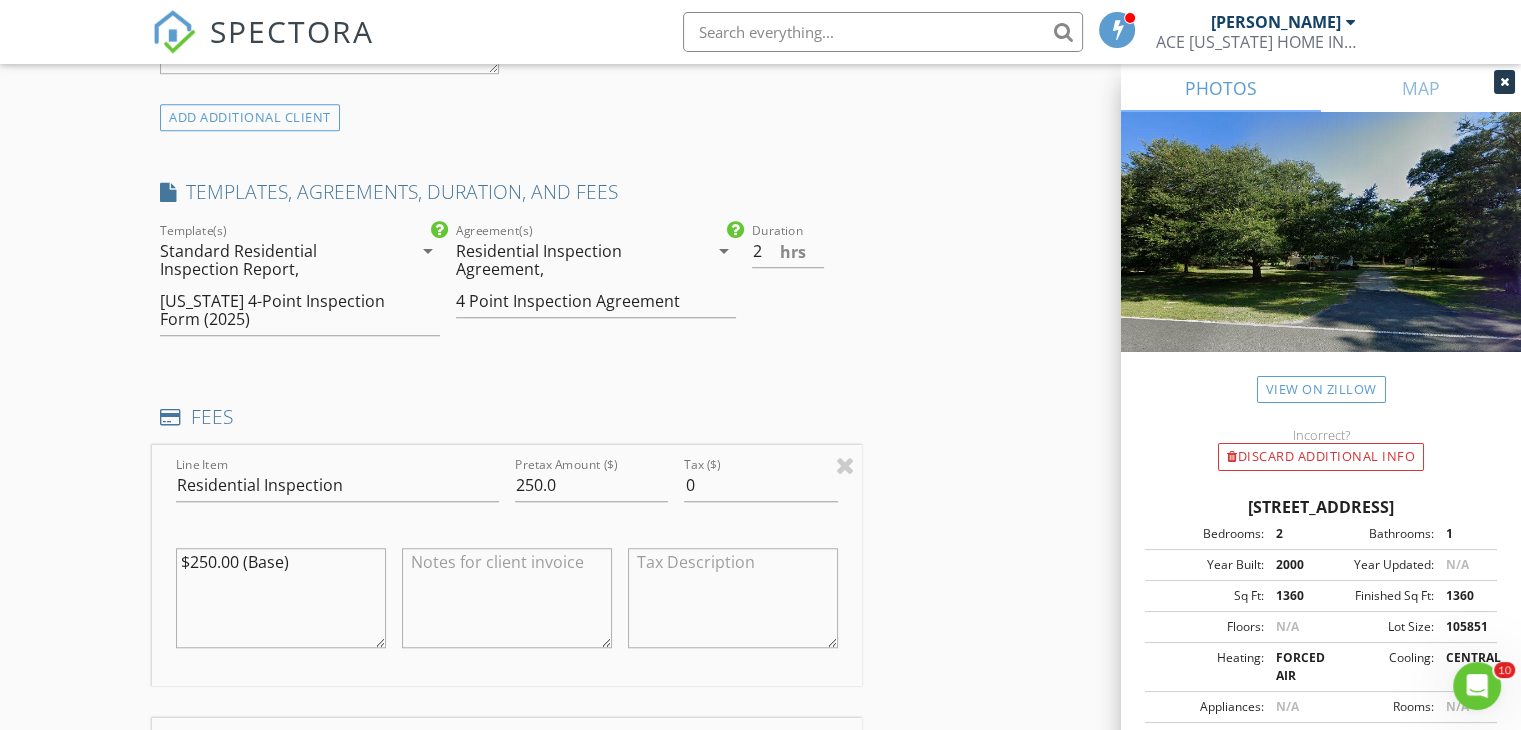click on "Residential Inspection Agreement,  4 Point Inspection Agreement" at bounding box center [582, 276] 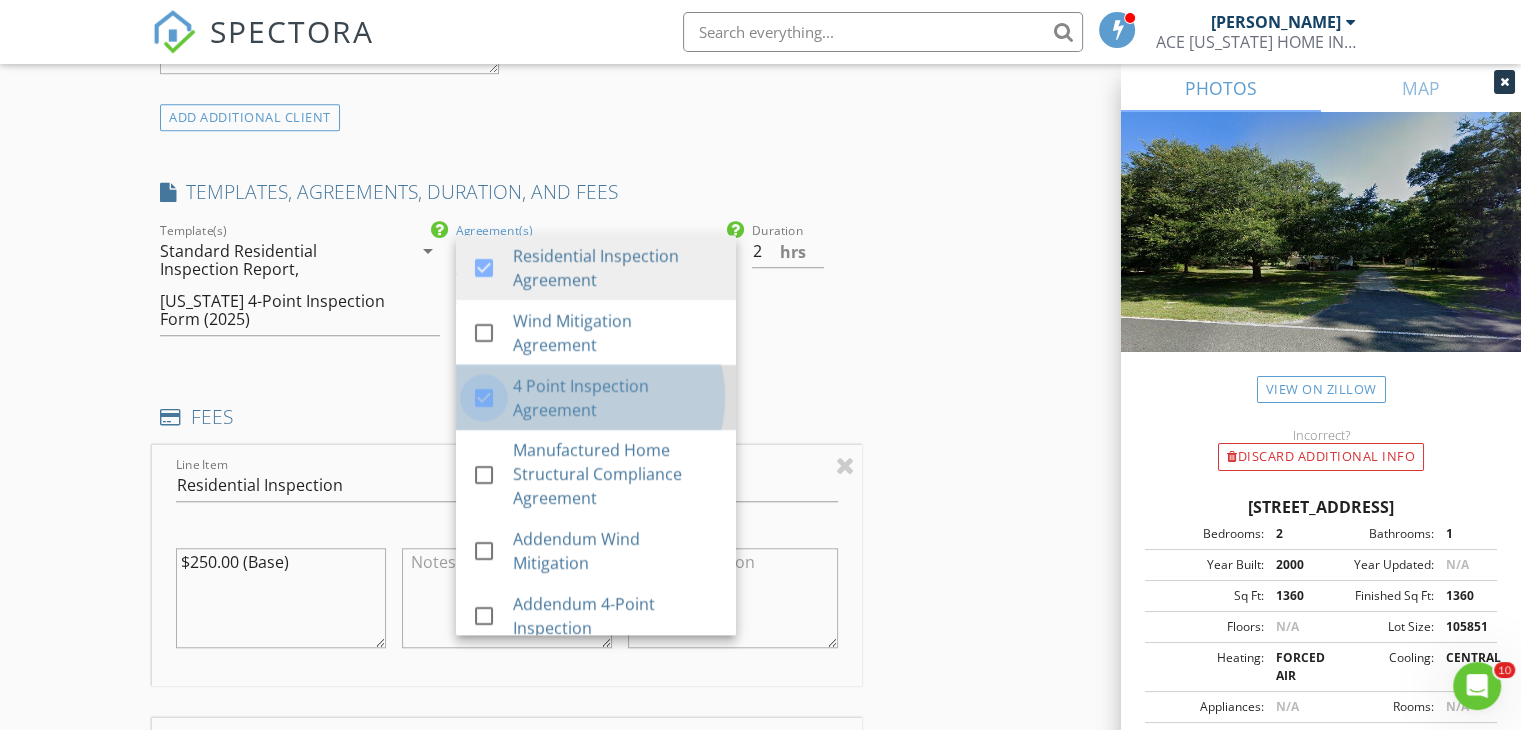 click at bounding box center [484, 398] 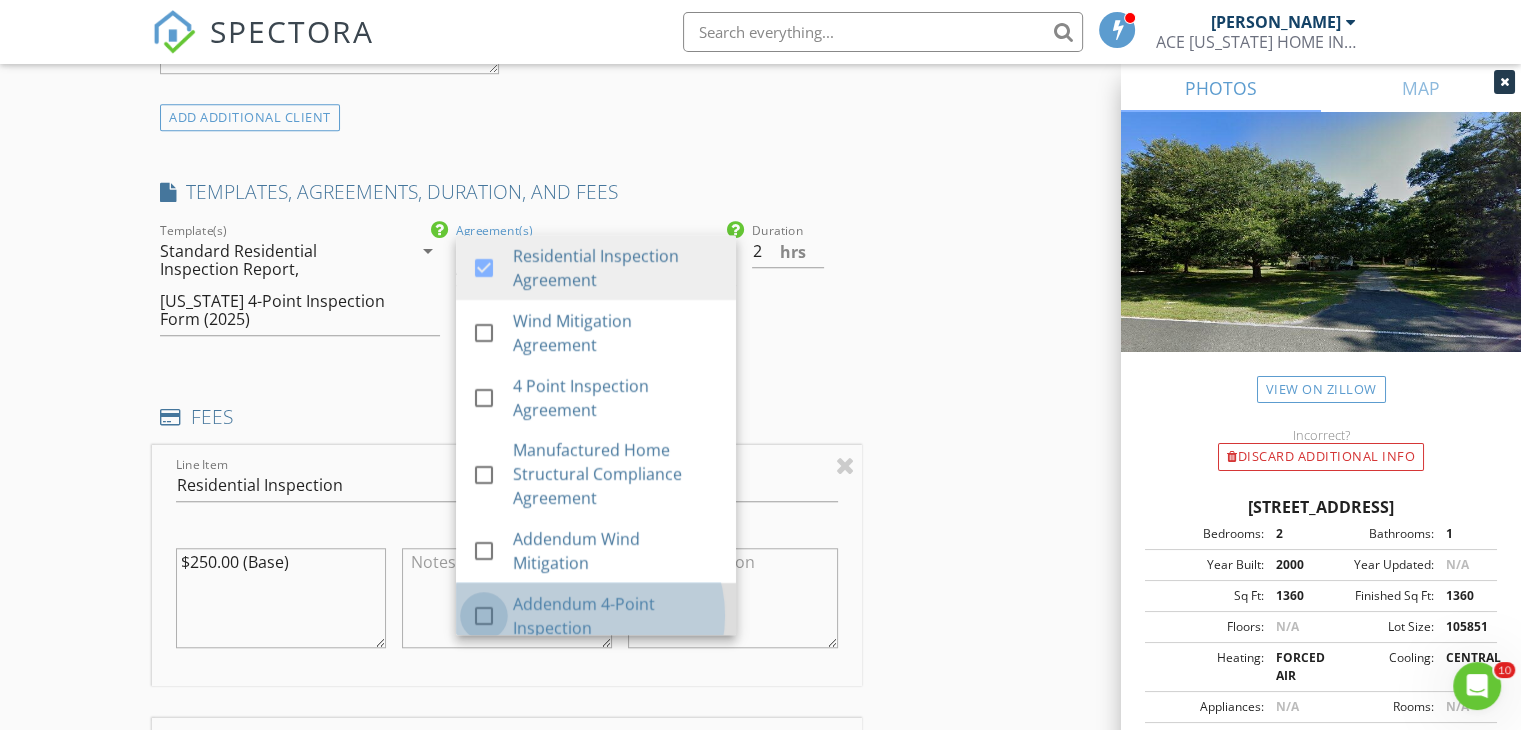 click at bounding box center [484, 616] 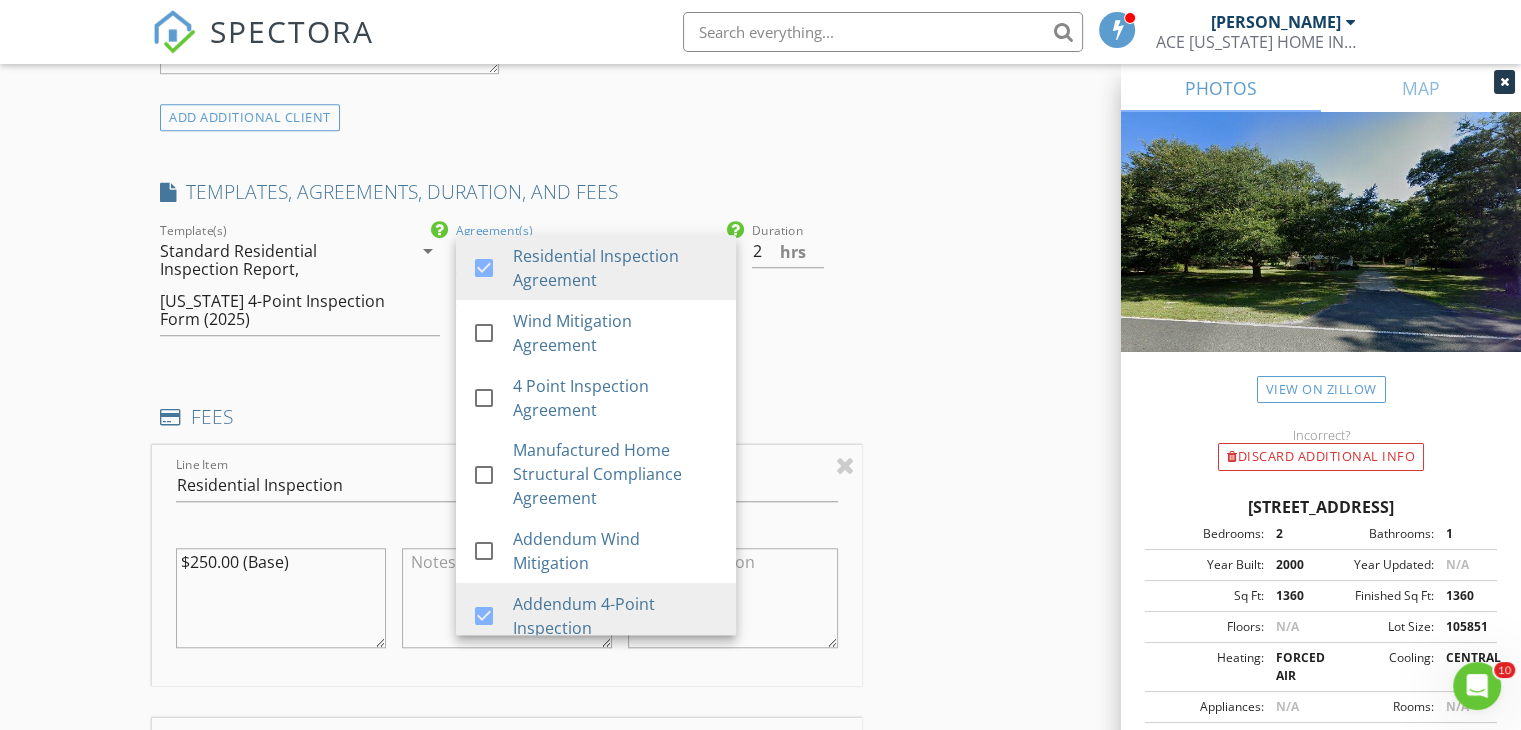 click on "Duration 2 hrs" at bounding box center [803, 287] 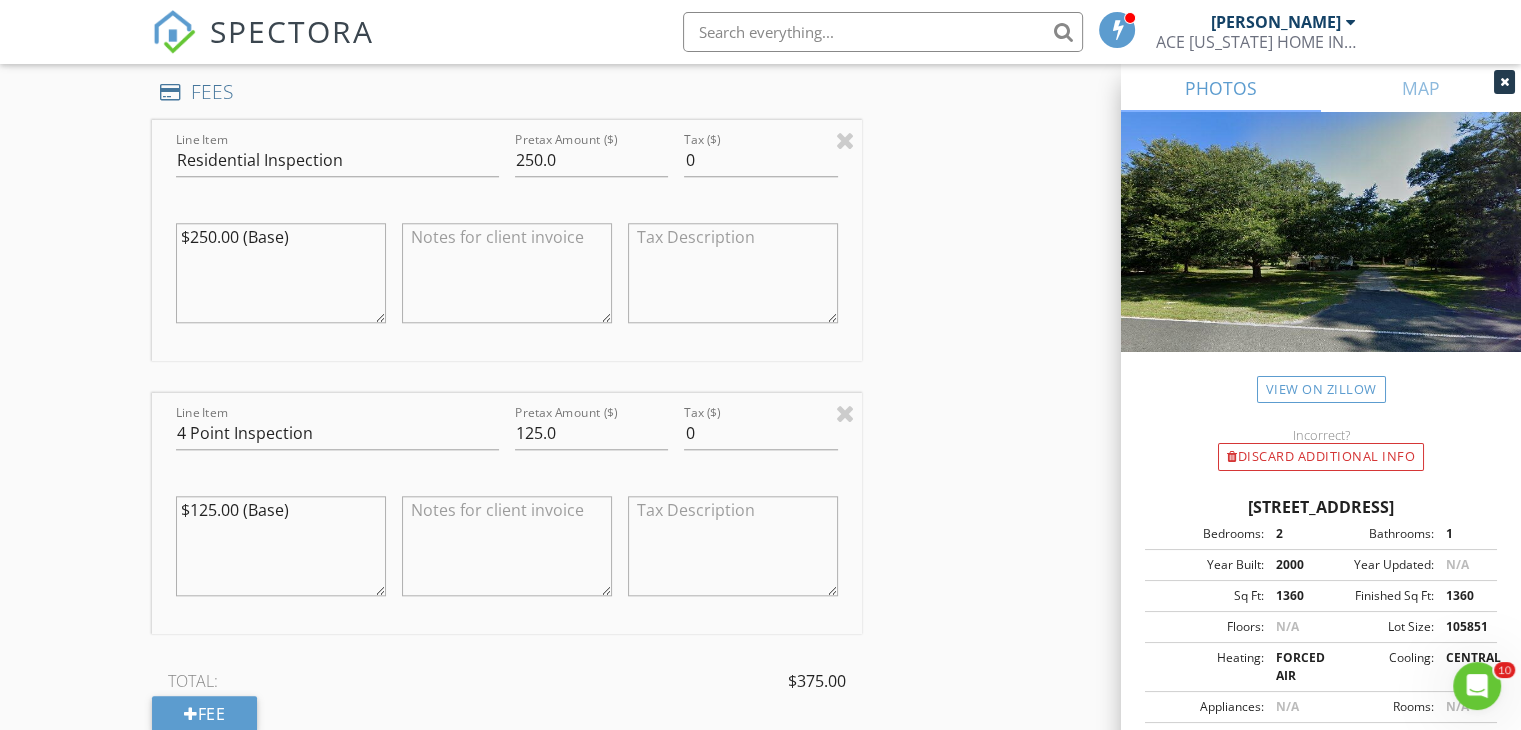 scroll, scrollTop: 1854, scrollLeft: 0, axis: vertical 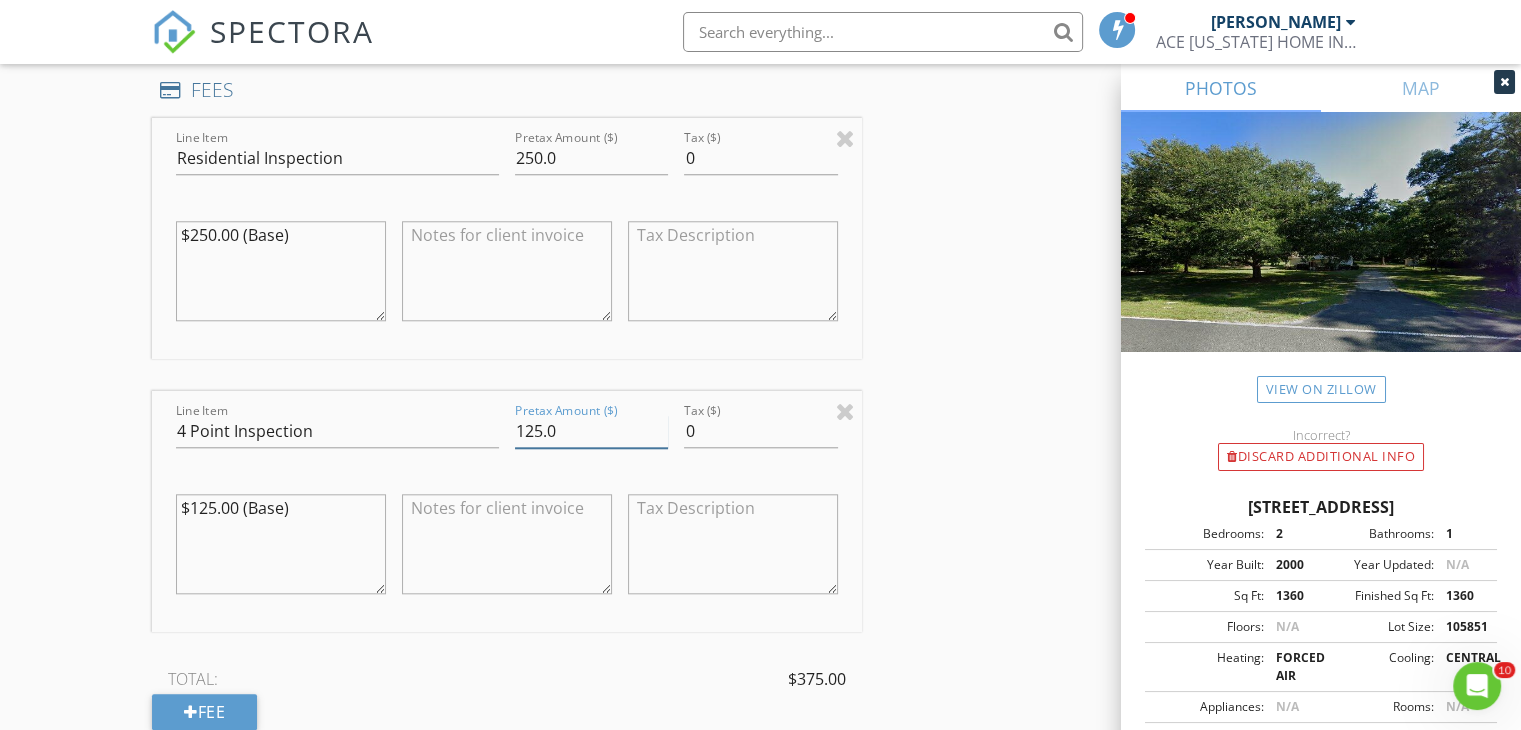 drag, startPoint x: 568, startPoint y: 444, endPoint x: 479, endPoint y: 445, distance: 89.005615 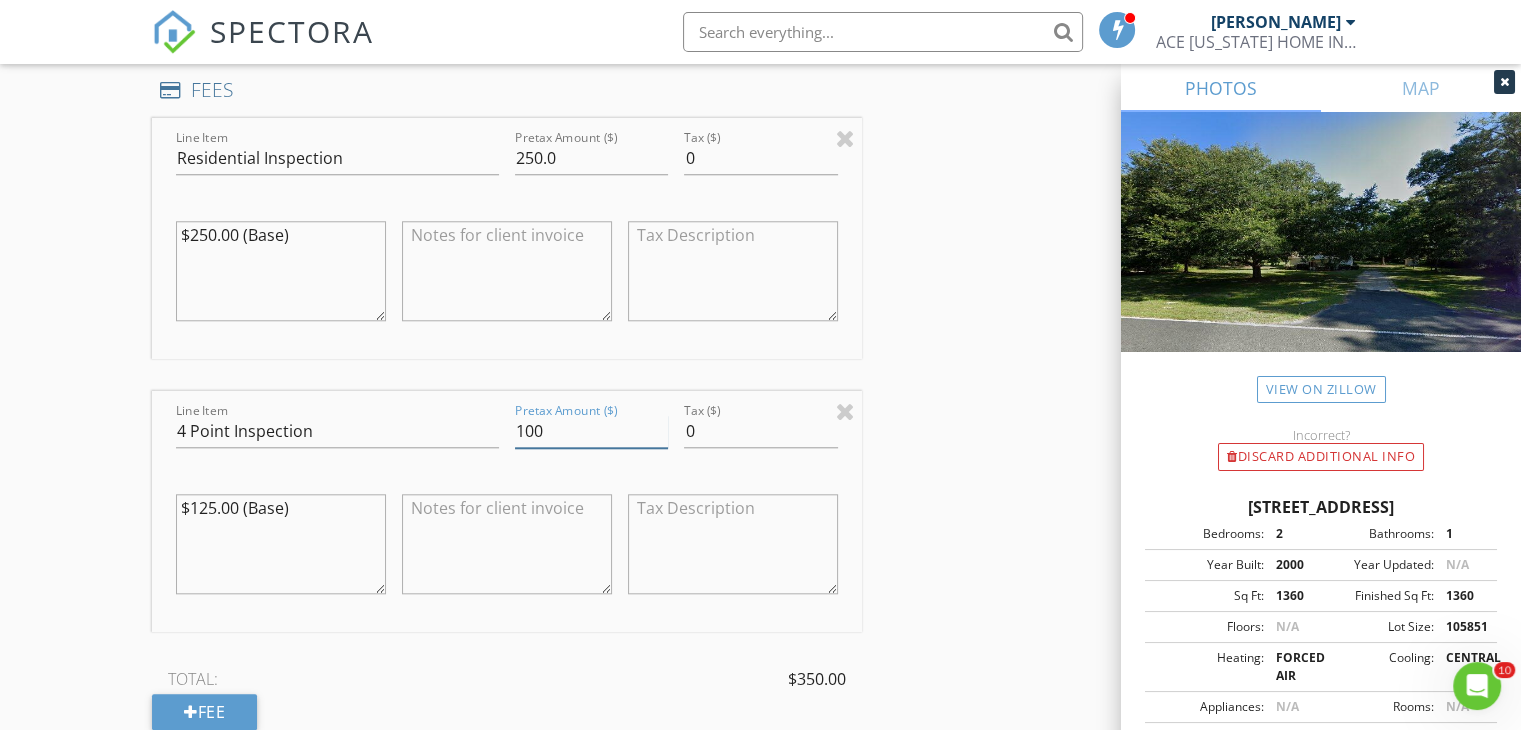 type on "100" 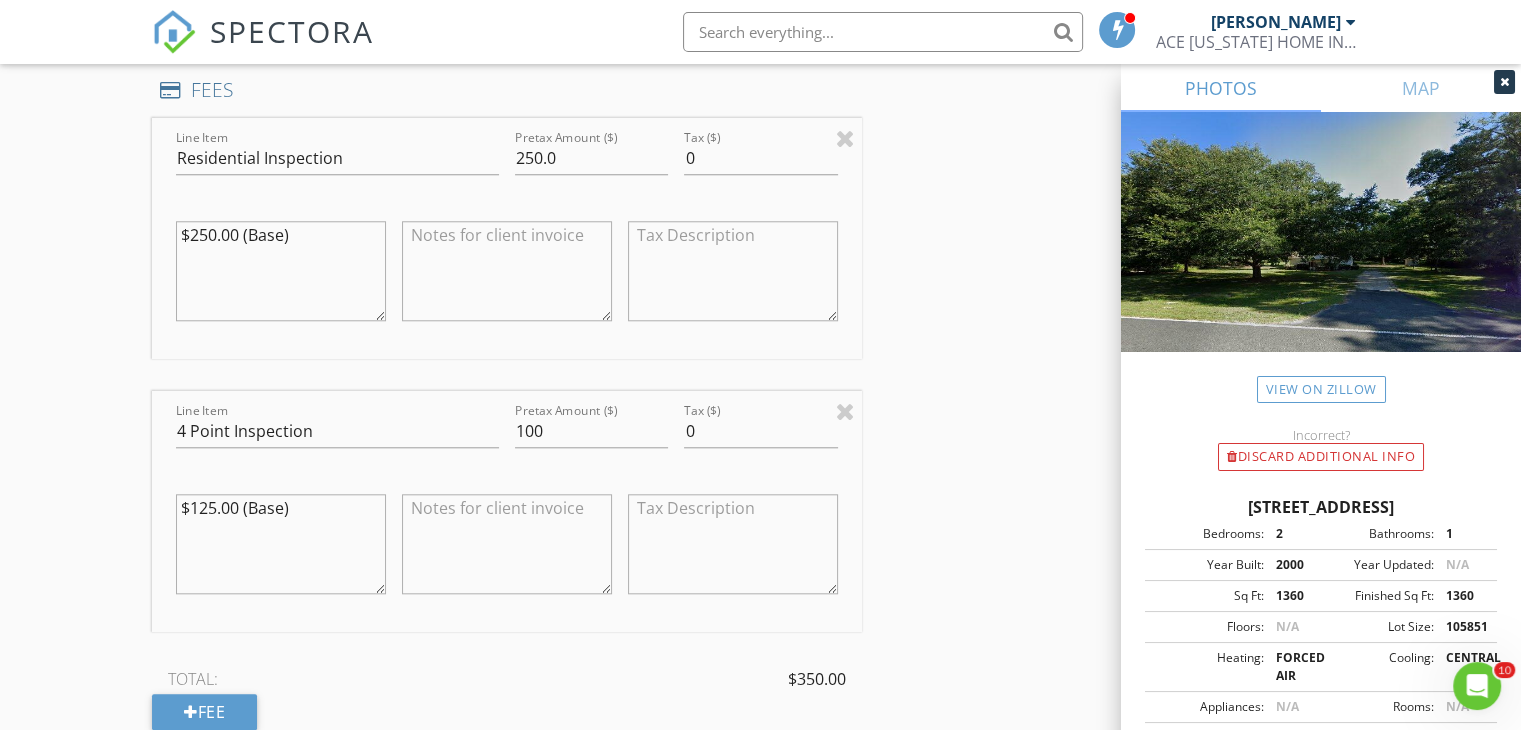 click on "INSPECTOR(S)
check_box   Aliasger Vajihuddin   PRIMARY   Aliasger Vajihuddin arrow_drop_down   check_box_outline_blank Aliasger Vajihuddin specifically requested
Date/Time
07/12/2025 12:00 PM
Location
Address Search       Address 323 W County Rd 778   Unit   City High Springs   State FL   Zip 32643   County Columbia     Square Feet 1360   Year Built 2000   Foundation arrow_drop_down     Aliasger Vajihuddin     21.0 miles     (29 minutes)
client
check_box Enable Client CC email for this inspection   Client Search     check_box_outline_blank Client is a Company/Organization     First Name Keana   Last Name Soberon   Email   CC Email   Phone 813-735-8057           Notes   Private Notes
ADD ADDITIONAL client
SERVICES
check_box_outline_blank   Wind Mitigation     WDO- Termite" at bounding box center (760, 375) 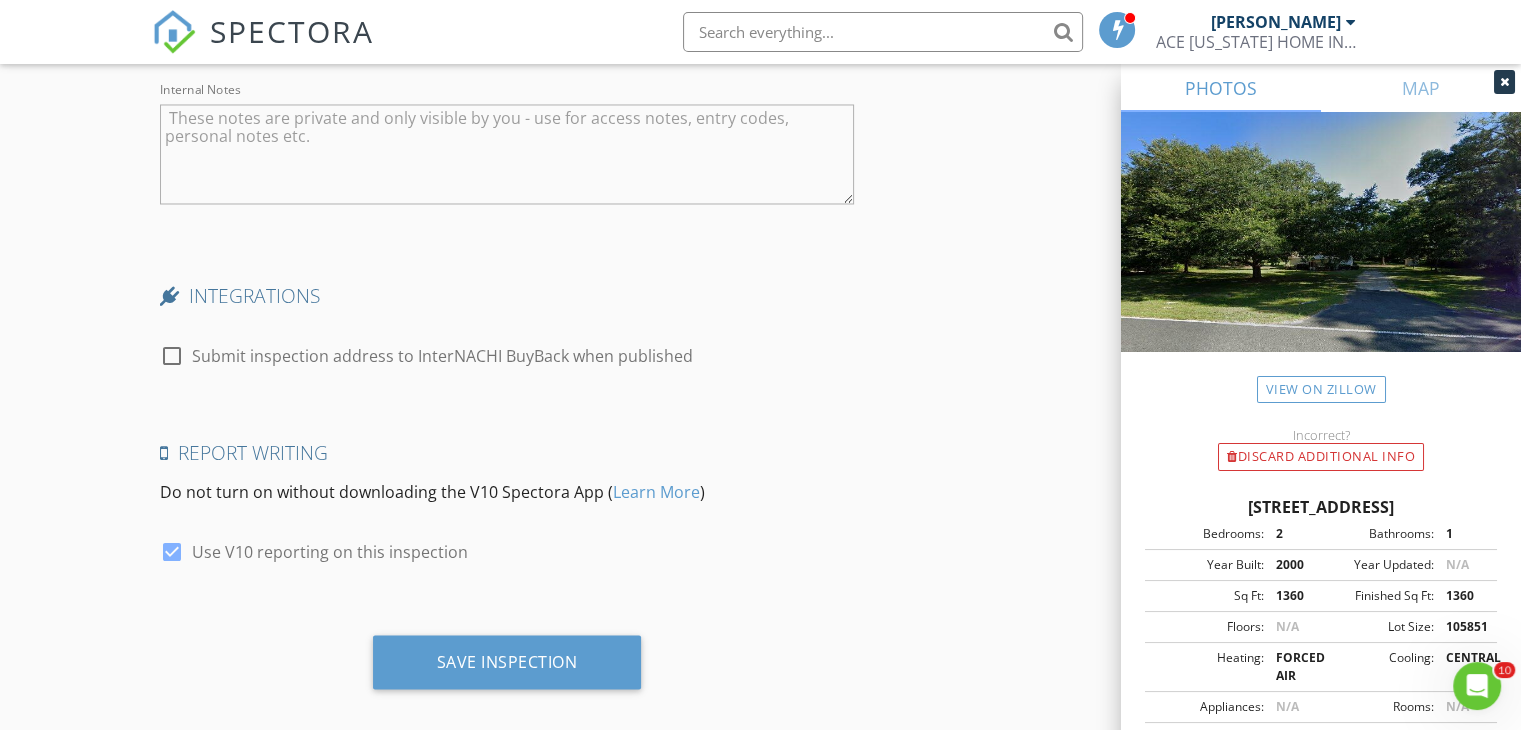 scroll, scrollTop: 3557, scrollLeft: 0, axis: vertical 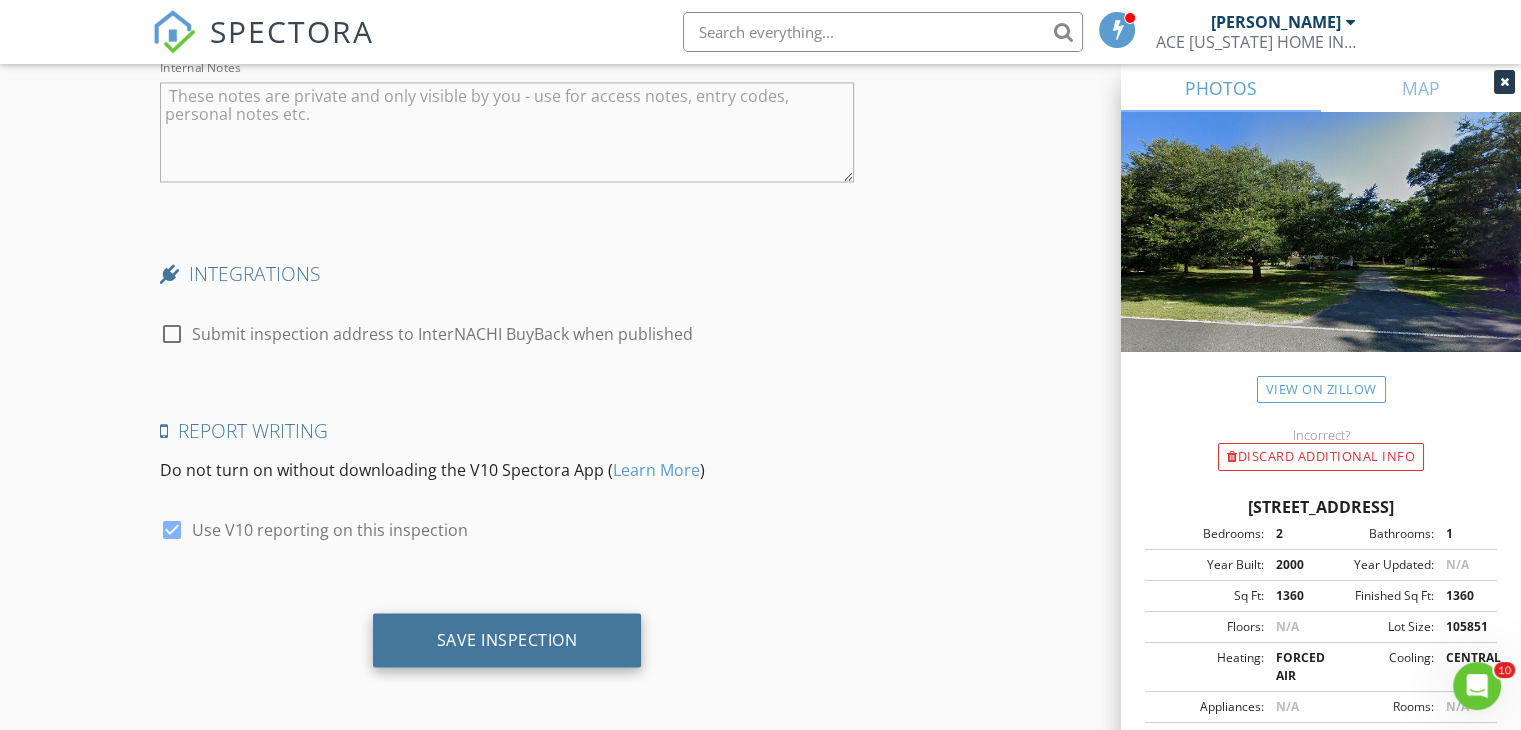click on "Save Inspection" at bounding box center [507, 639] 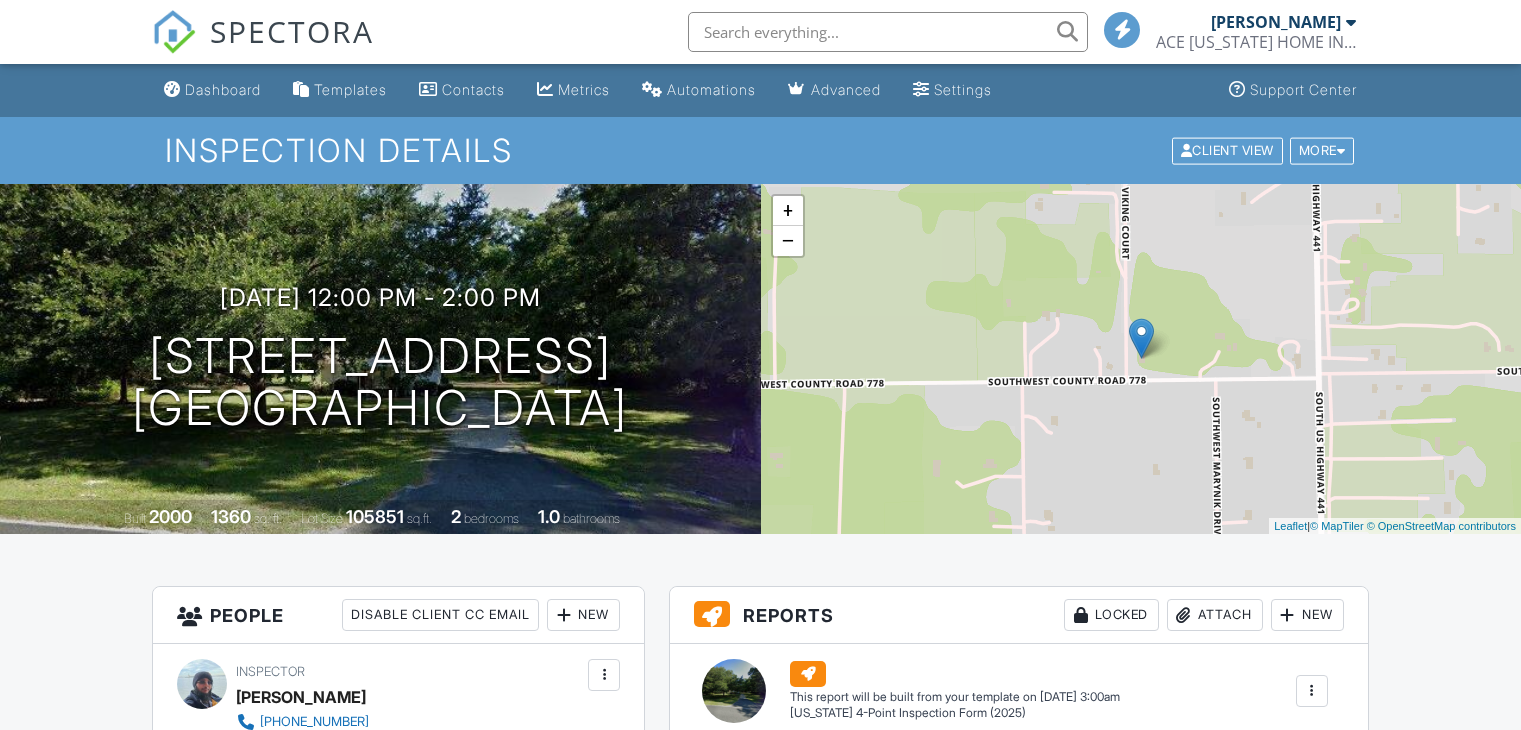 scroll, scrollTop: 0, scrollLeft: 0, axis: both 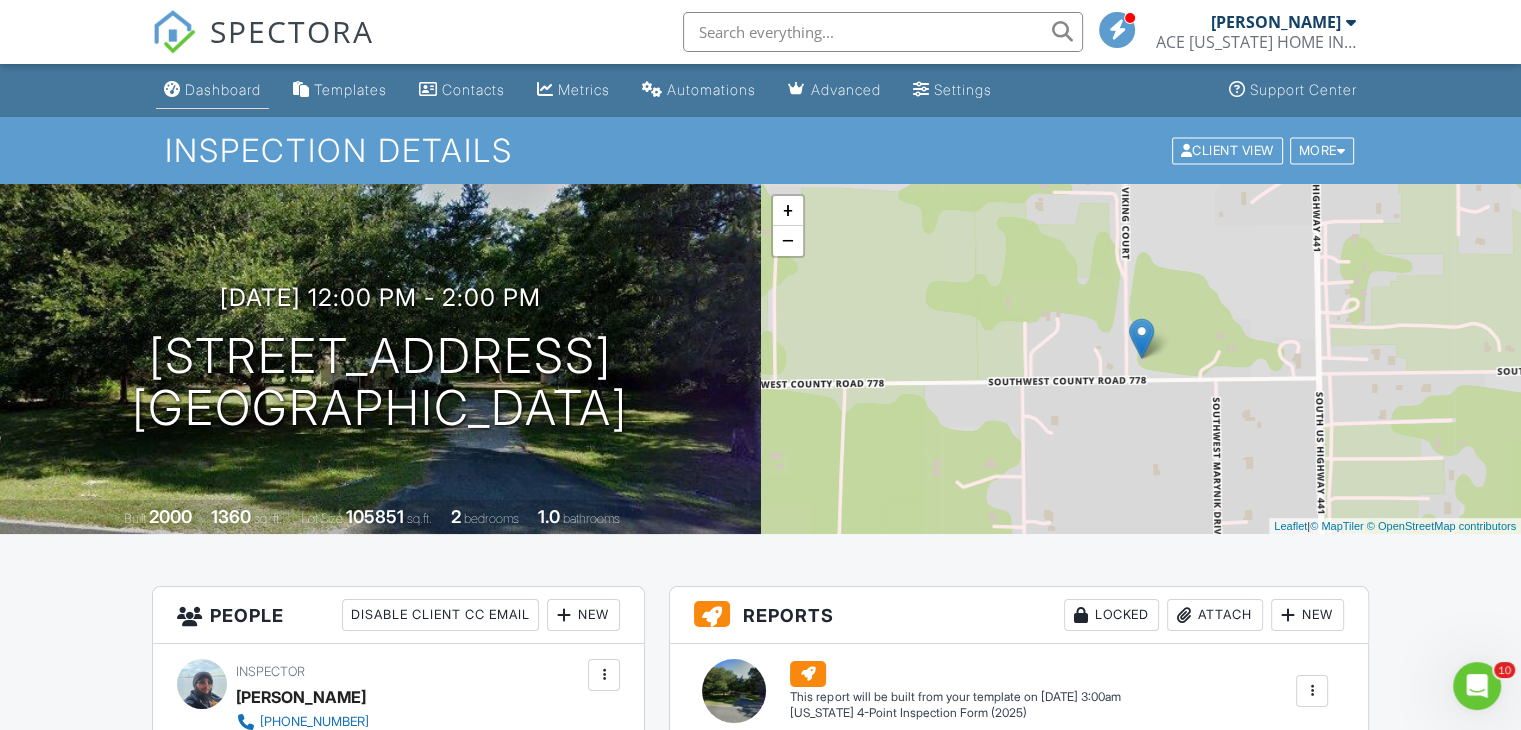 click on "Dashboard" at bounding box center [223, 89] 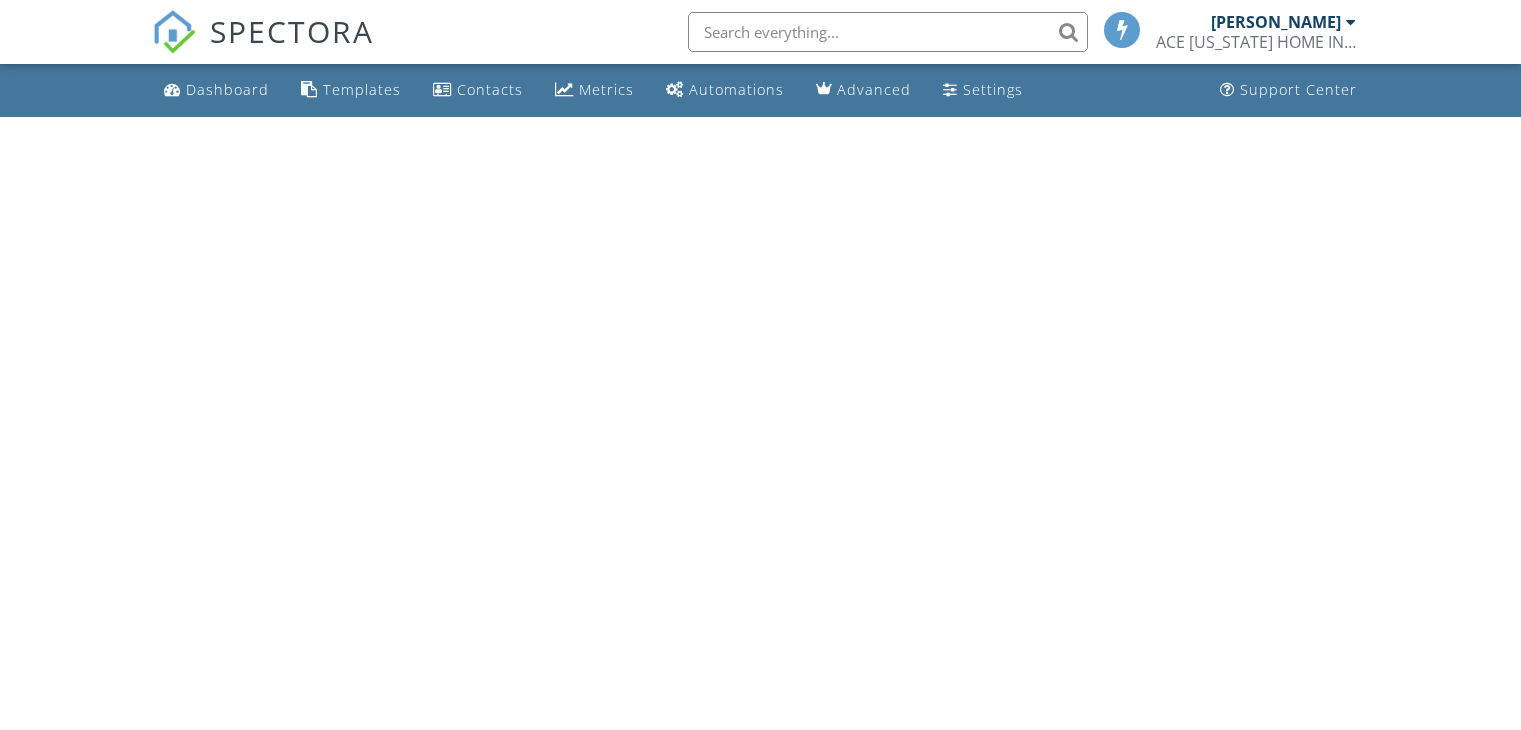 scroll, scrollTop: 0, scrollLeft: 0, axis: both 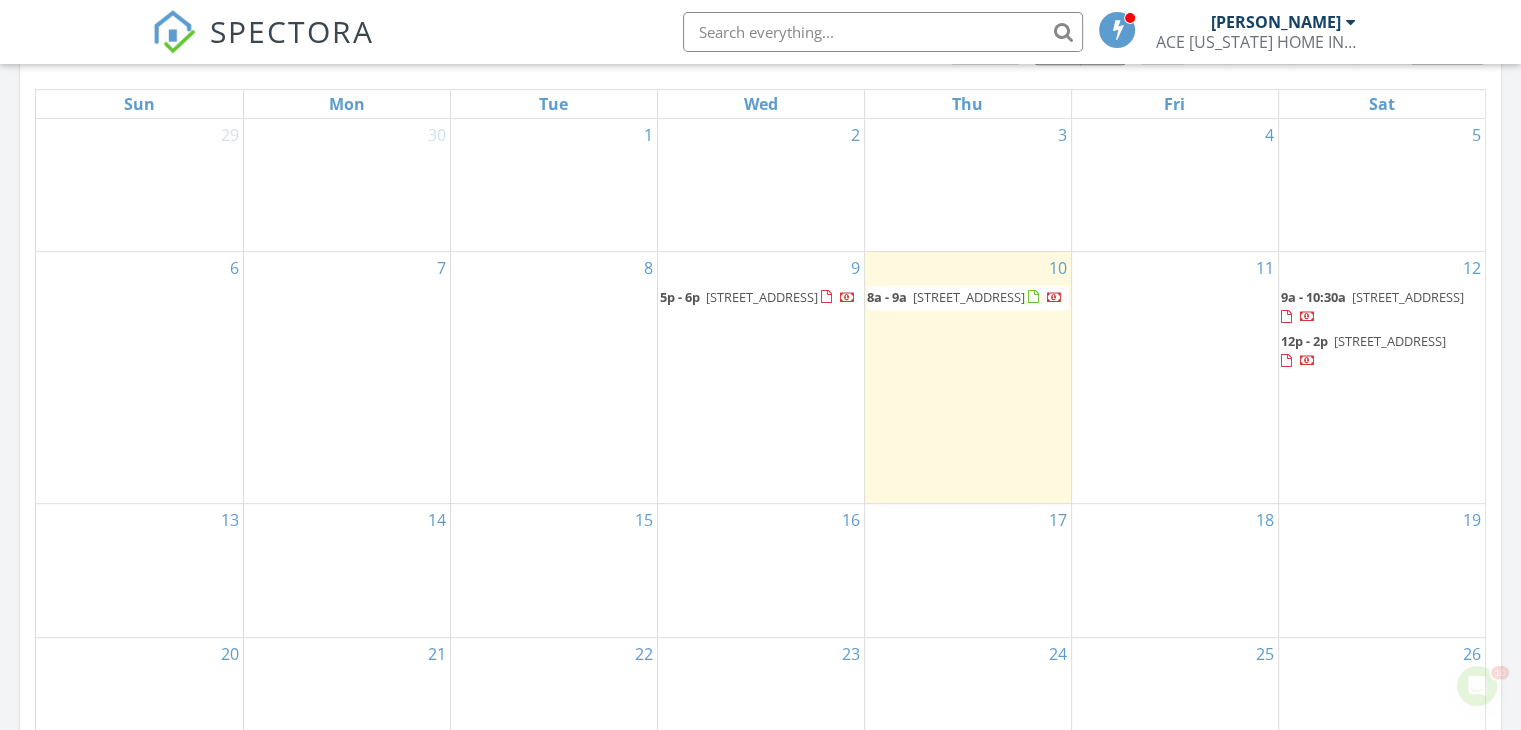 click on "10
8a - 9a
342 NE Ethan Pl, Lake City 32055" at bounding box center (968, 378) 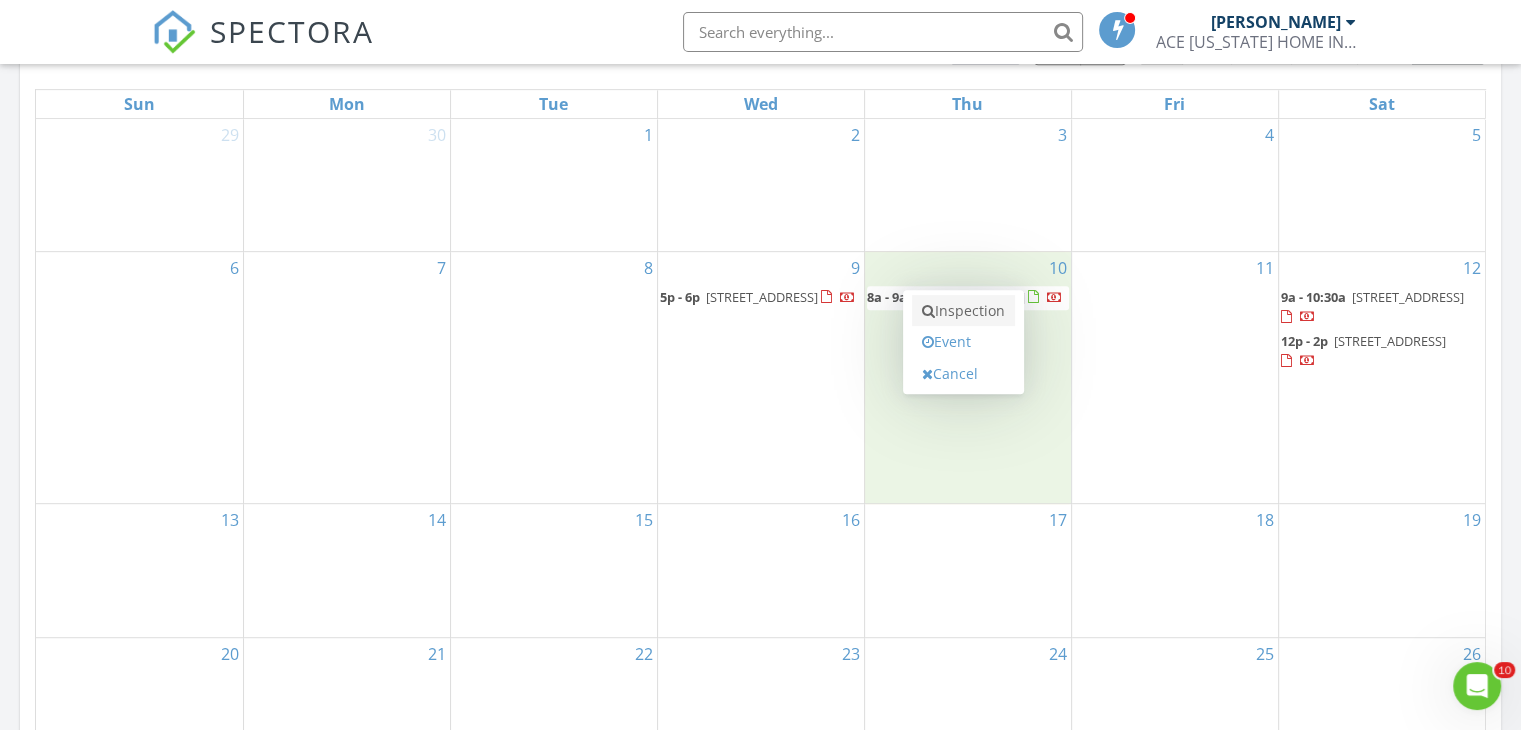 click on "Inspection" at bounding box center (963, 311) 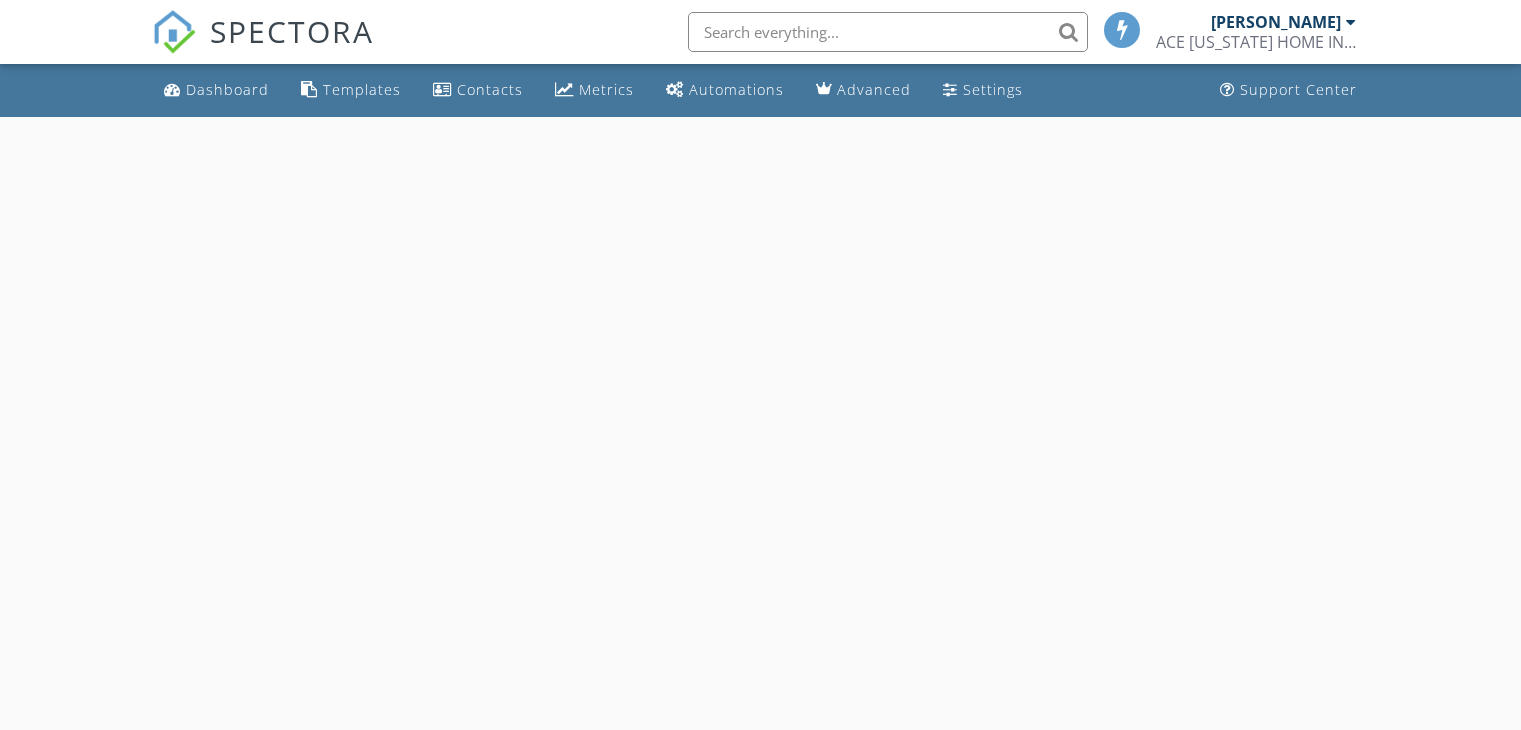 scroll, scrollTop: 0, scrollLeft: 0, axis: both 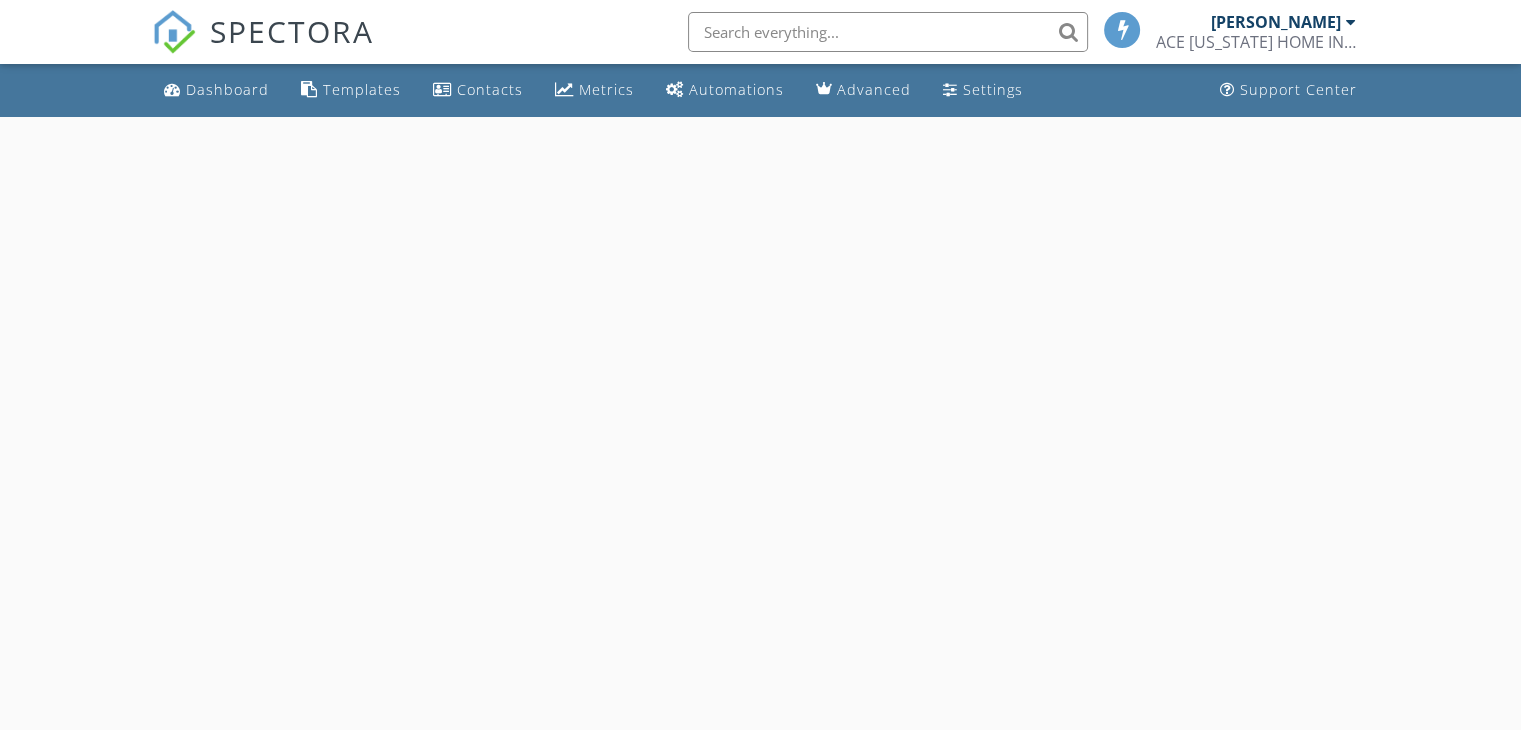 select on "6" 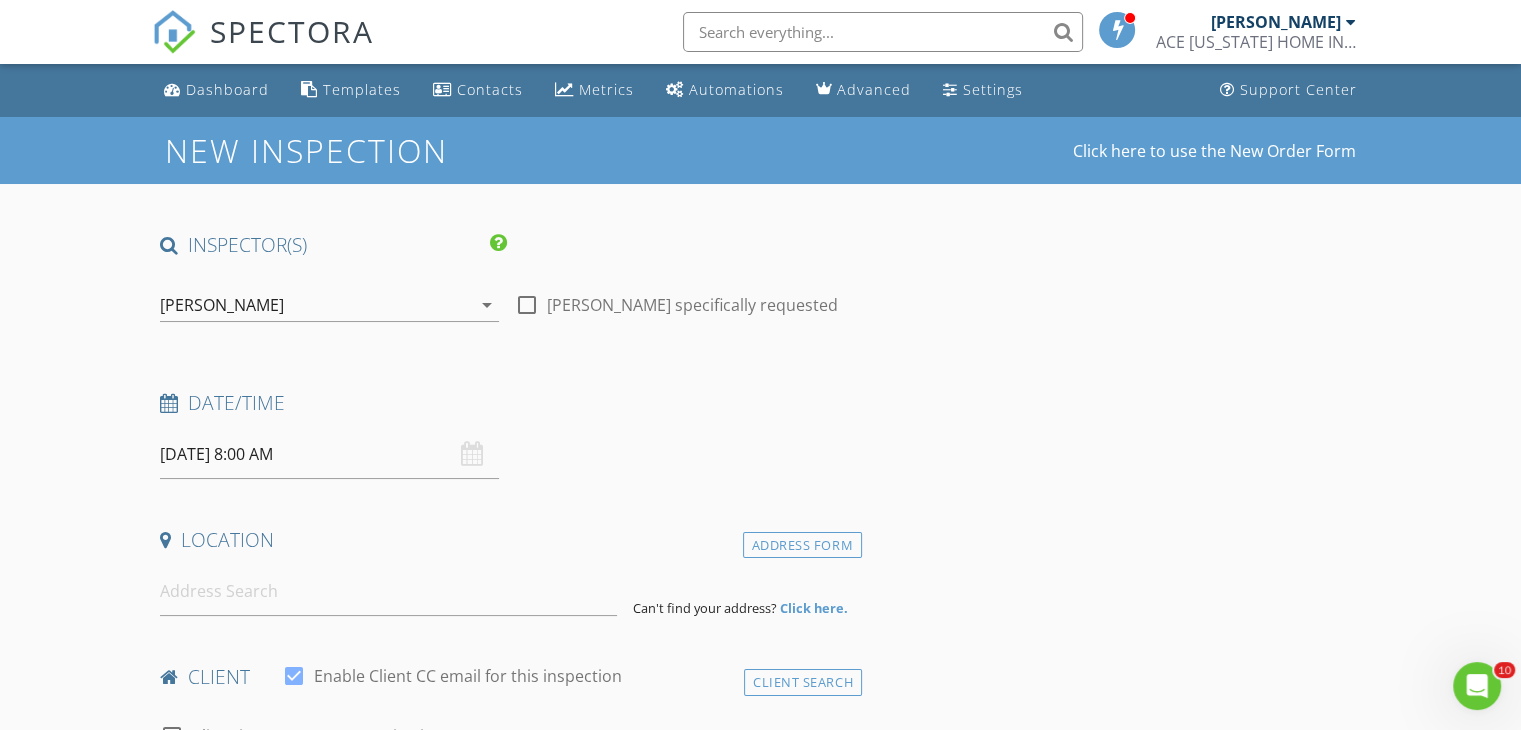 scroll, scrollTop: 0, scrollLeft: 0, axis: both 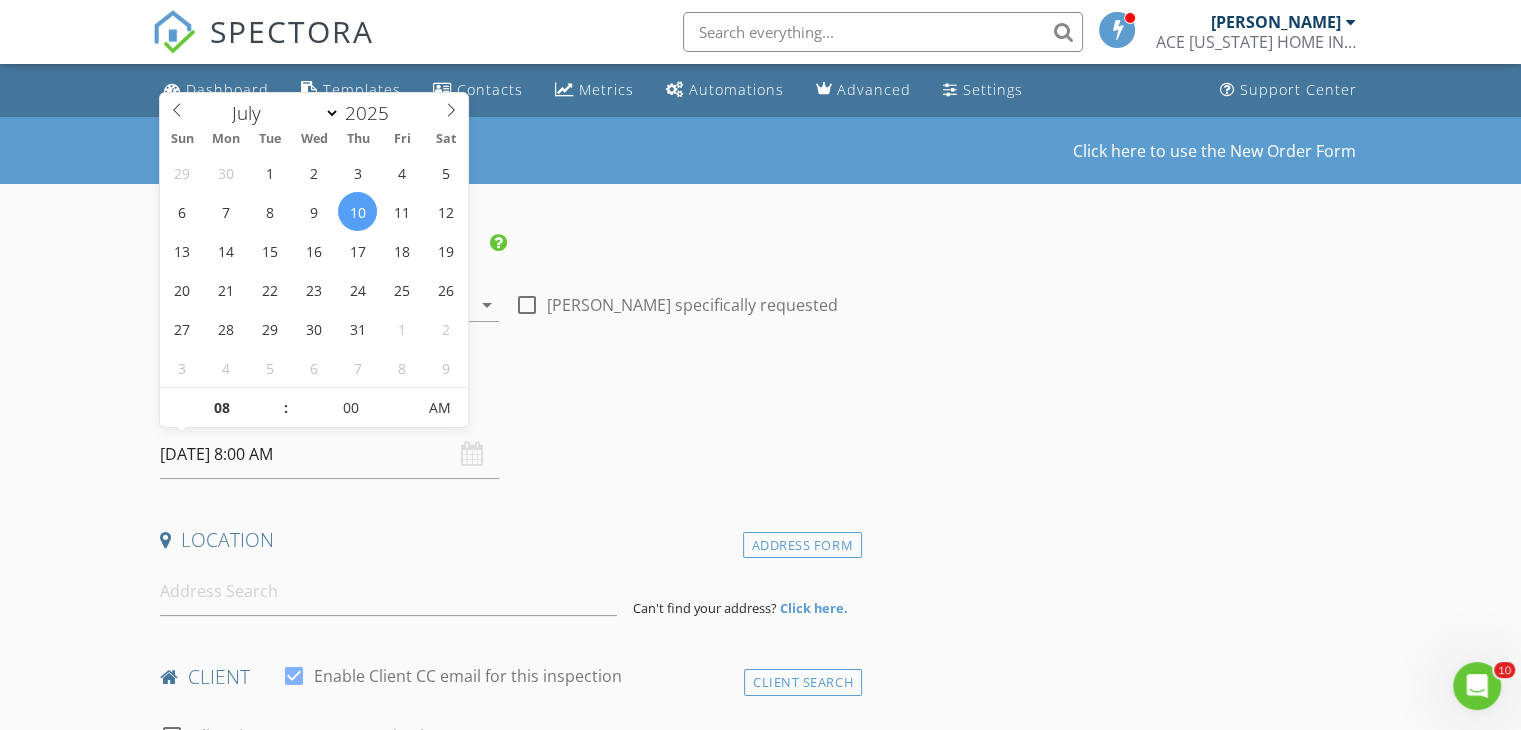 click on "07/10/2025 8:00 AM" at bounding box center (329, 454) 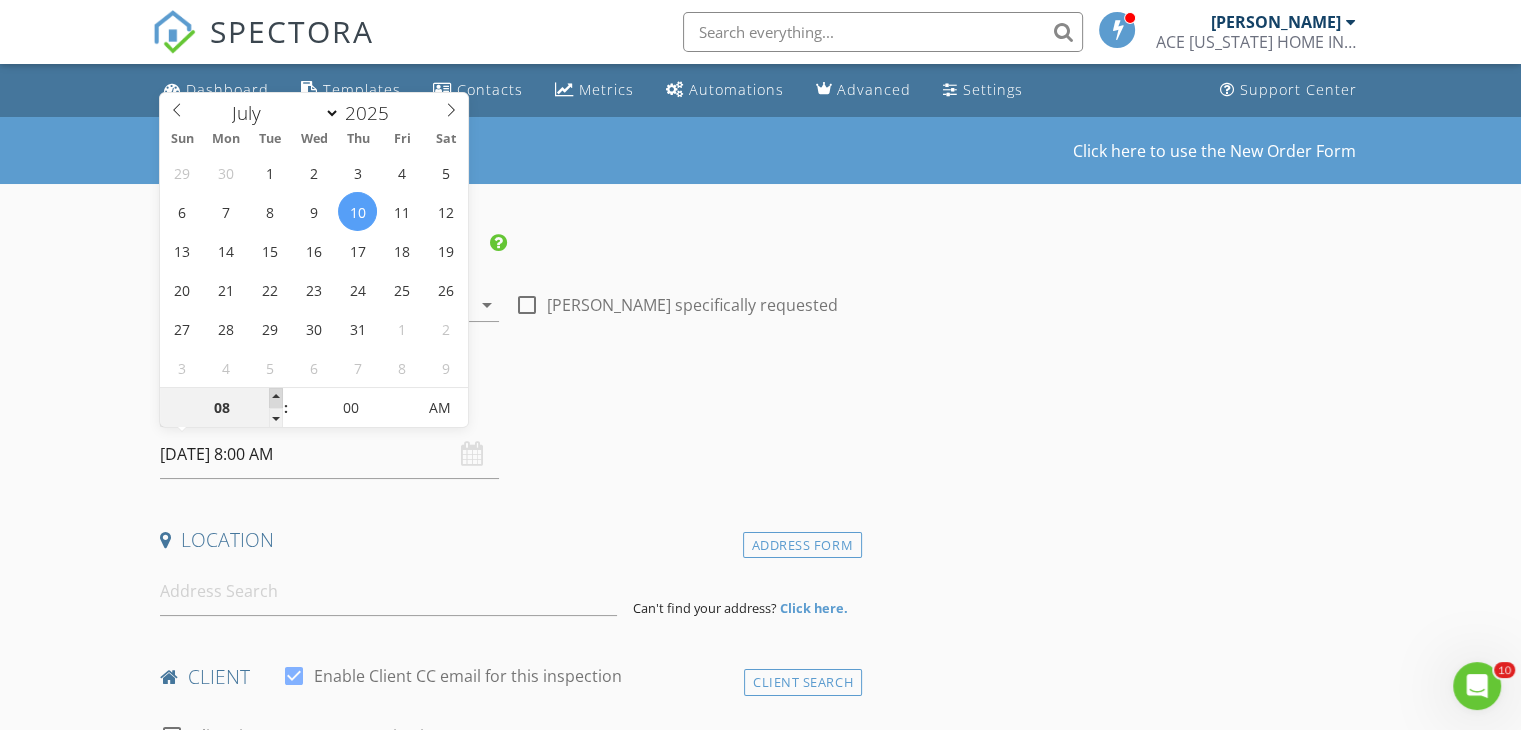 type on "09" 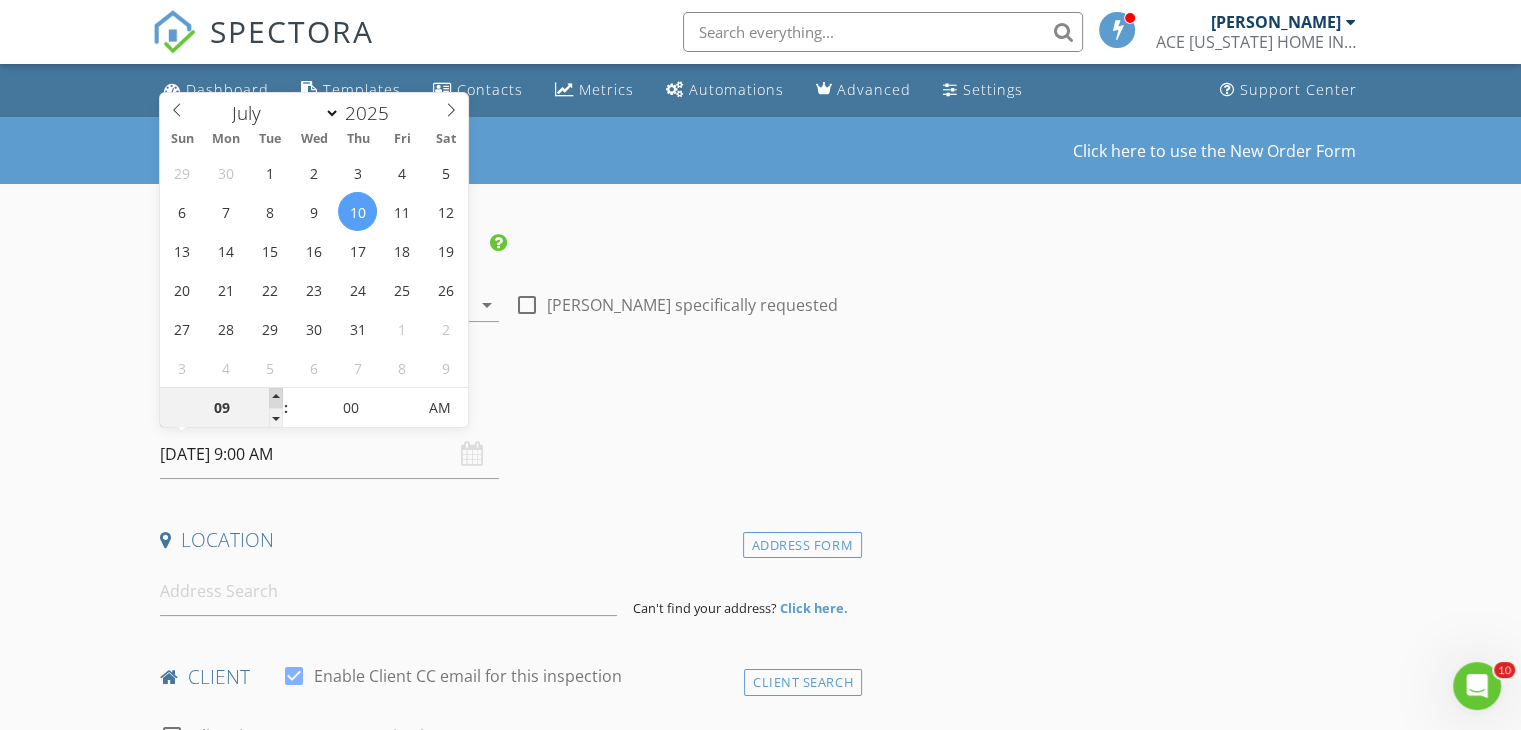 click at bounding box center (276, 398) 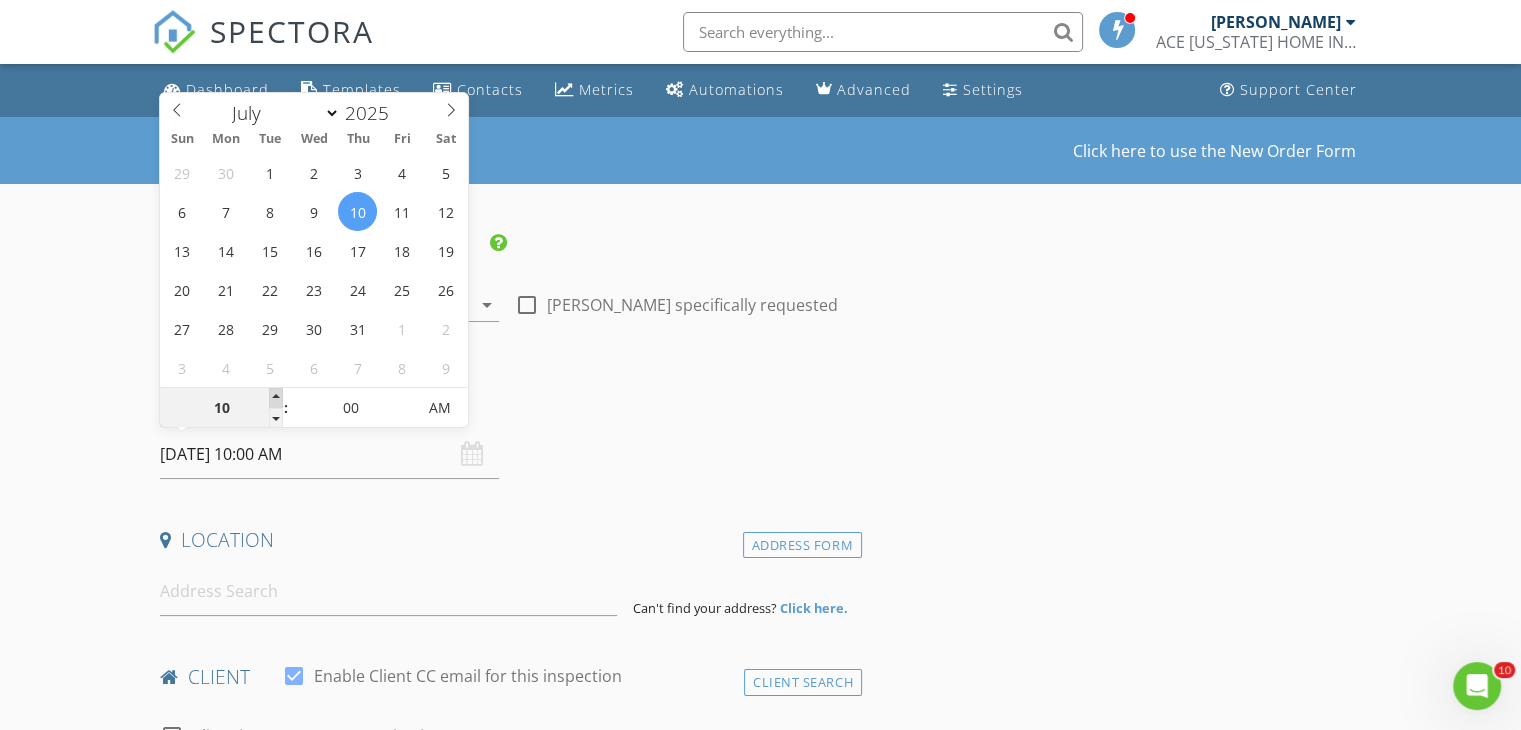 click at bounding box center (276, 398) 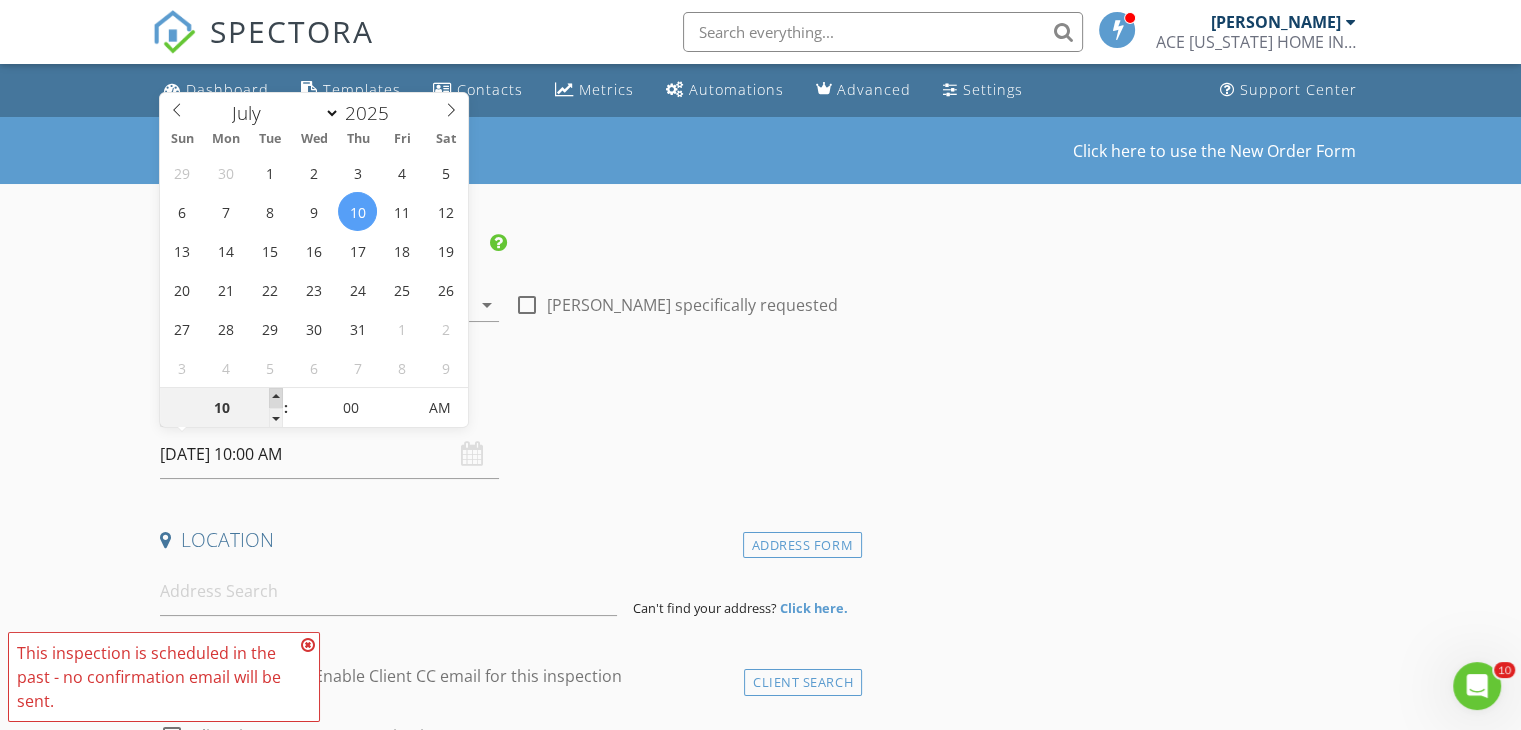 type on "11" 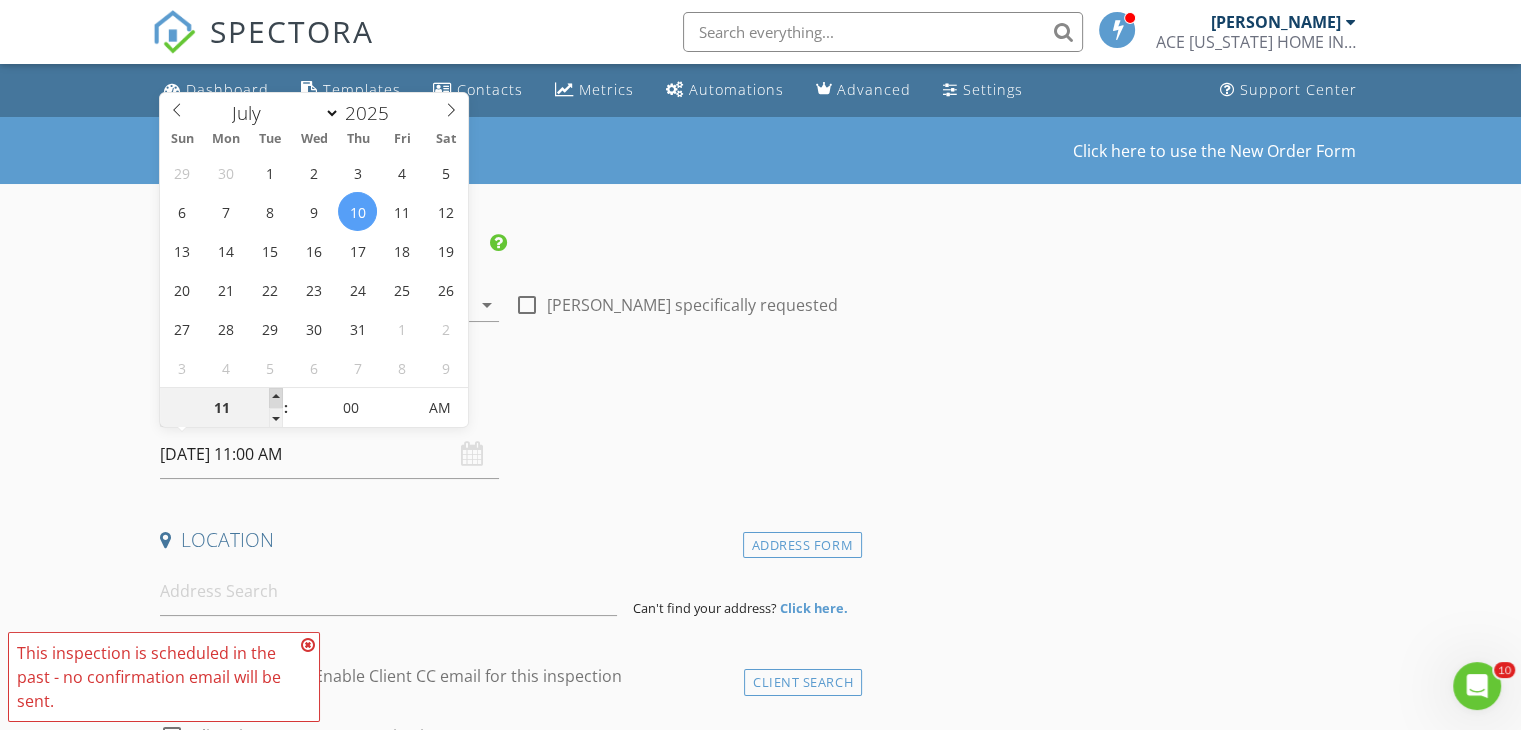 click at bounding box center (276, 398) 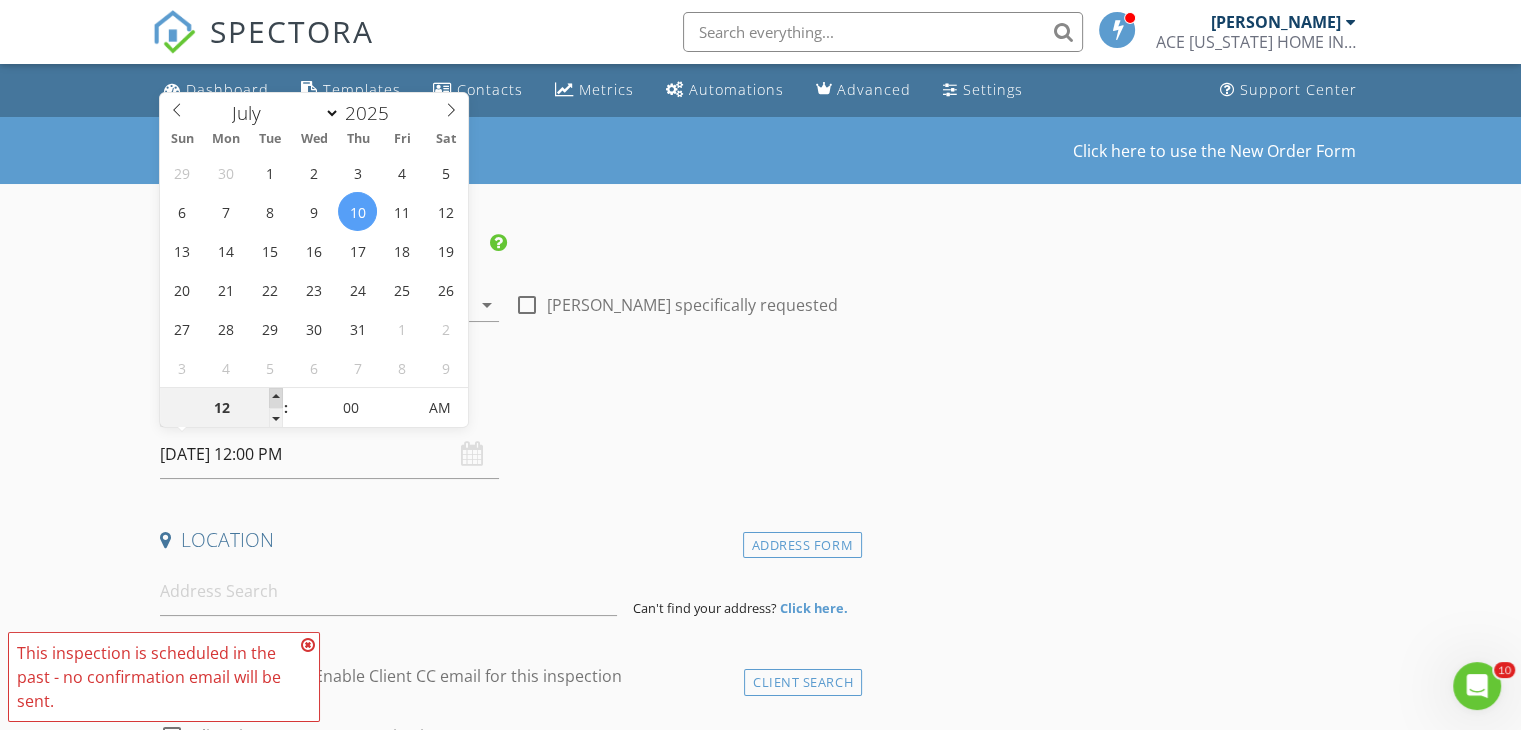 click at bounding box center [276, 398] 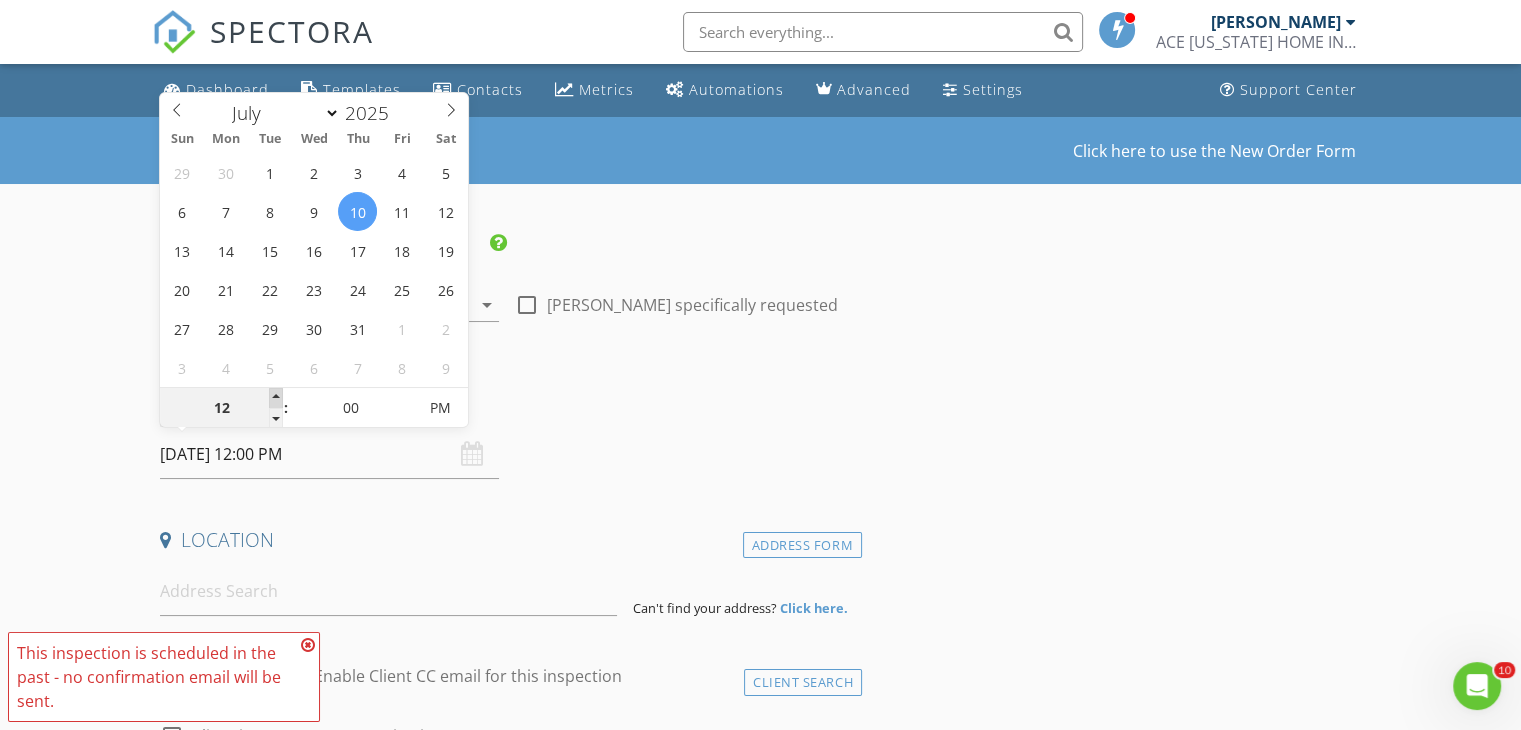 type on "01" 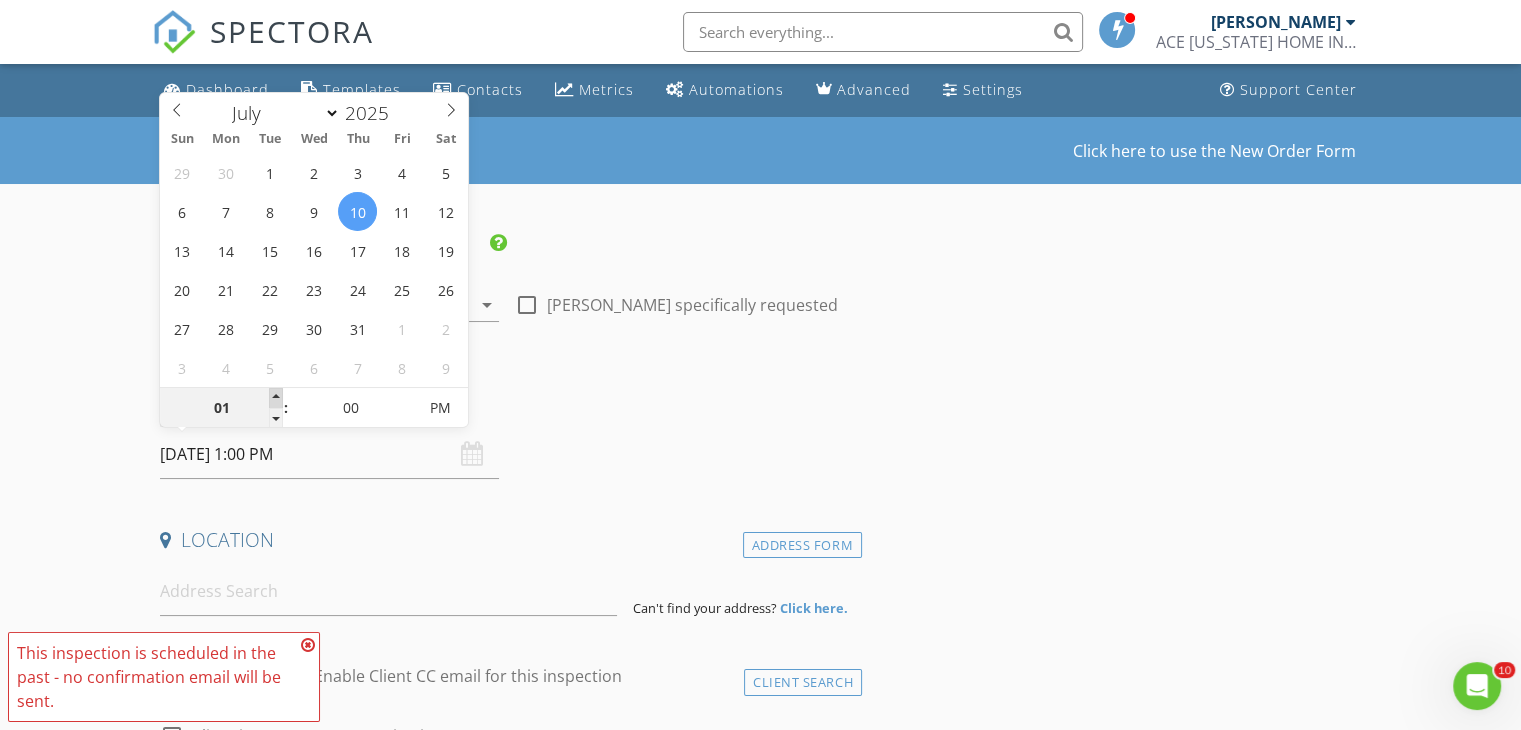click at bounding box center [276, 398] 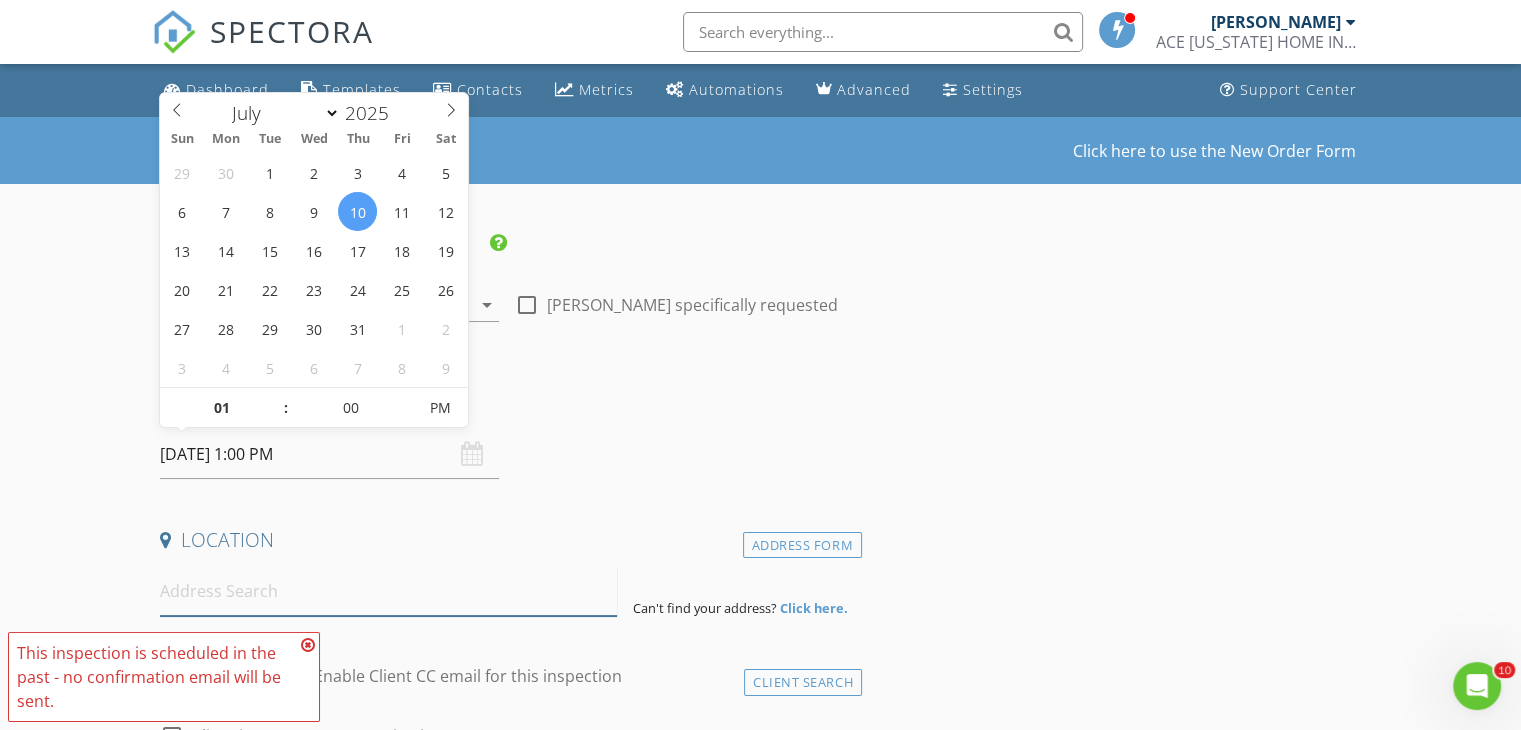 click at bounding box center [388, 591] 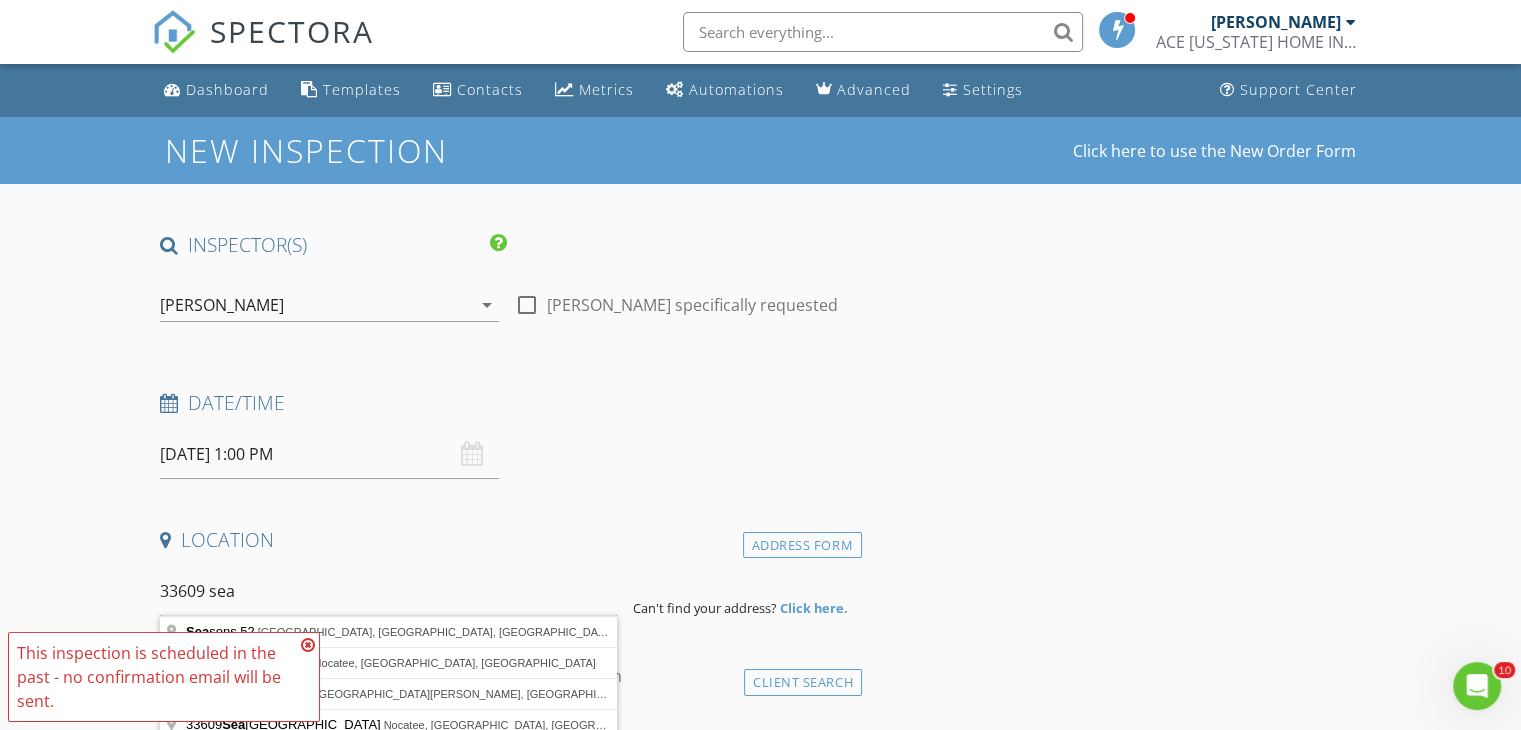 click on "This inspection is scheduled in the past - no confirmation email will be sent." at bounding box center [164, 677] 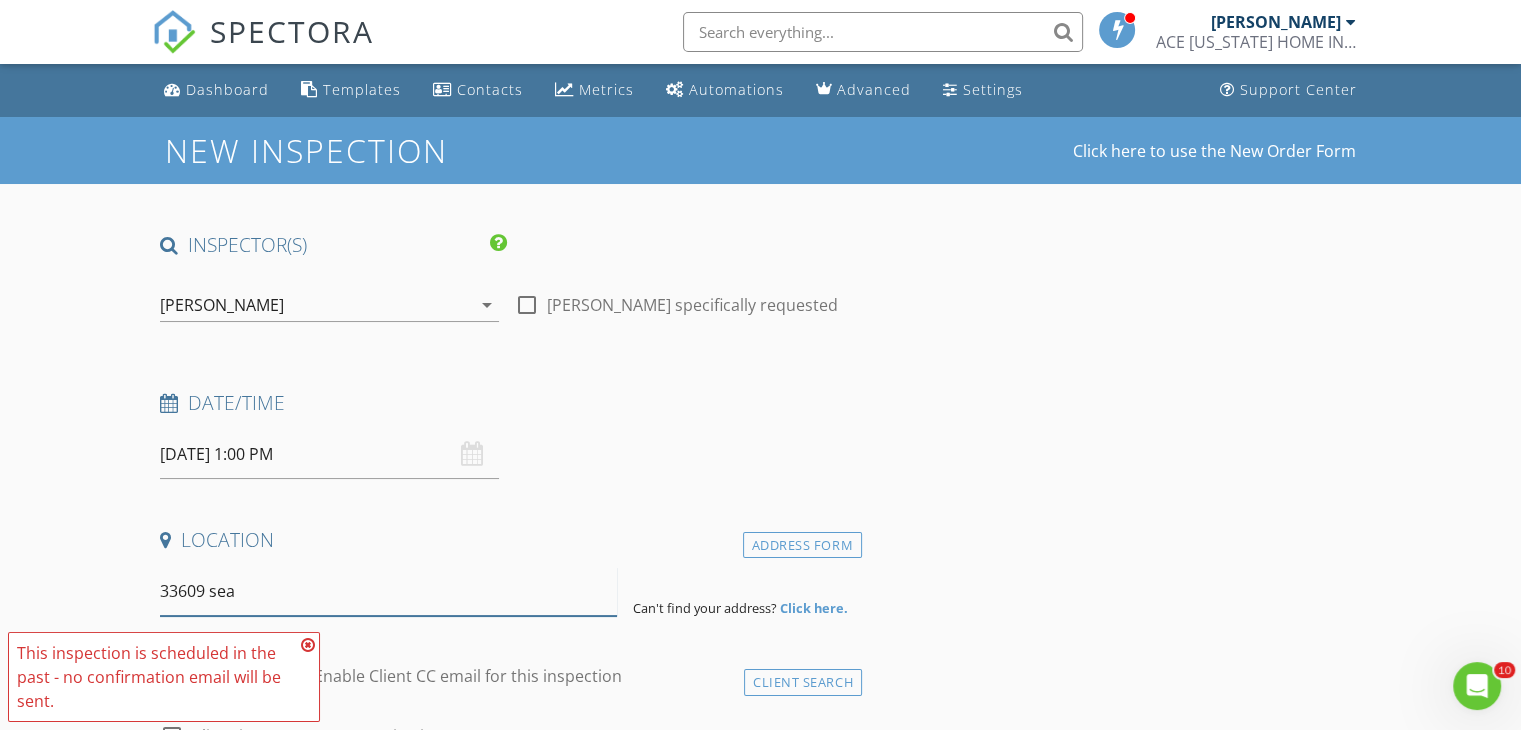 click on "33609 sea" at bounding box center [388, 591] 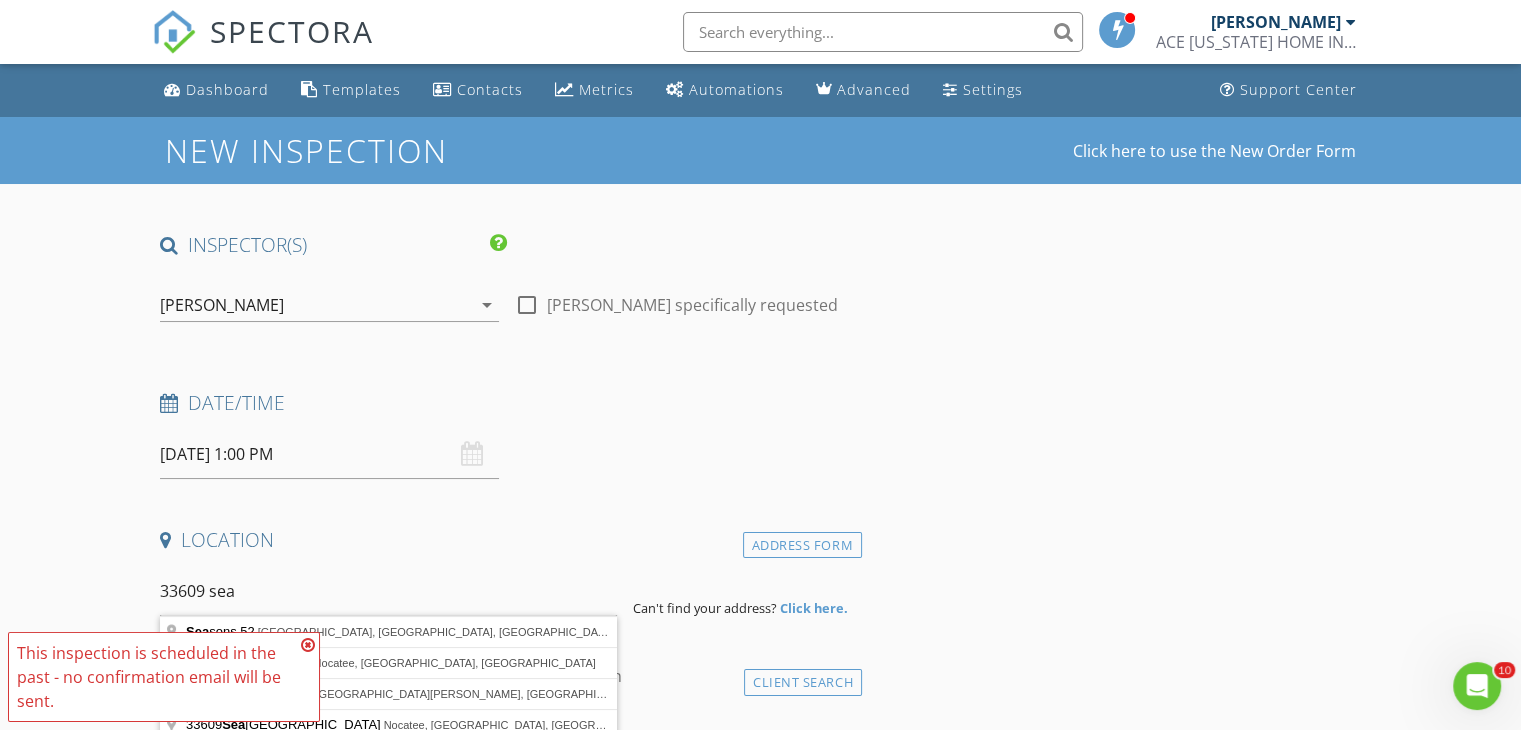 click at bounding box center [308, 645] 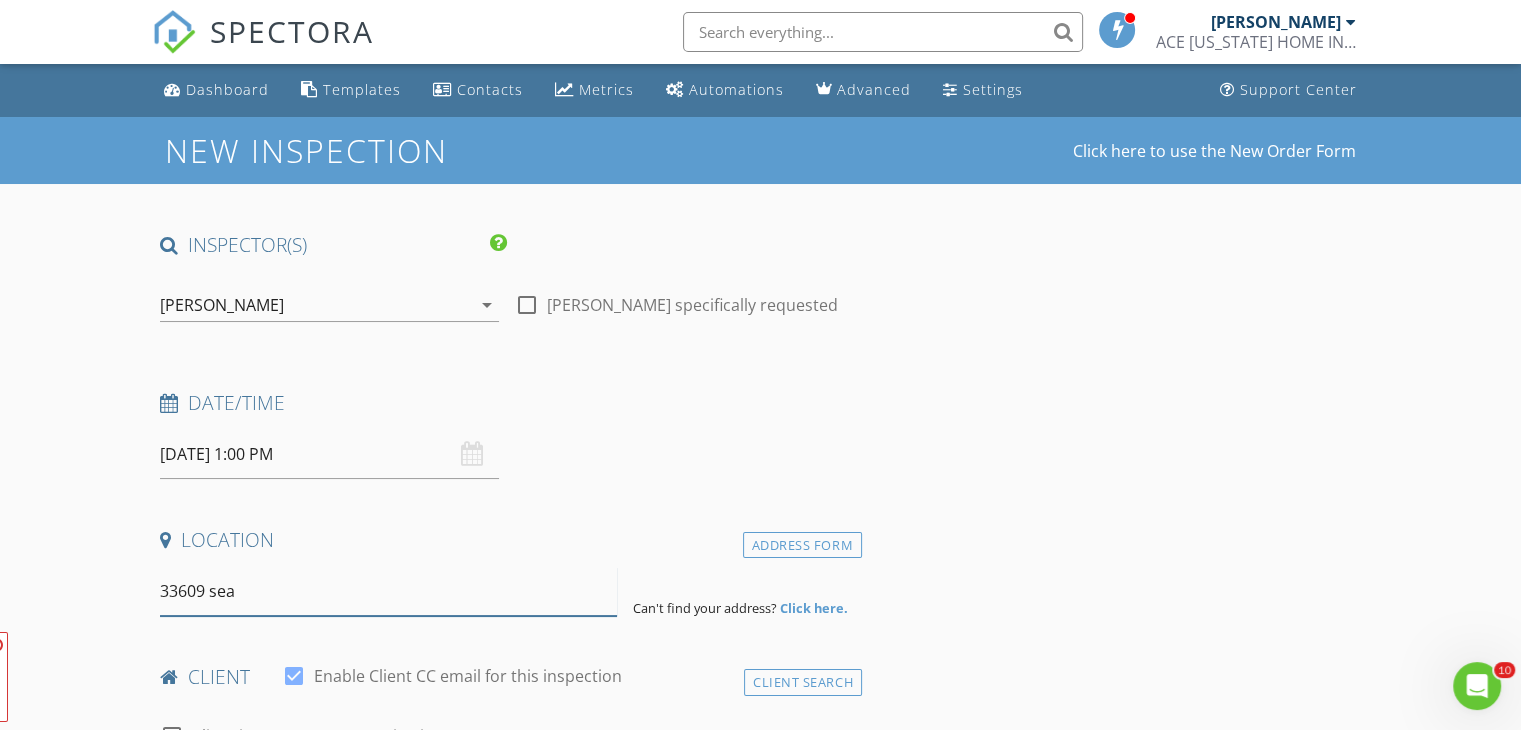 click on "33609 sea" at bounding box center [388, 591] 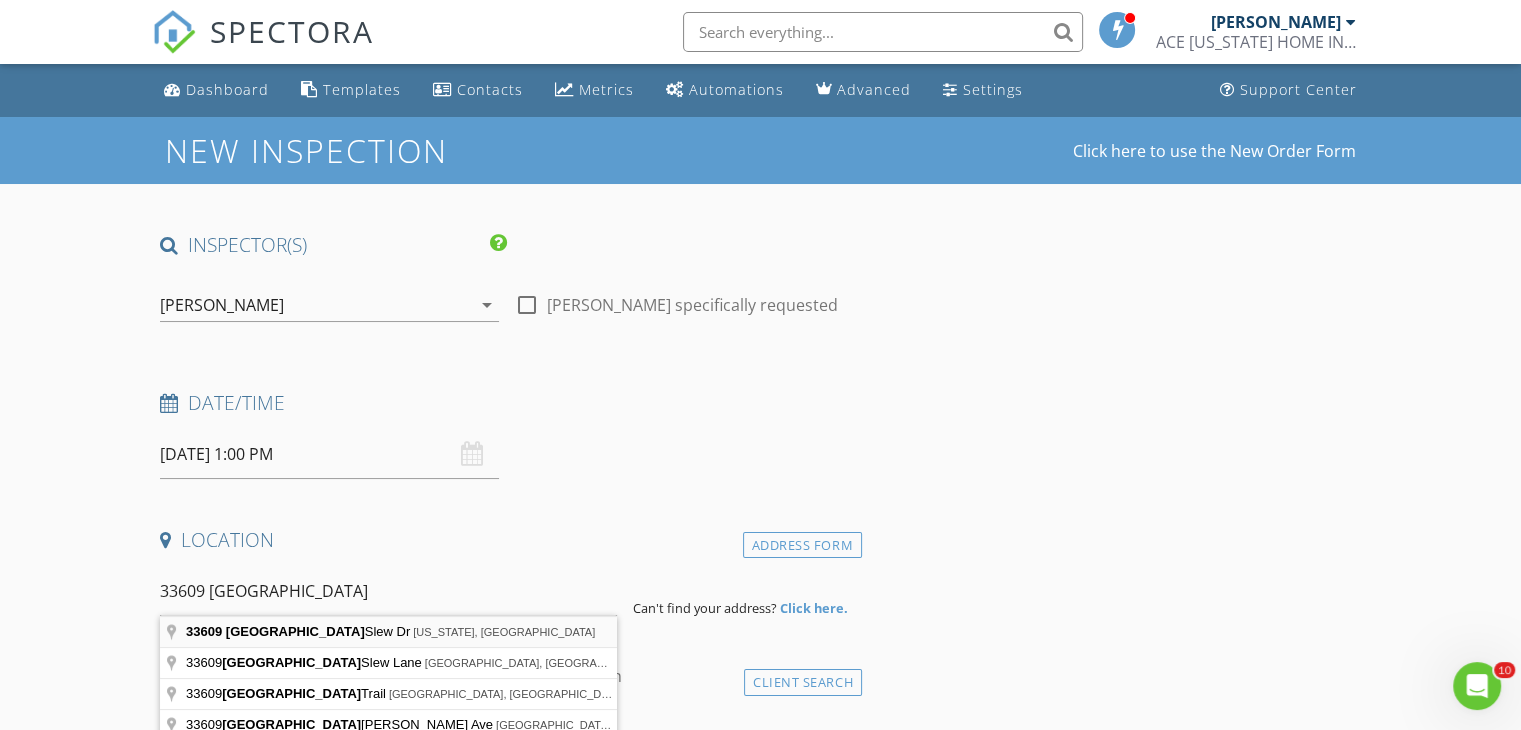 type on "33609 Seattle Slew Dr, Florida, USA" 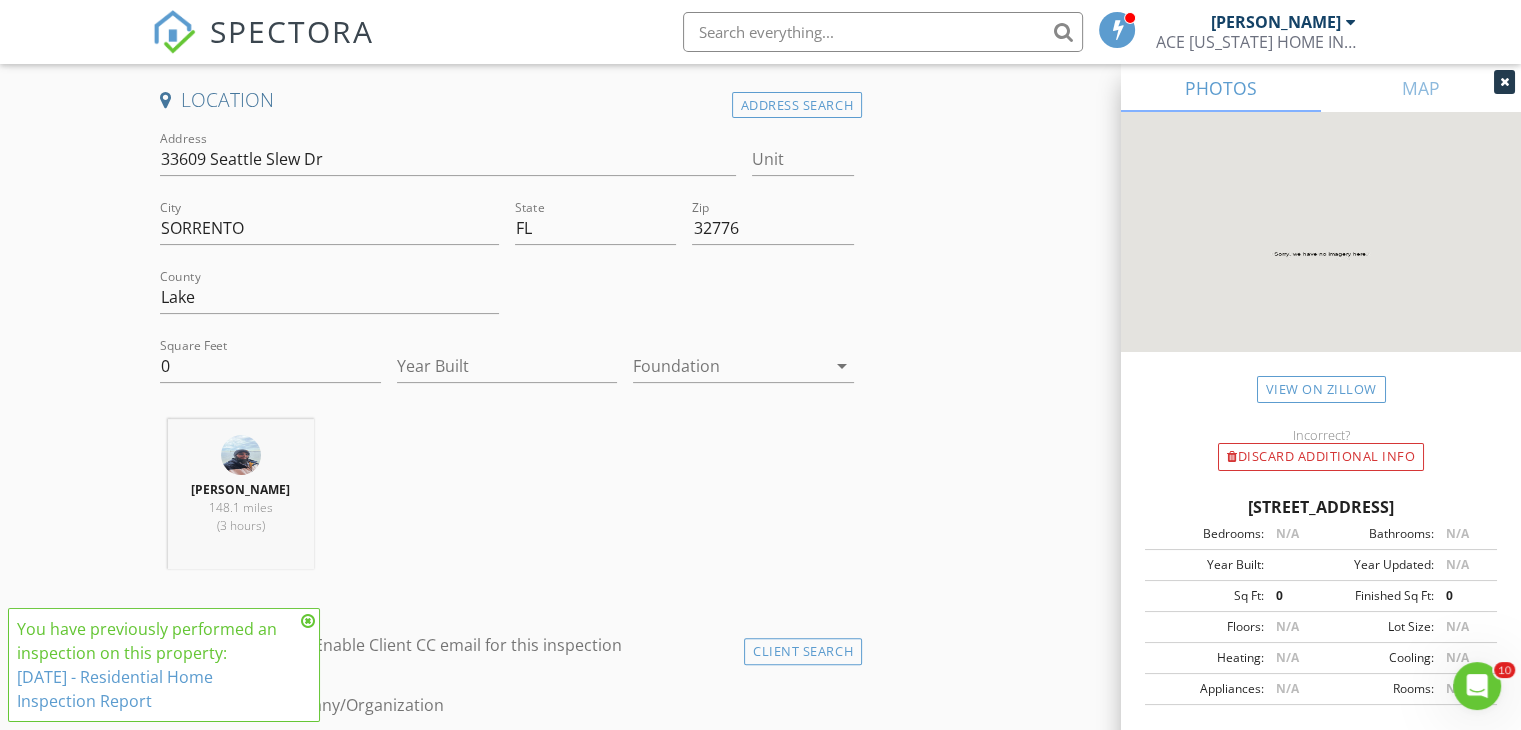 scroll, scrollTop: 452, scrollLeft: 0, axis: vertical 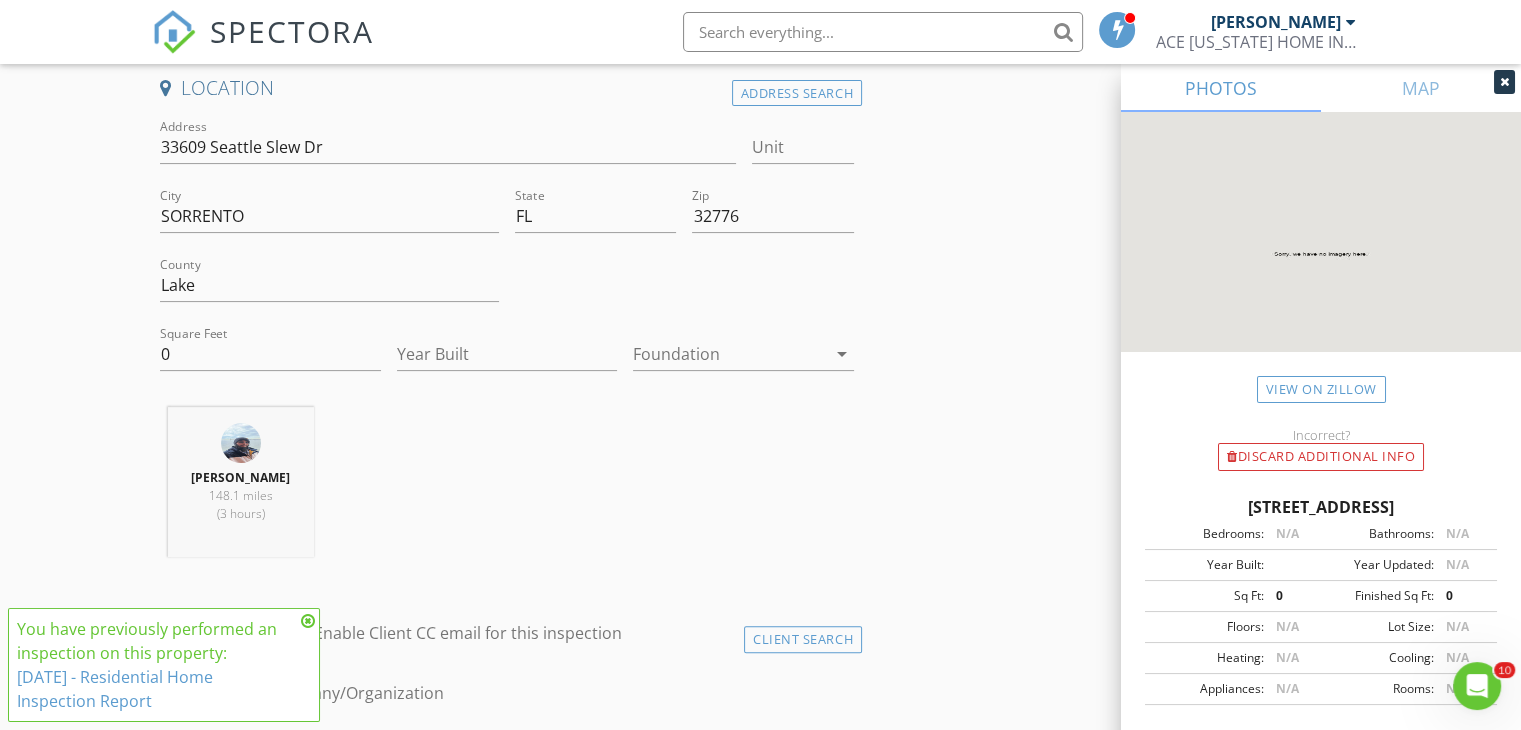 click at bounding box center (308, 621) 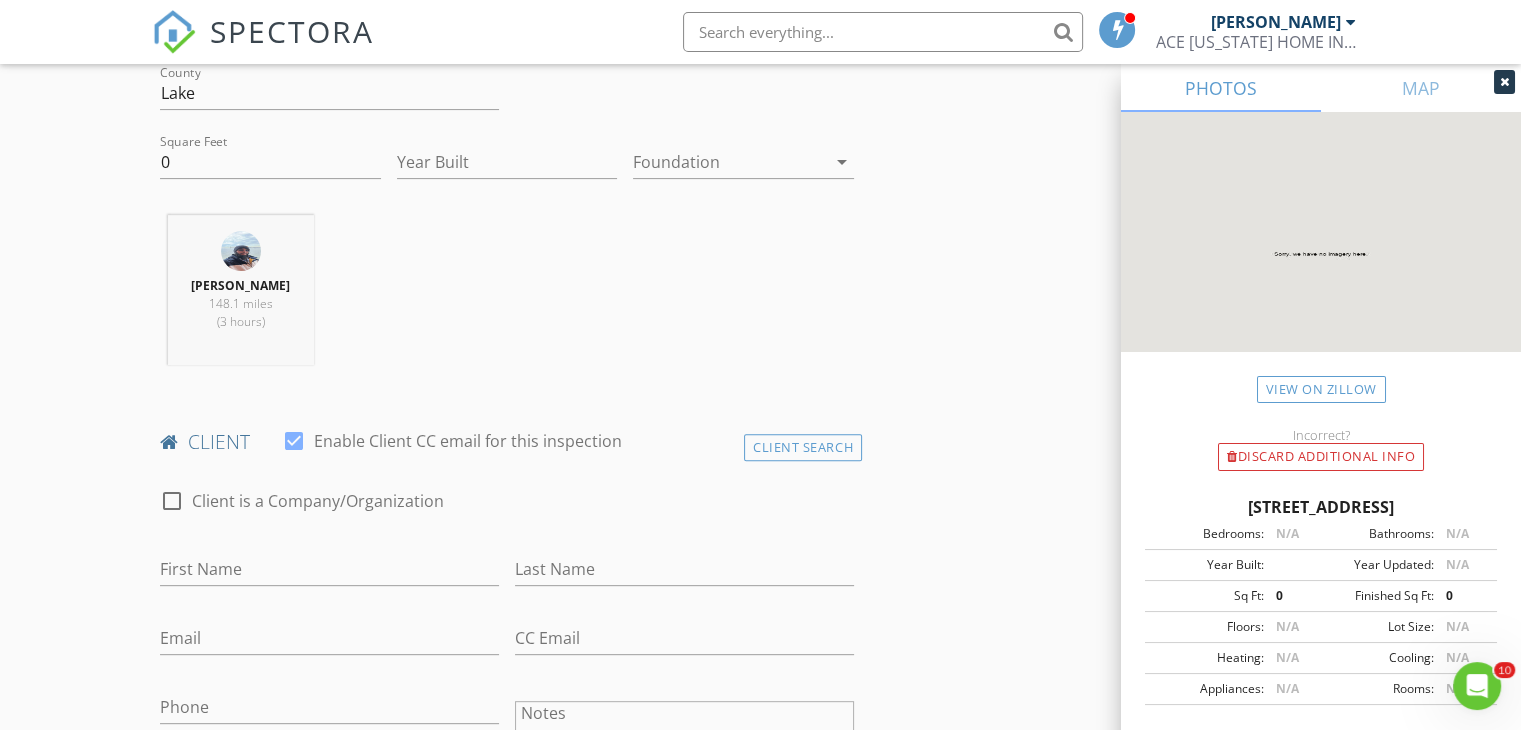 scroll, scrollTop: 644, scrollLeft: 0, axis: vertical 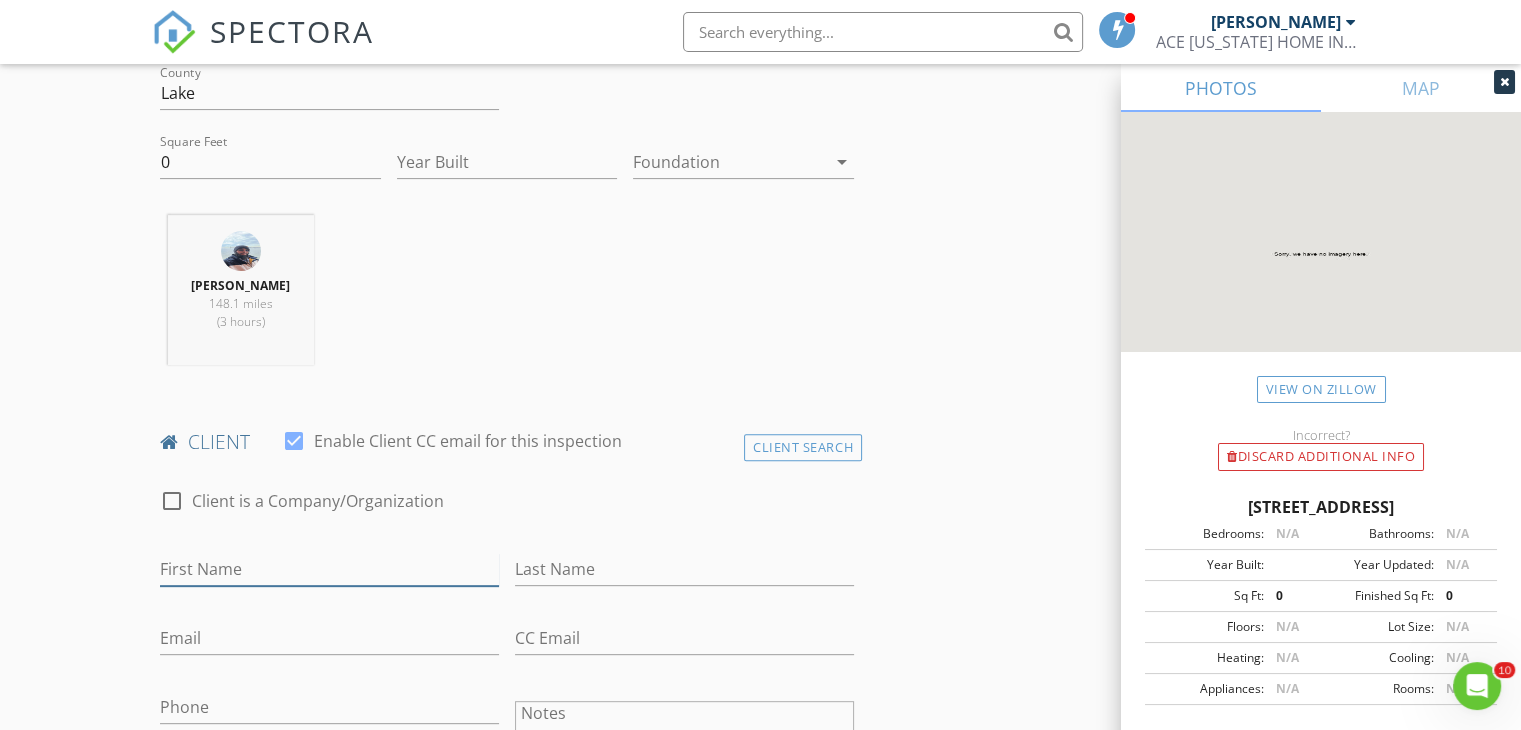 click on "First Name" at bounding box center (329, 569) 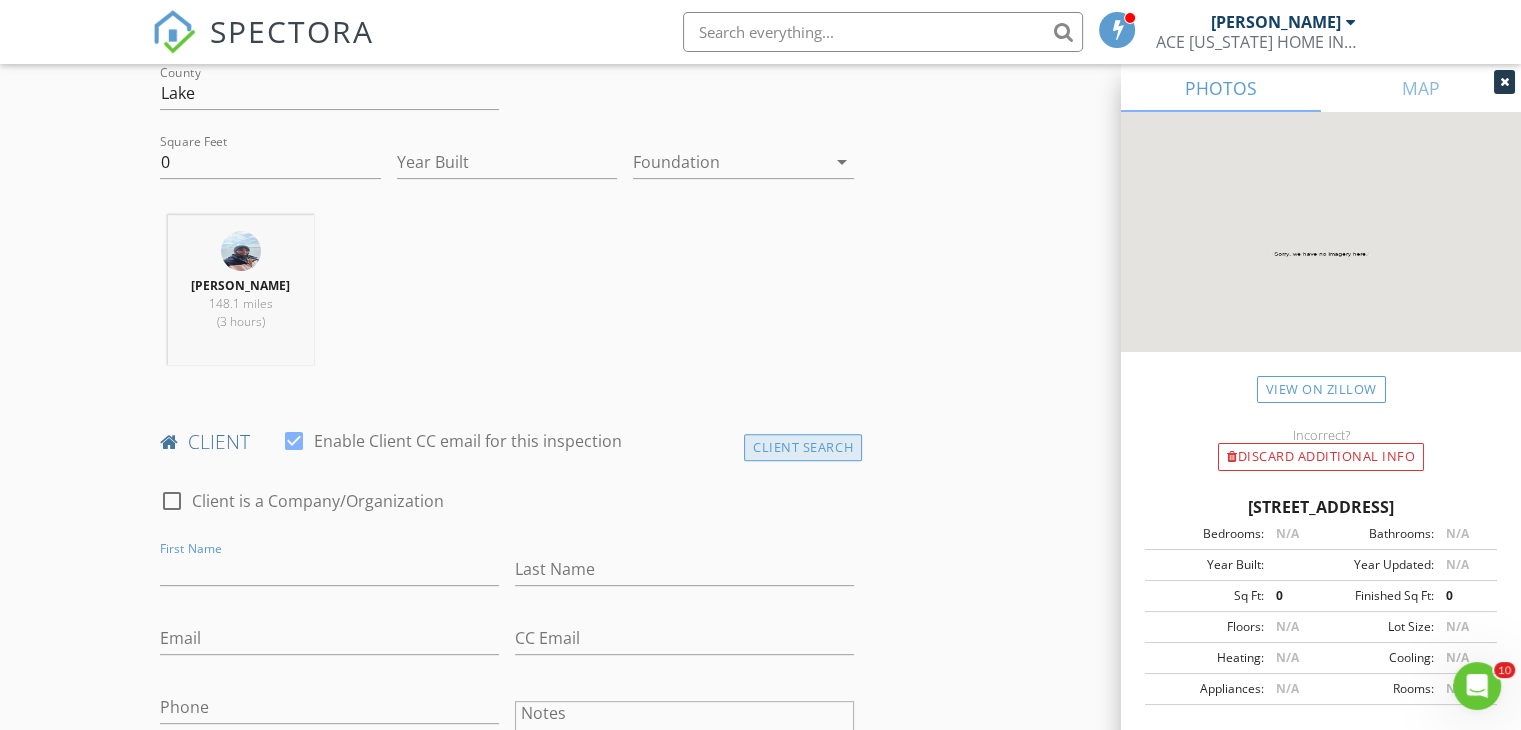 click on "Client Search" at bounding box center (803, 447) 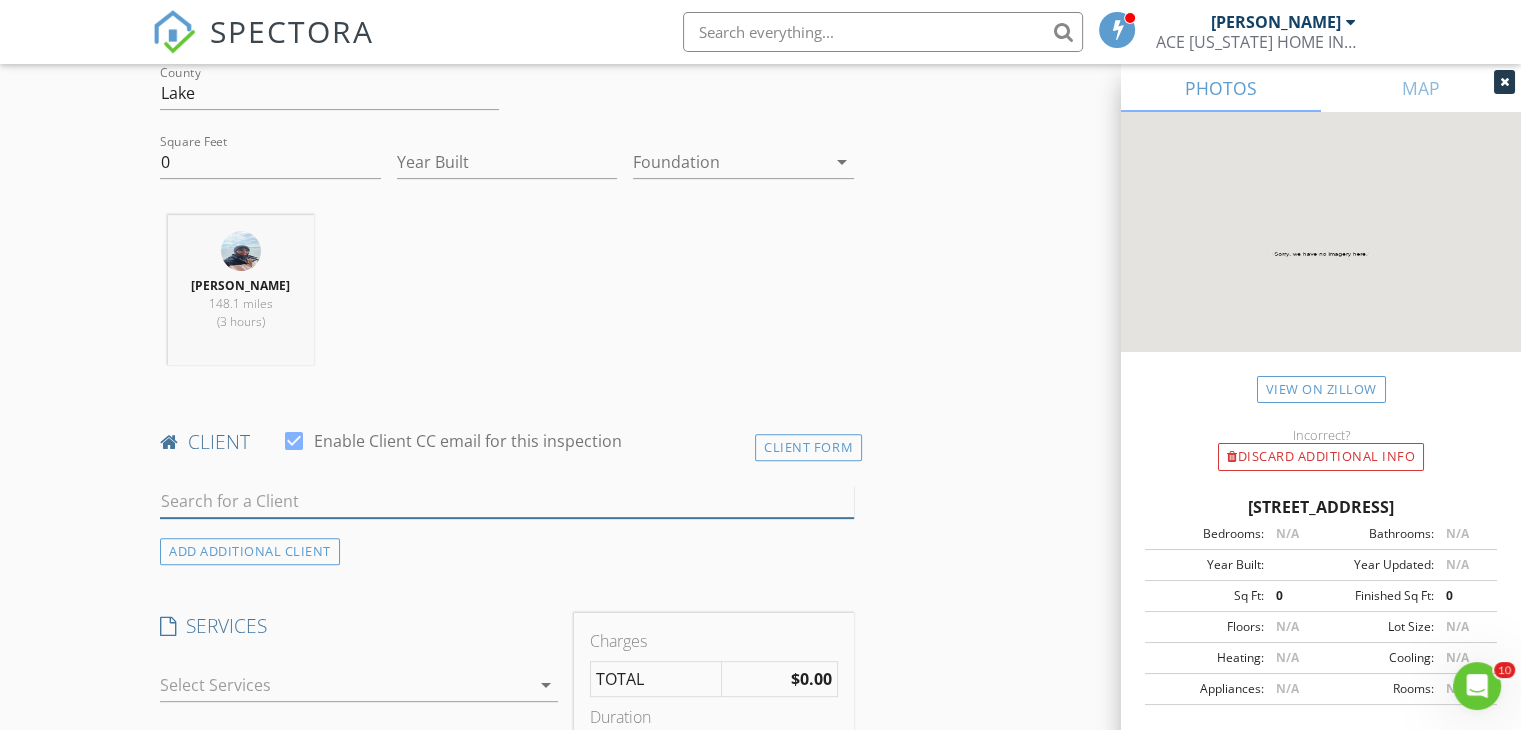 click at bounding box center [507, 501] 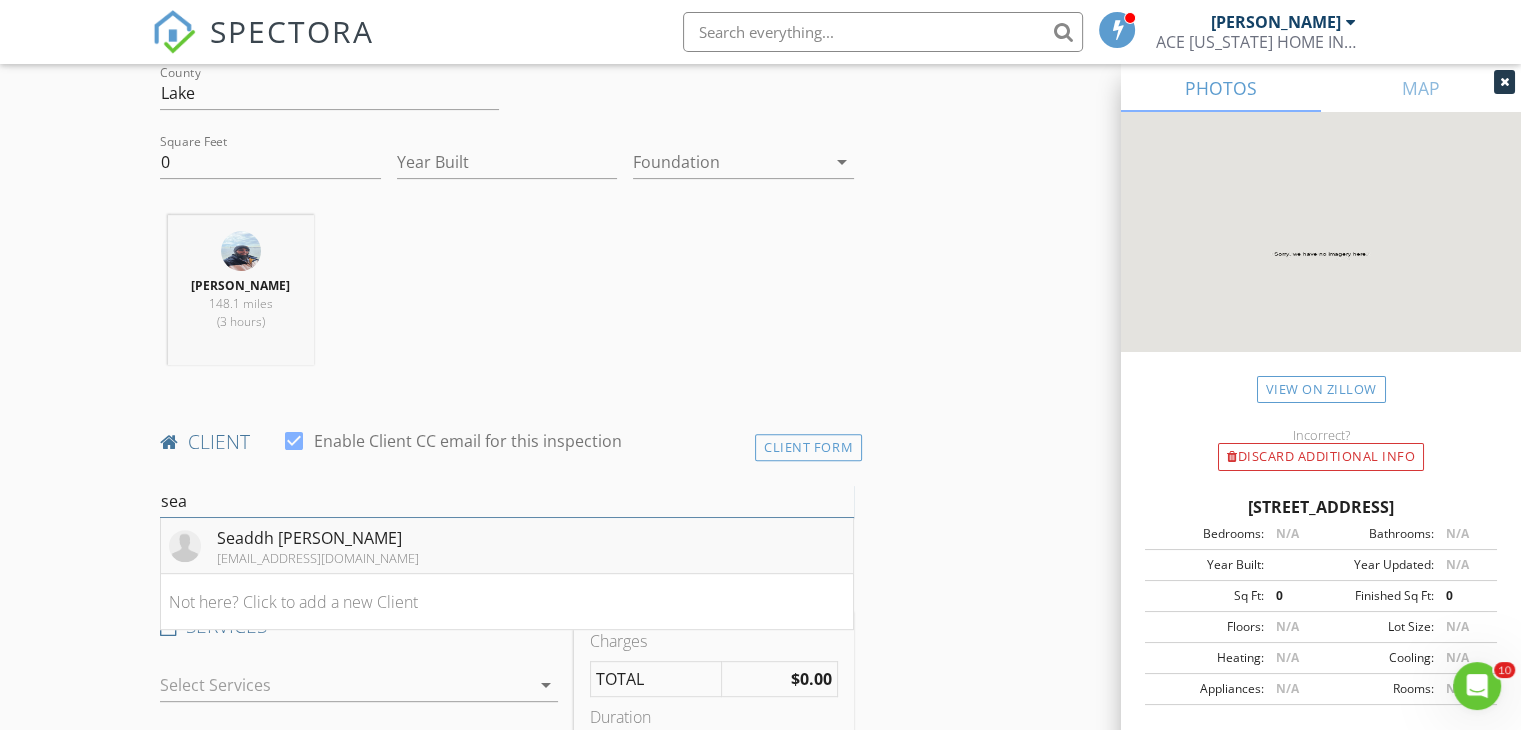 type on "sea" 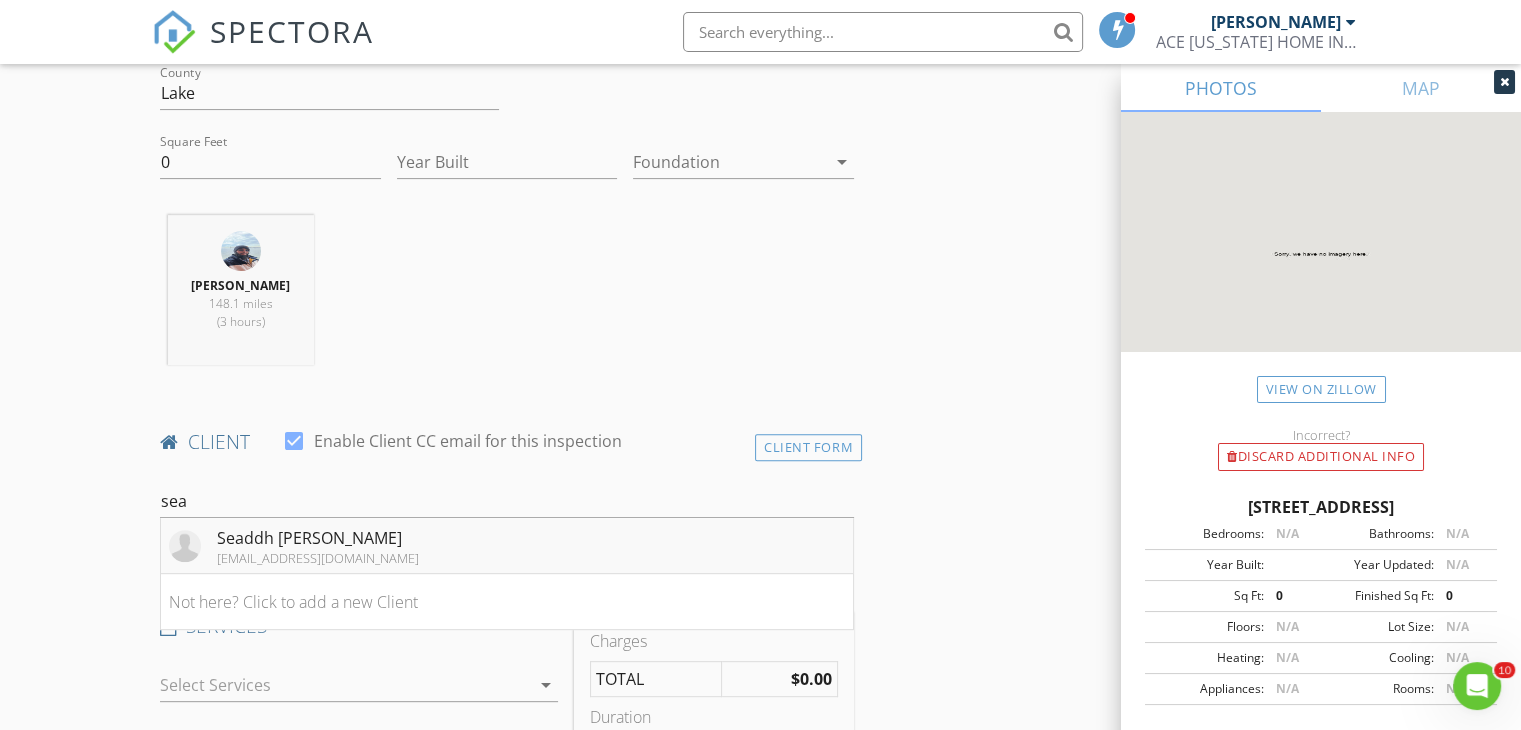 click on "seaddhdalal@gmail.com" at bounding box center [318, 558] 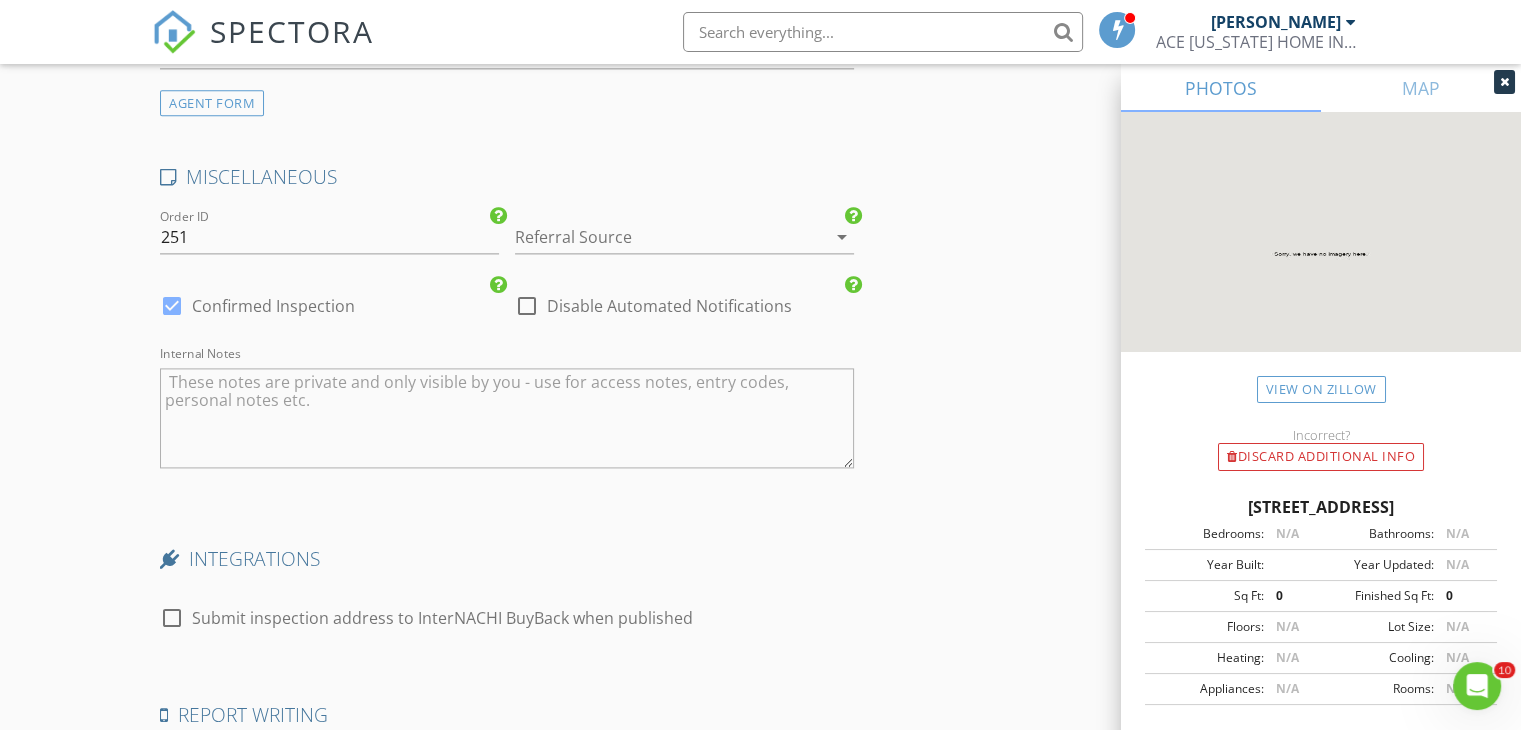 scroll, scrollTop: 2732, scrollLeft: 0, axis: vertical 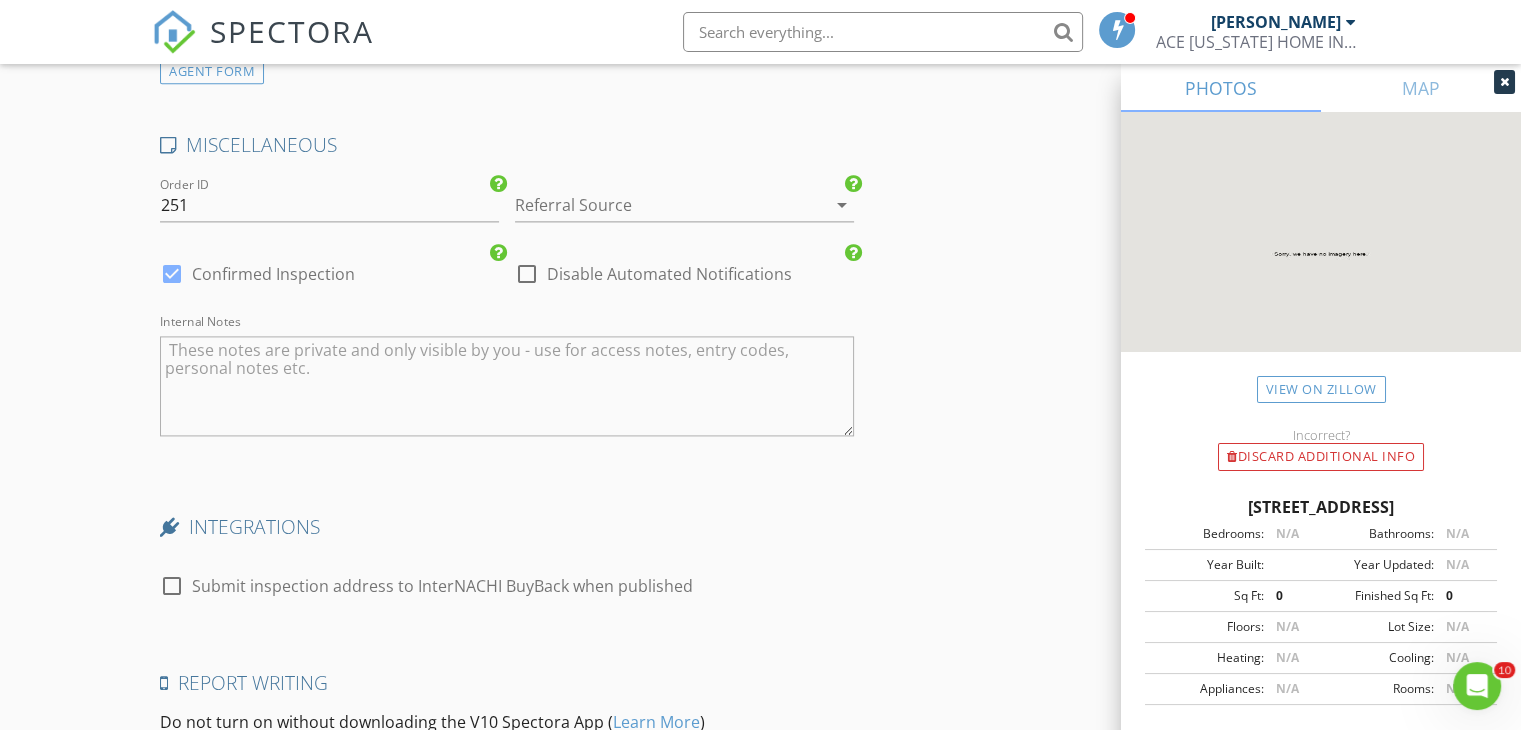 click at bounding box center [527, 274] 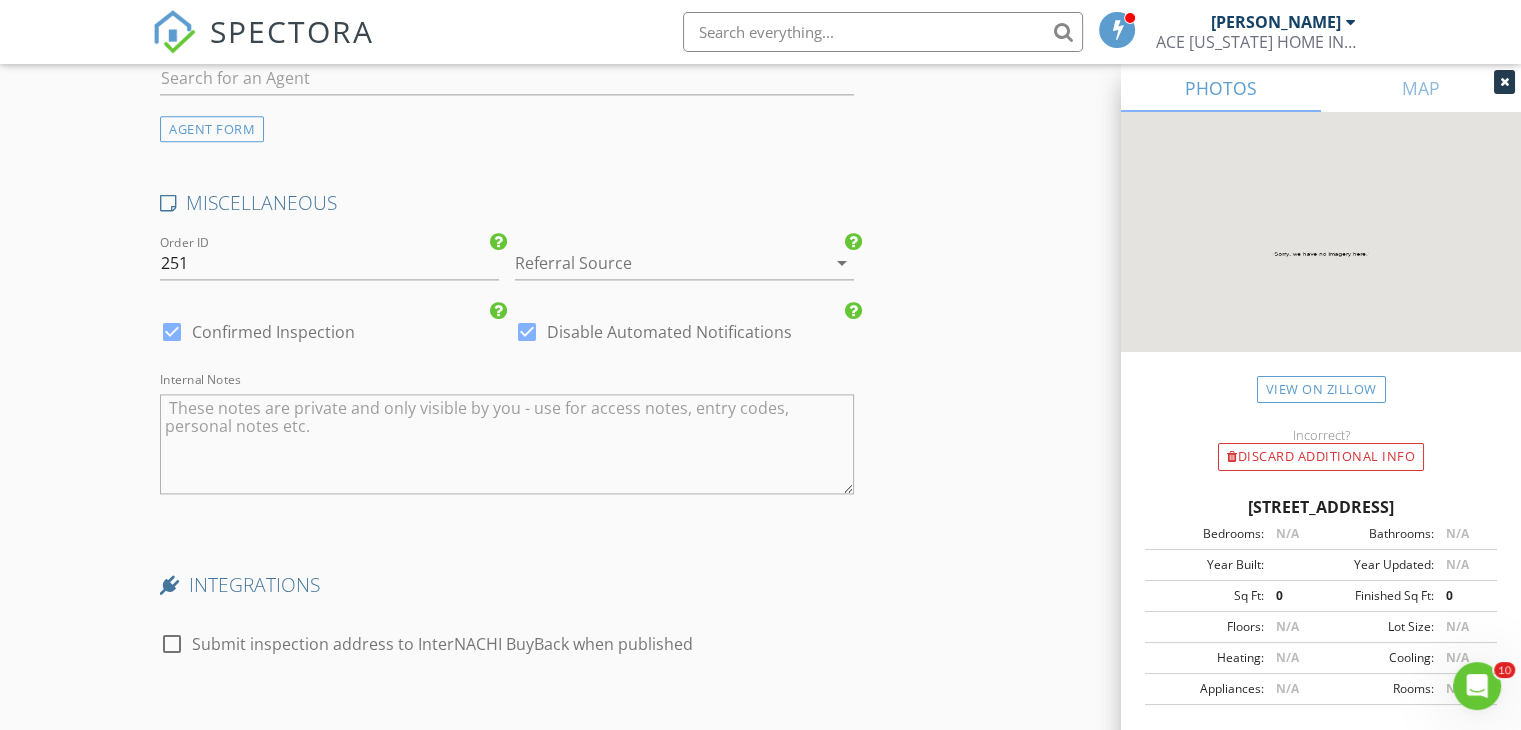 scroll, scrollTop: 2966, scrollLeft: 0, axis: vertical 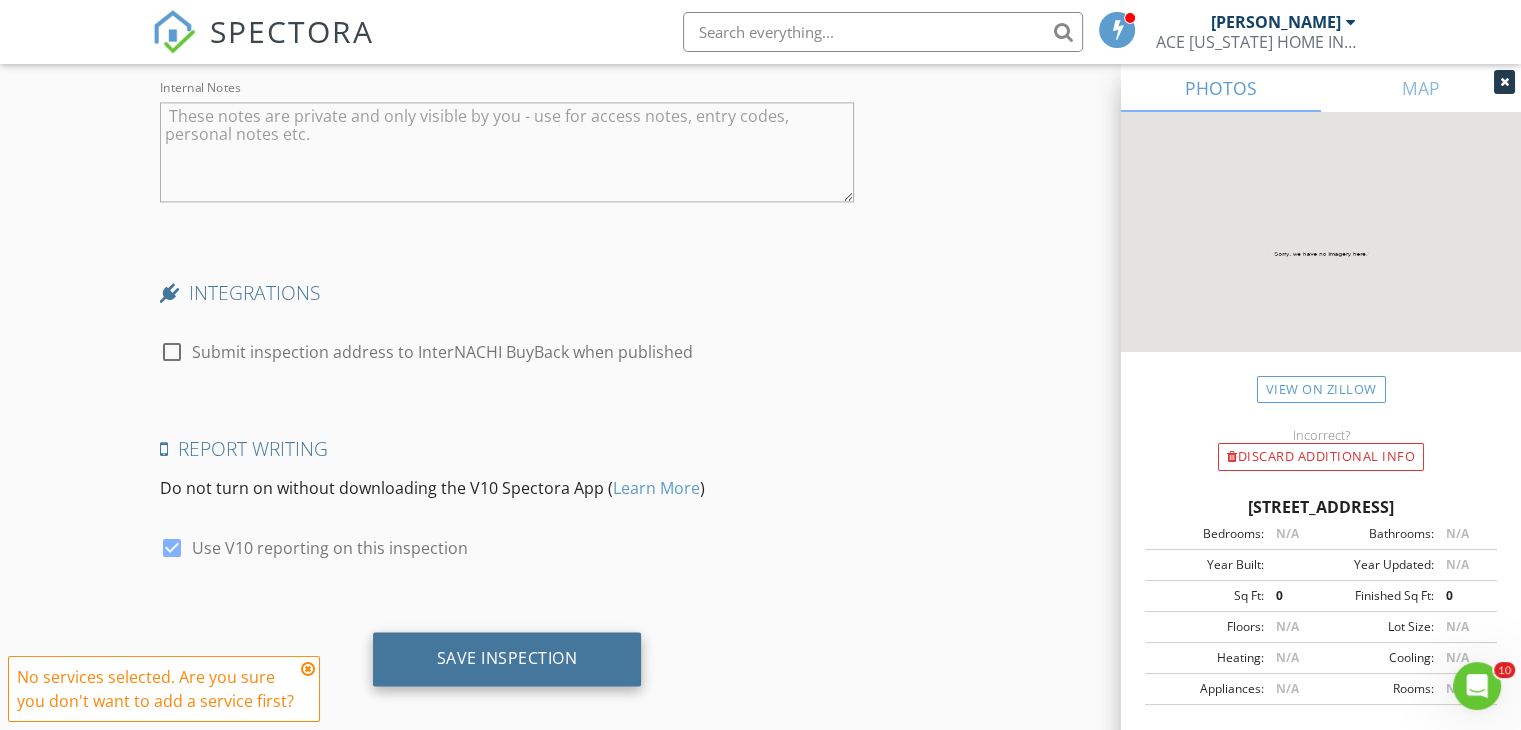 click on "Save Inspection" at bounding box center (507, 659) 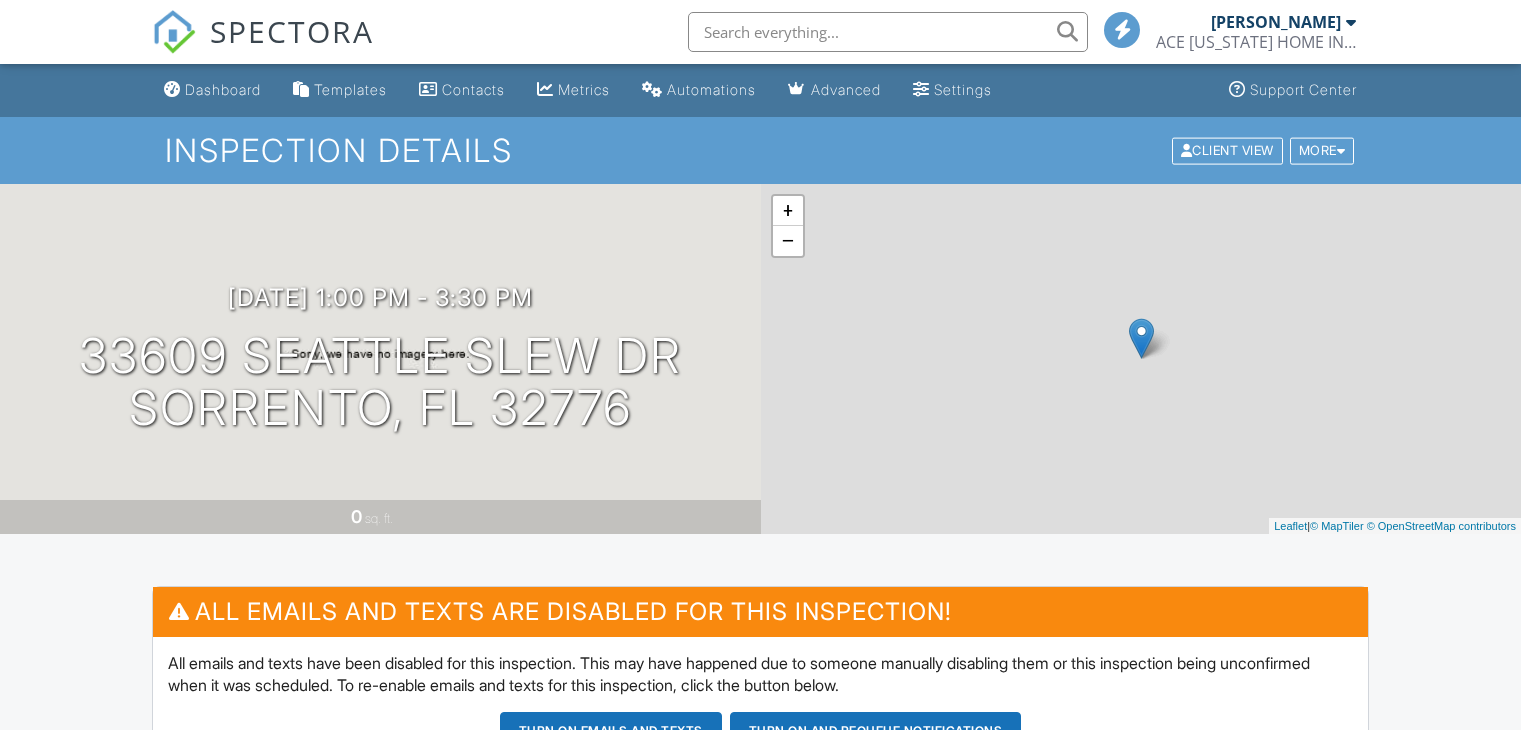 scroll, scrollTop: 0, scrollLeft: 0, axis: both 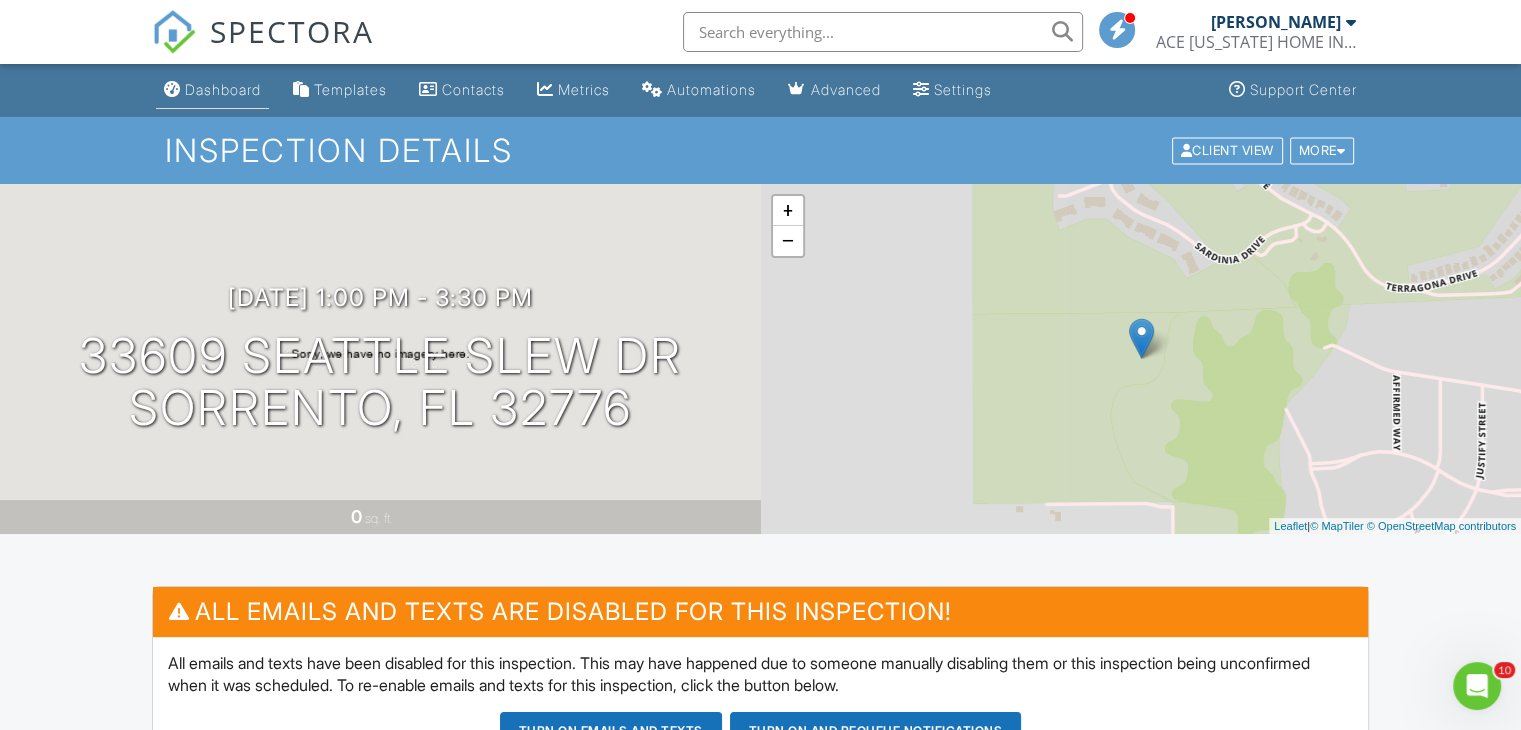 click on "Dashboard" at bounding box center (212, 90) 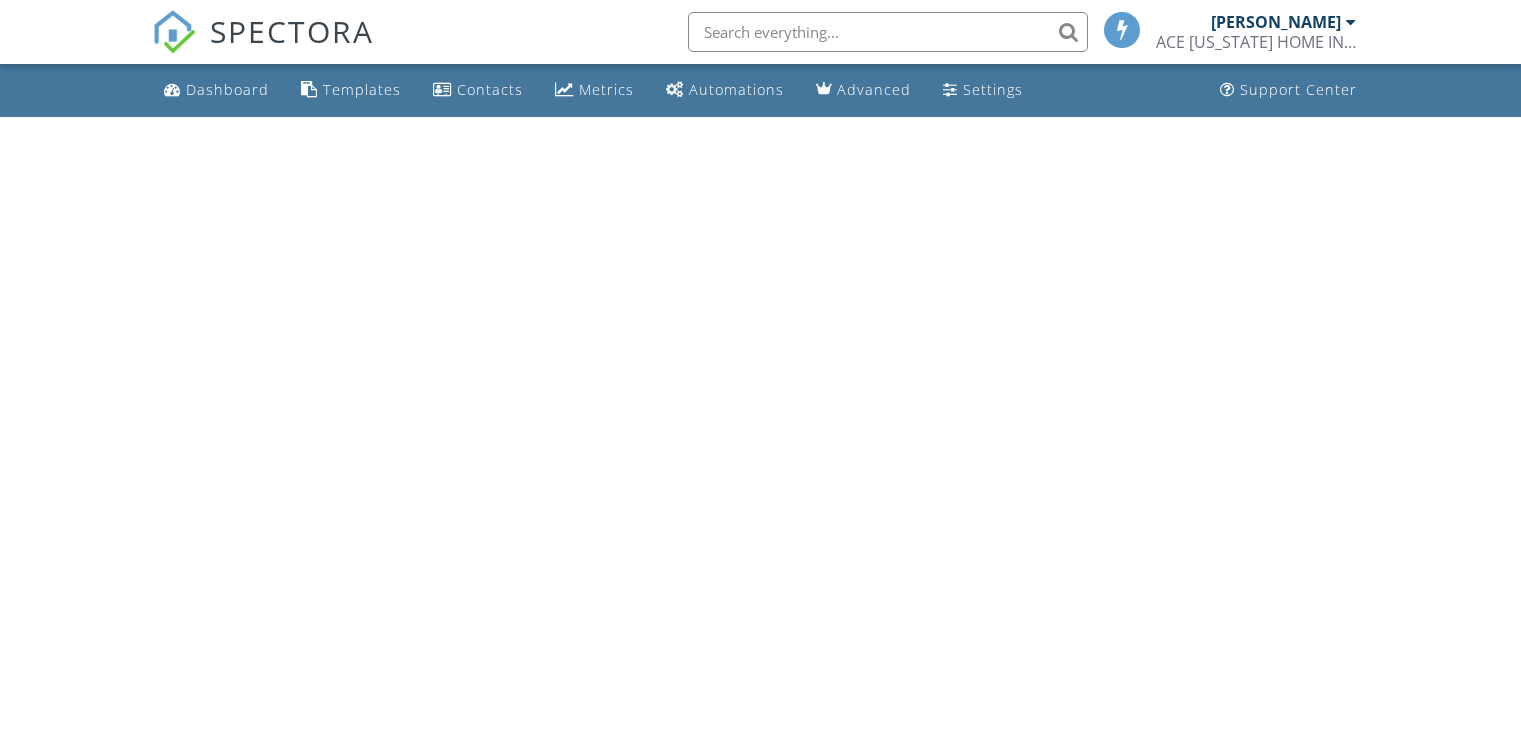 scroll, scrollTop: 0, scrollLeft: 0, axis: both 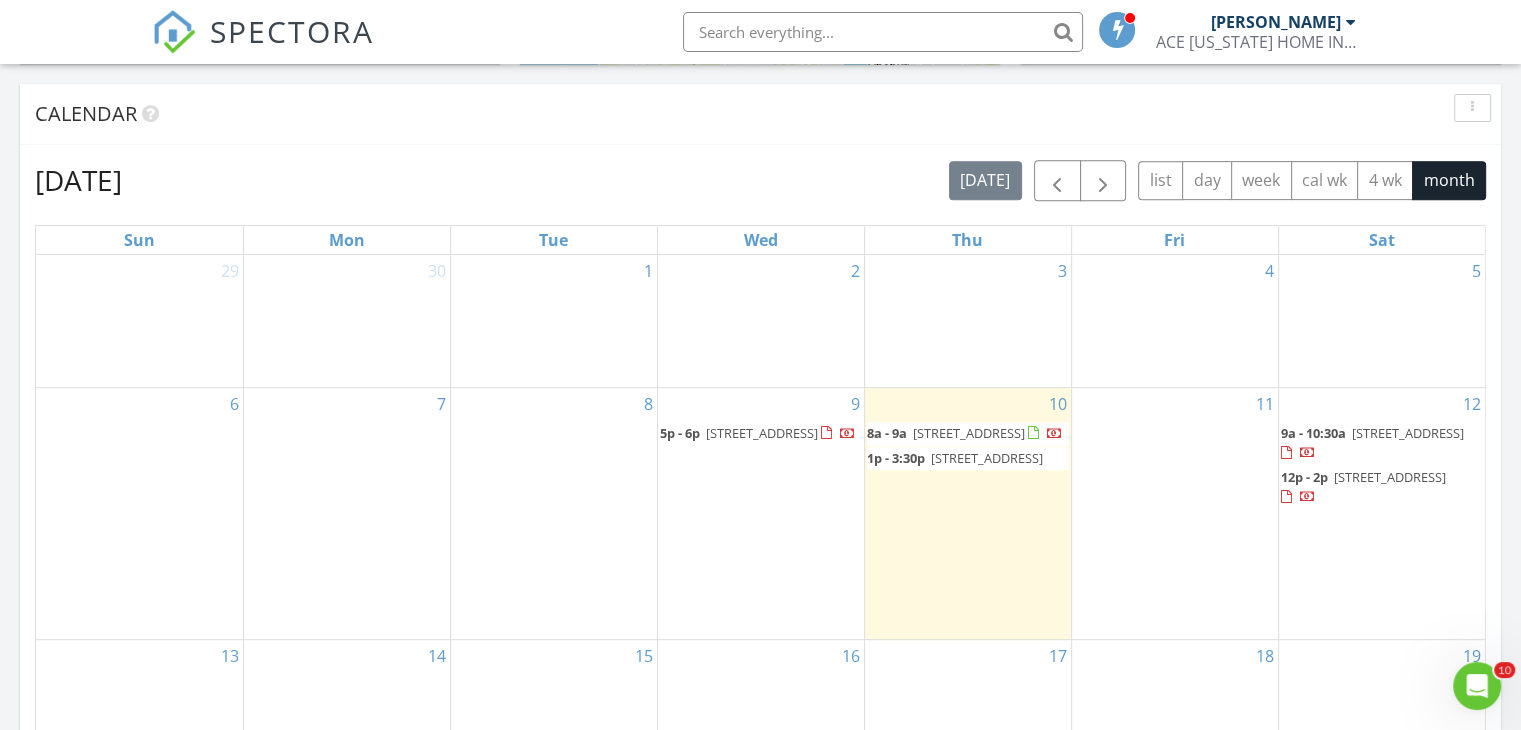 click on "11" at bounding box center (1175, 514) 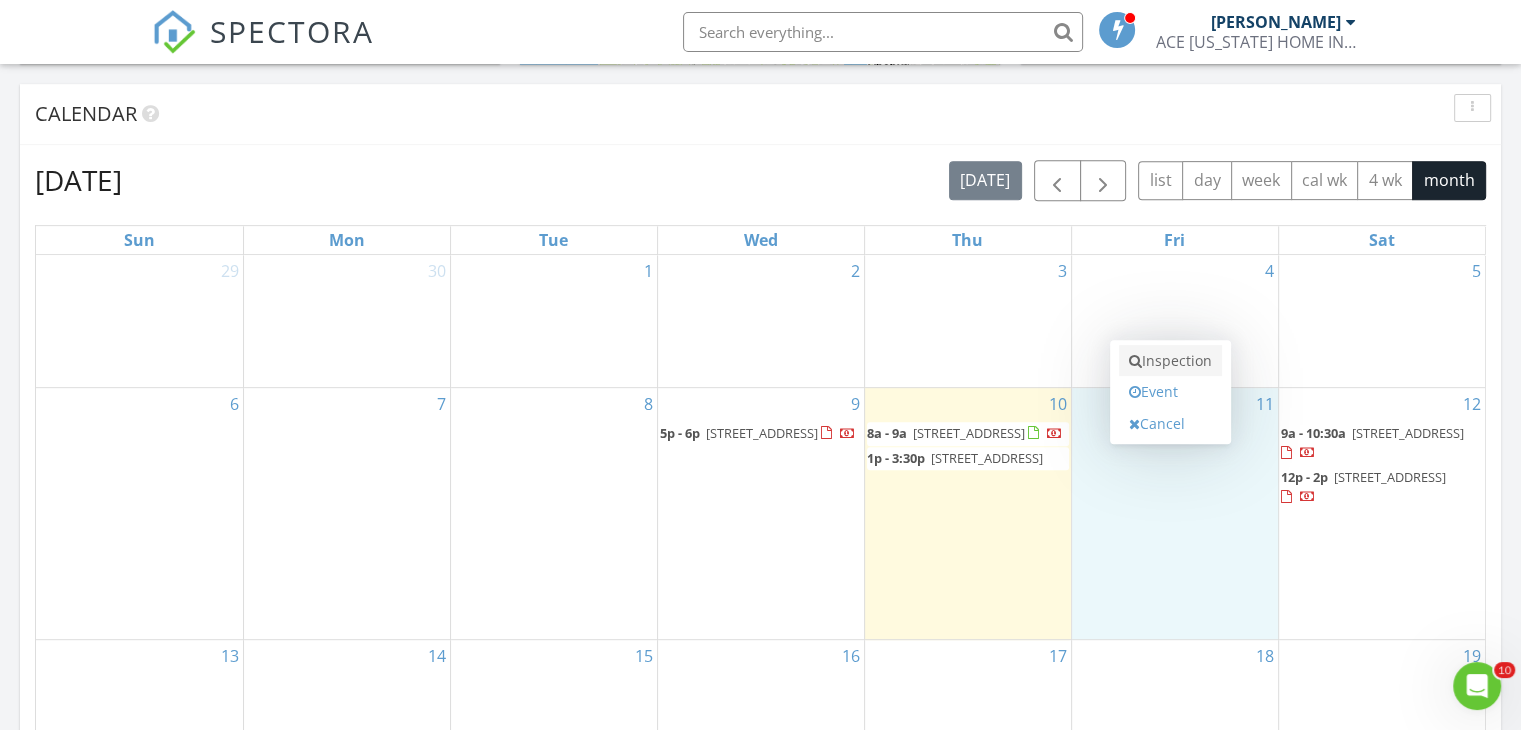 click on "Inspection" at bounding box center [1170, 361] 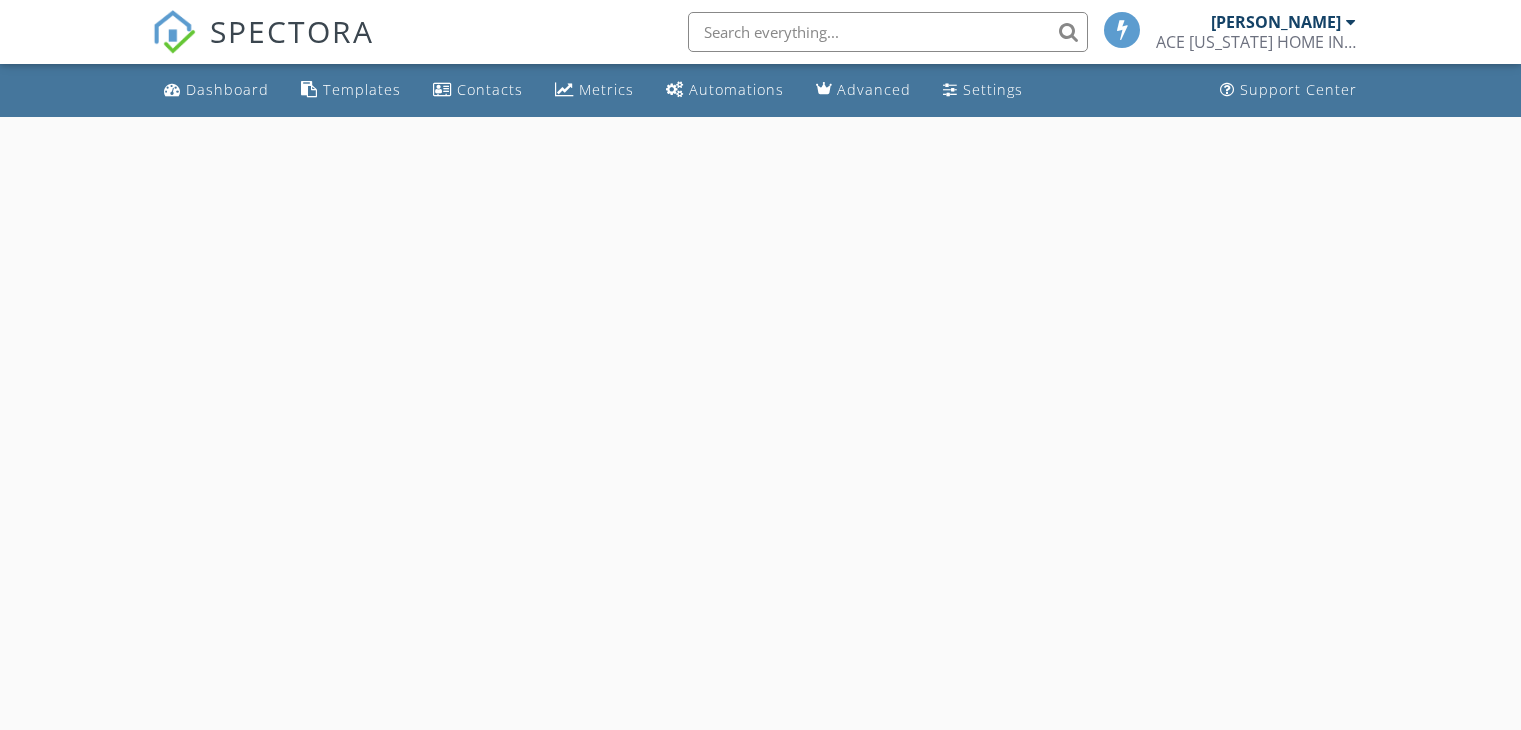 scroll, scrollTop: 0, scrollLeft: 0, axis: both 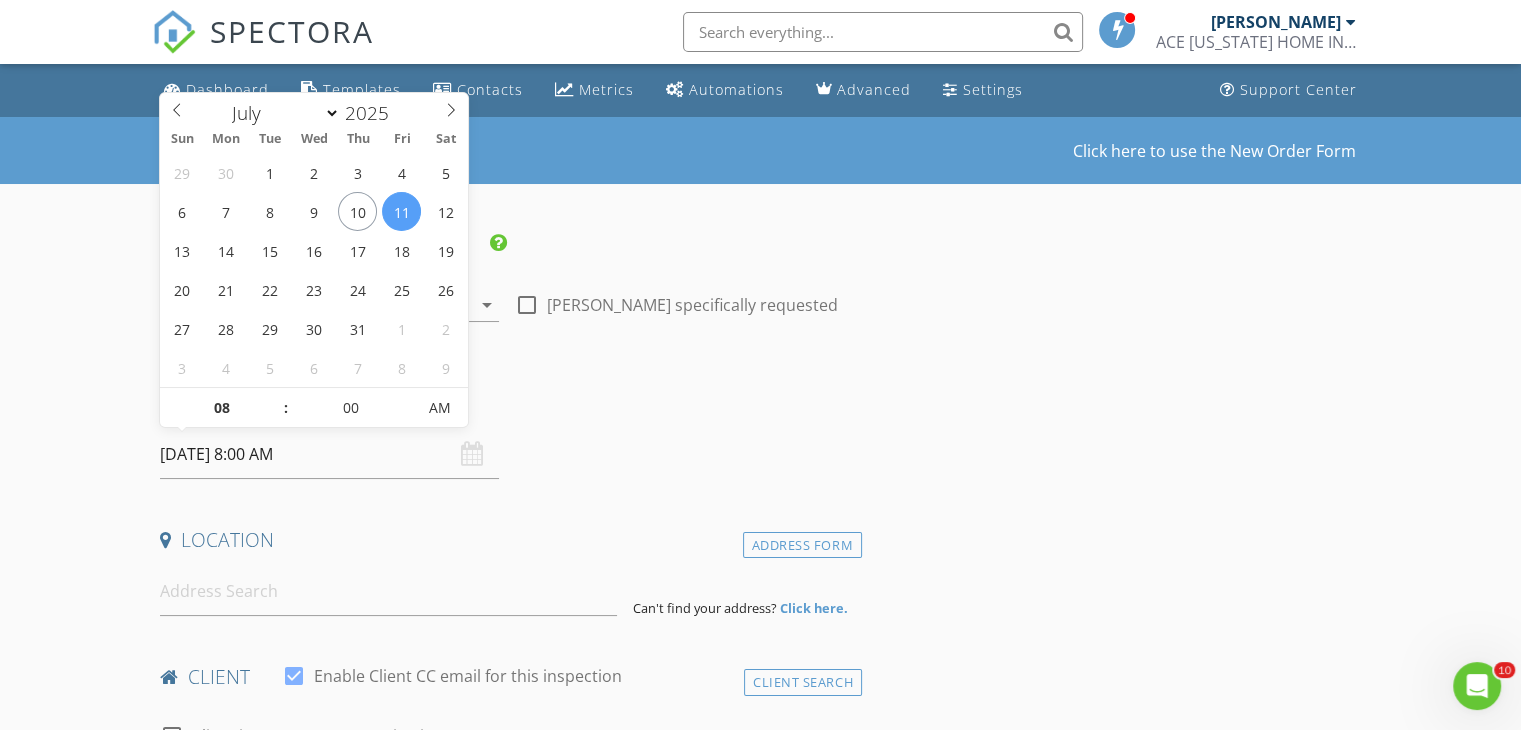 click on "07/11/2025 8:00 AM" at bounding box center [329, 454] 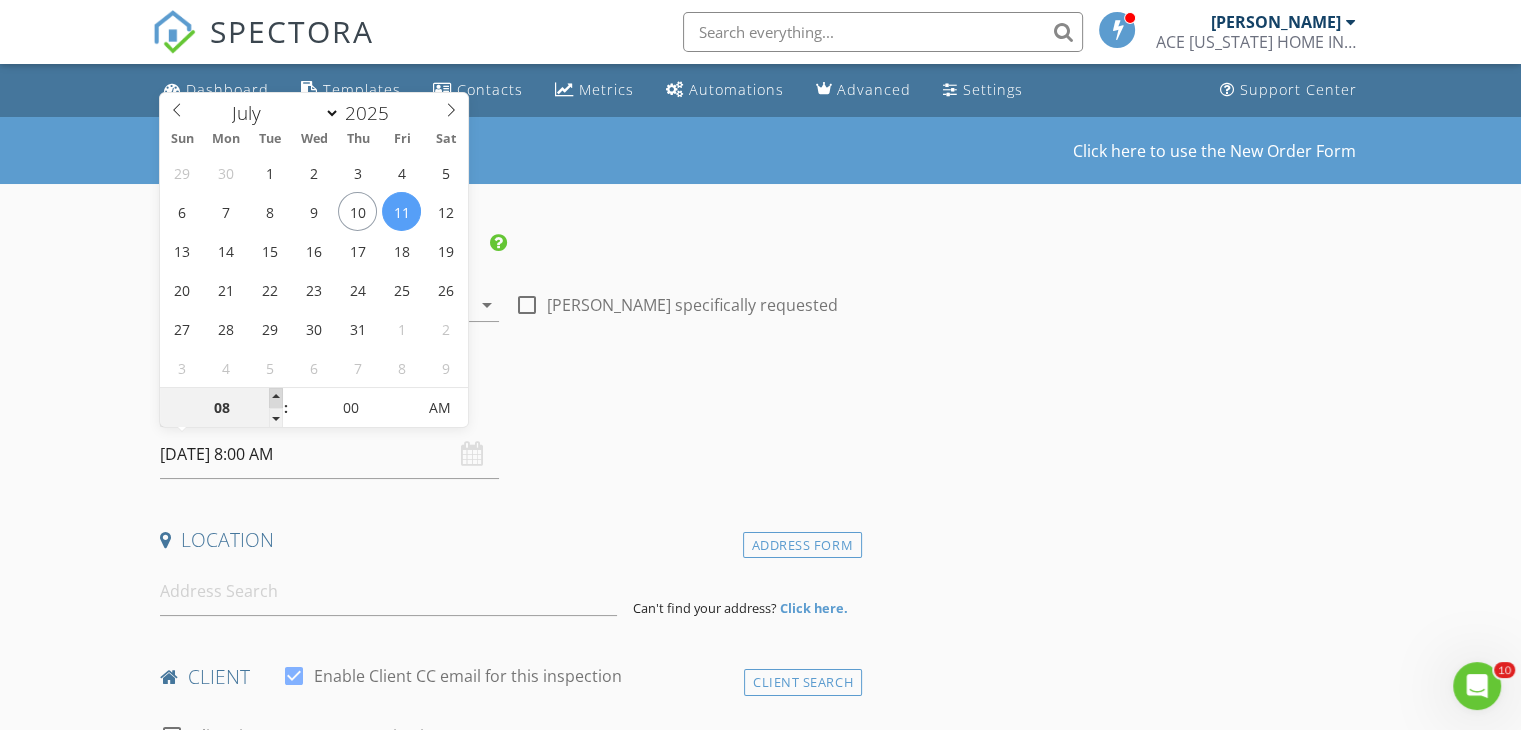 click on "08 : 00 AM" at bounding box center (314, 407) 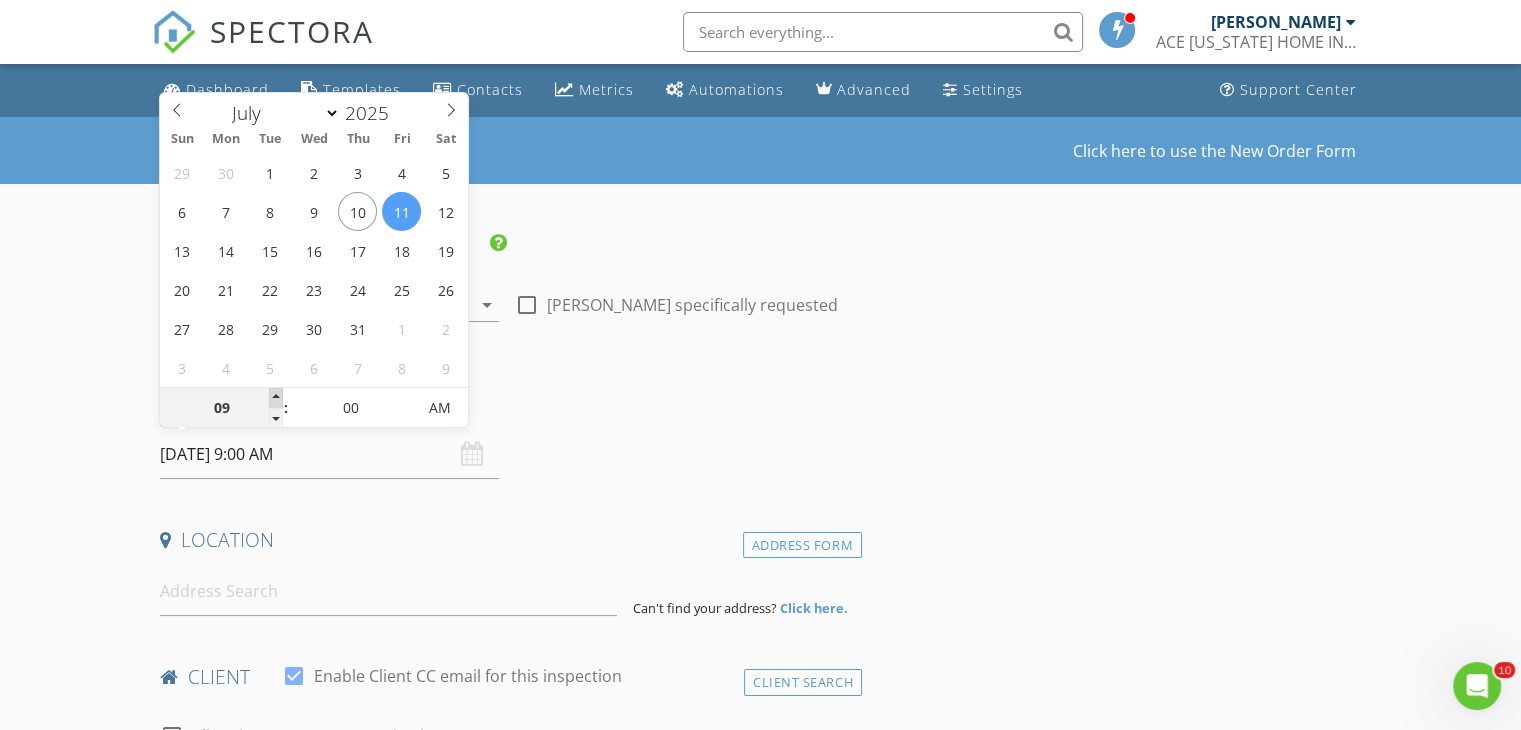 click at bounding box center (276, 398) 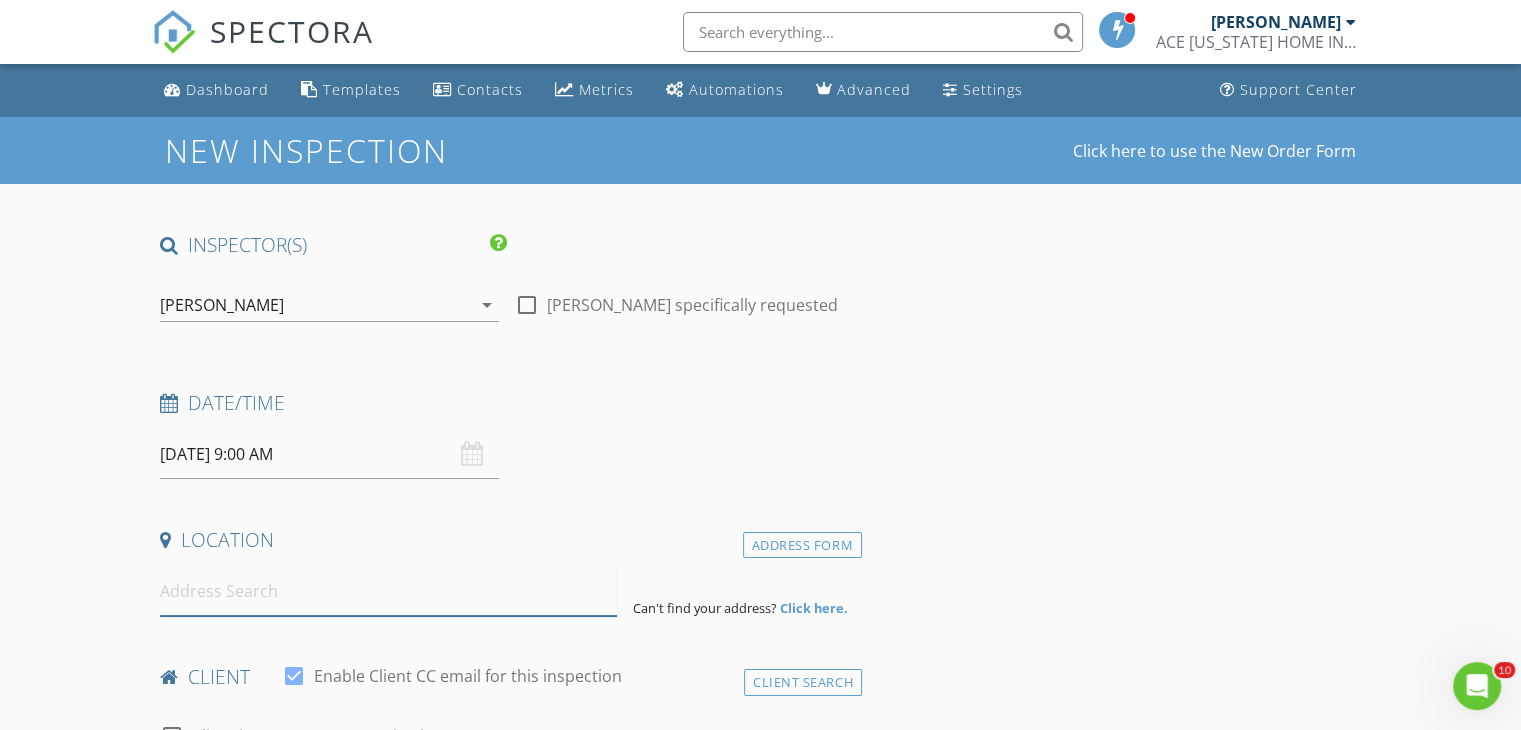 click at bounding box center [388, 591] 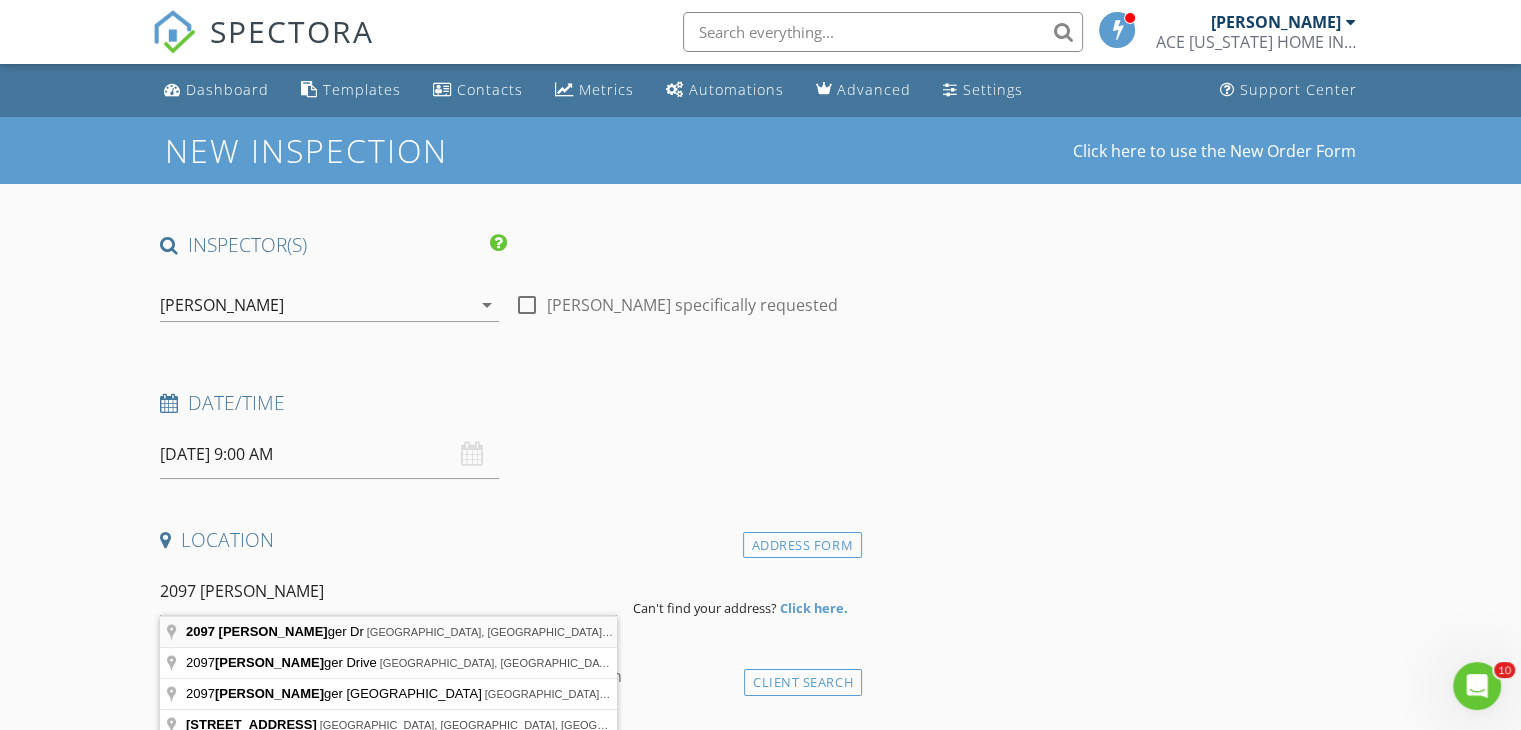 type on "2097 Tanager Dr, Orange Park, FL, USA" 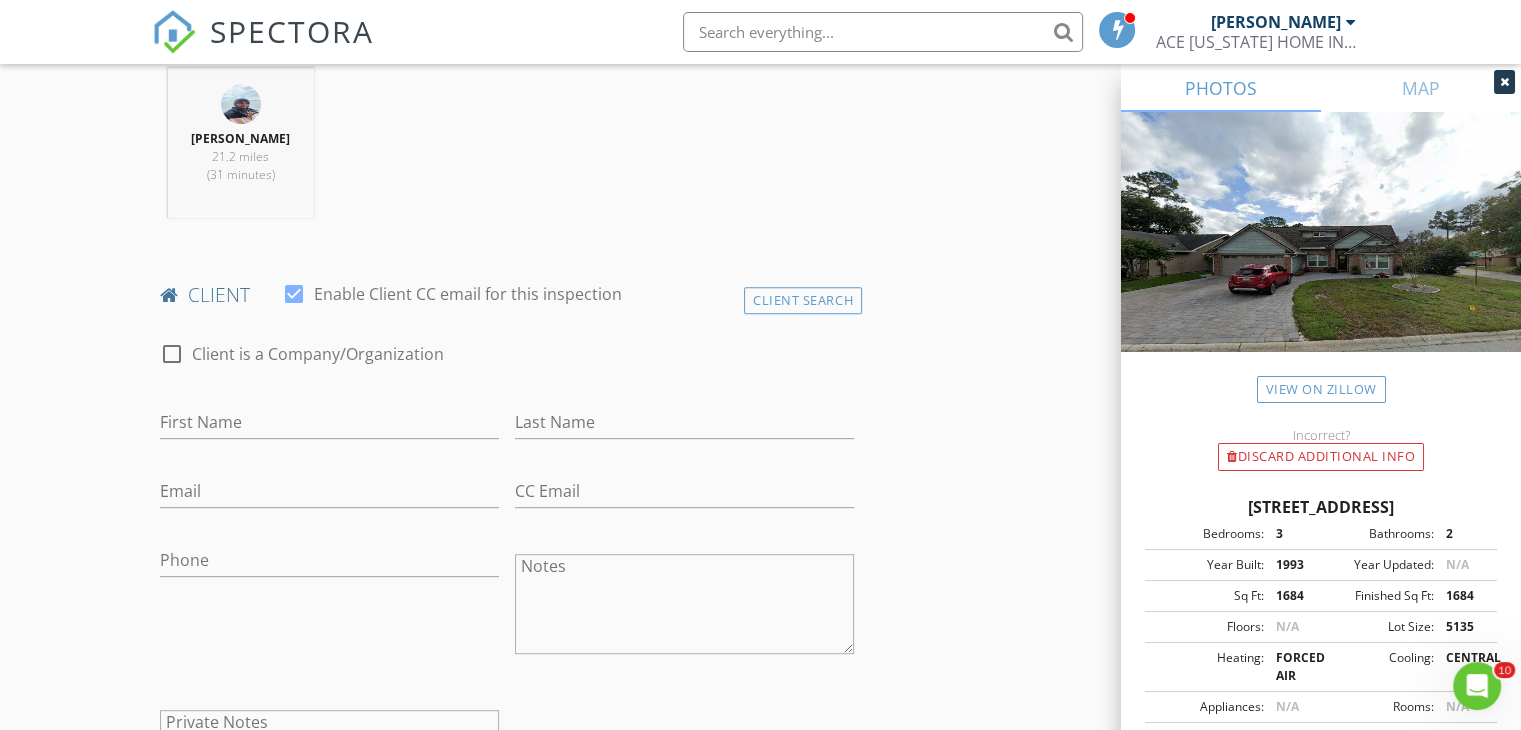 scroll, scrollTop: 792, scrollLeft: 0, axis: vertical 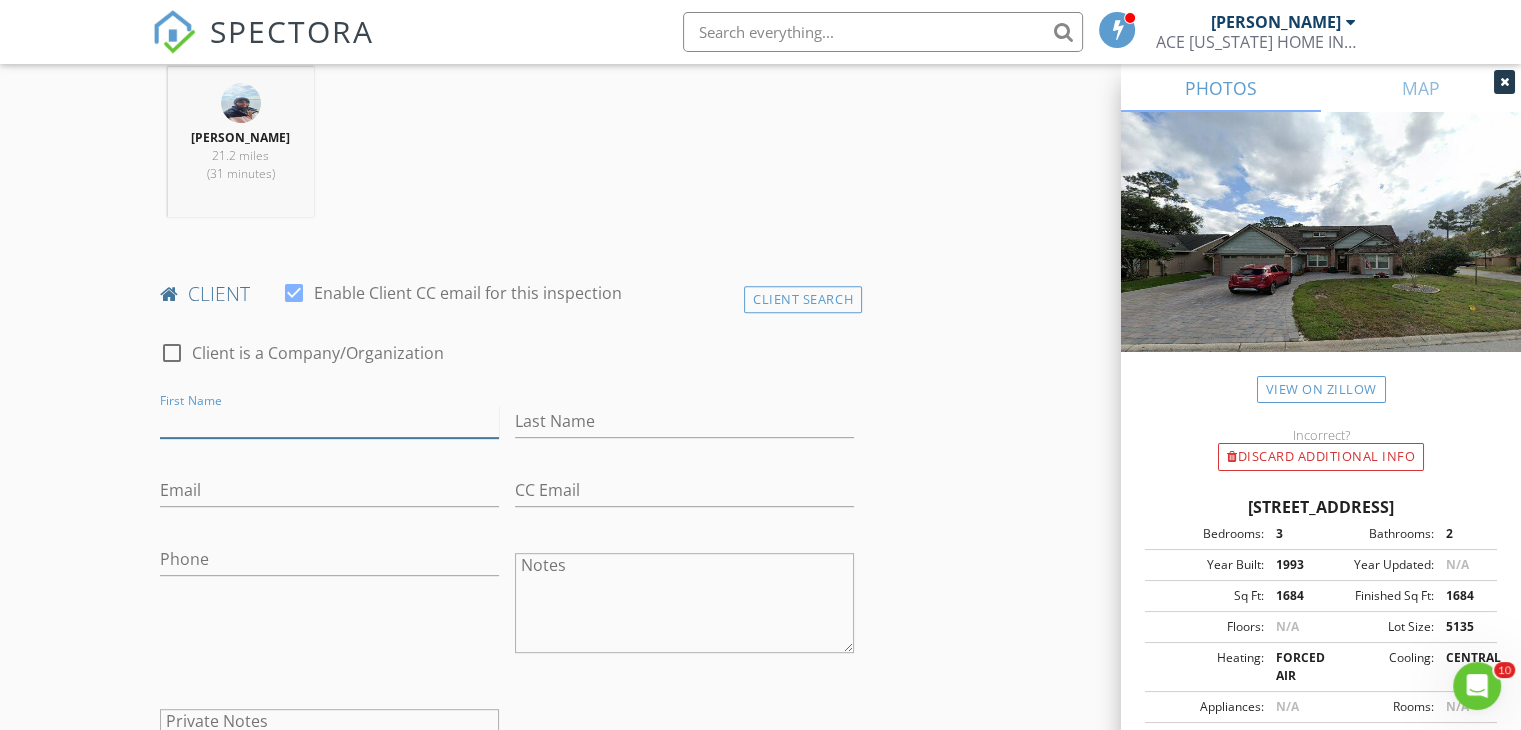 click on "First Name" at bounding box center [329, 421] 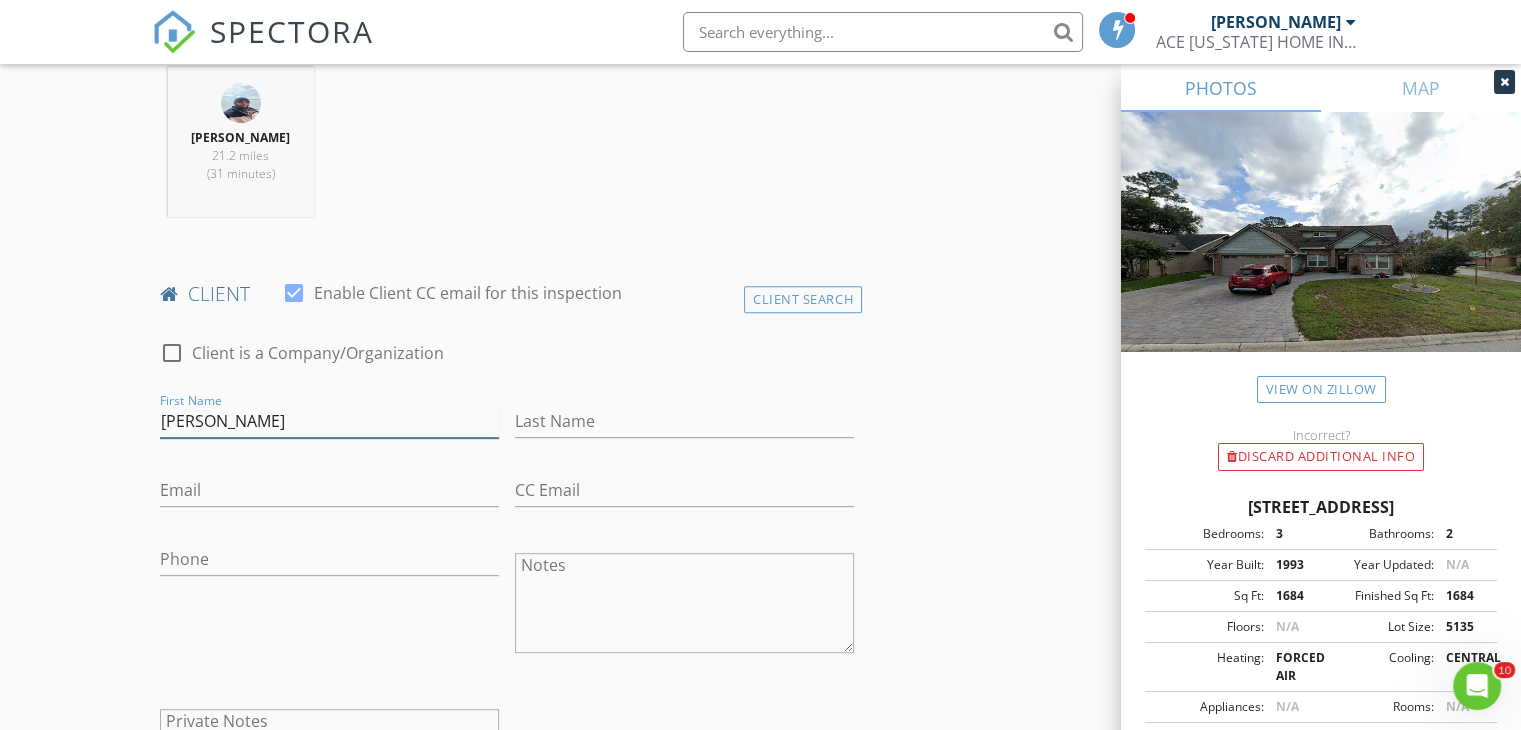 type on "Joseph" 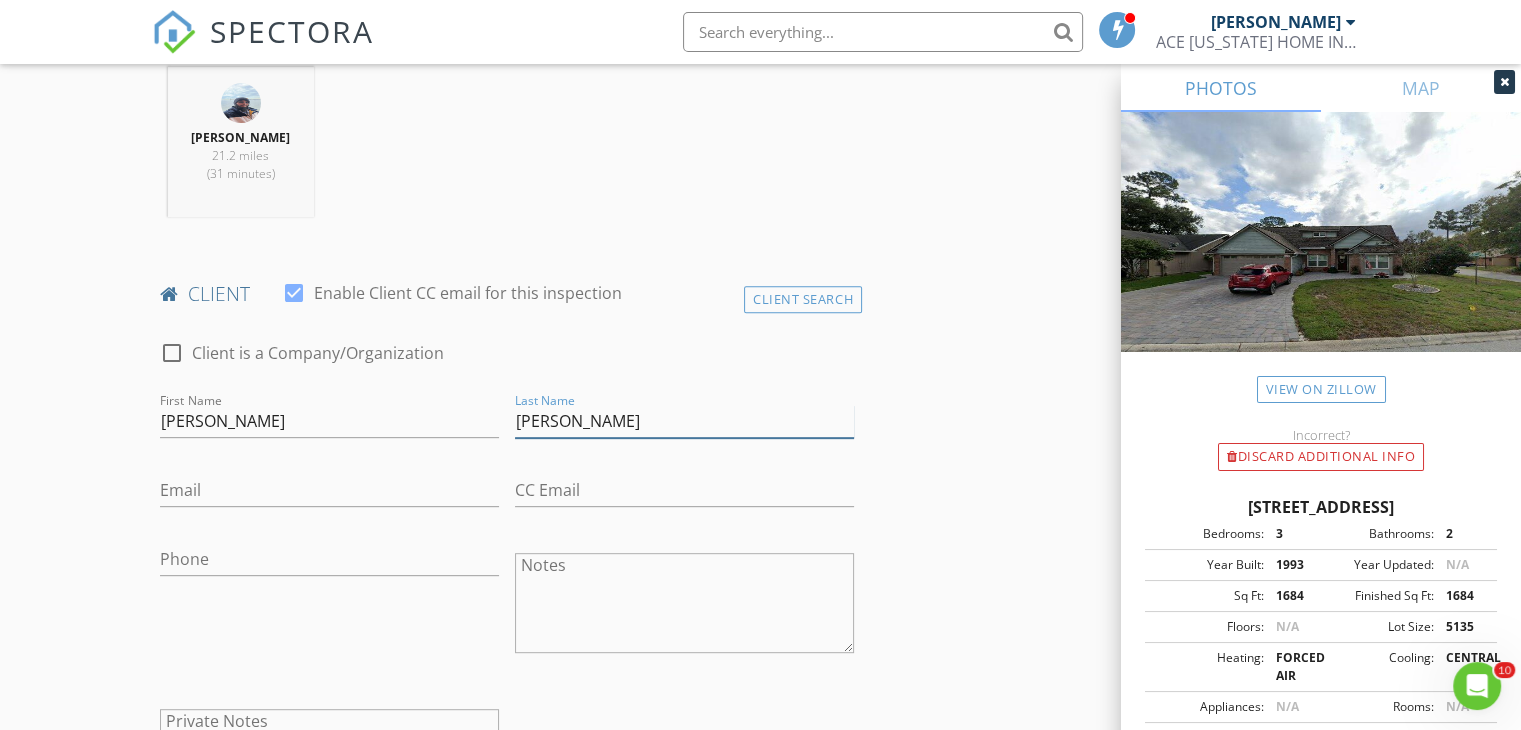 type on "Palazzolo" 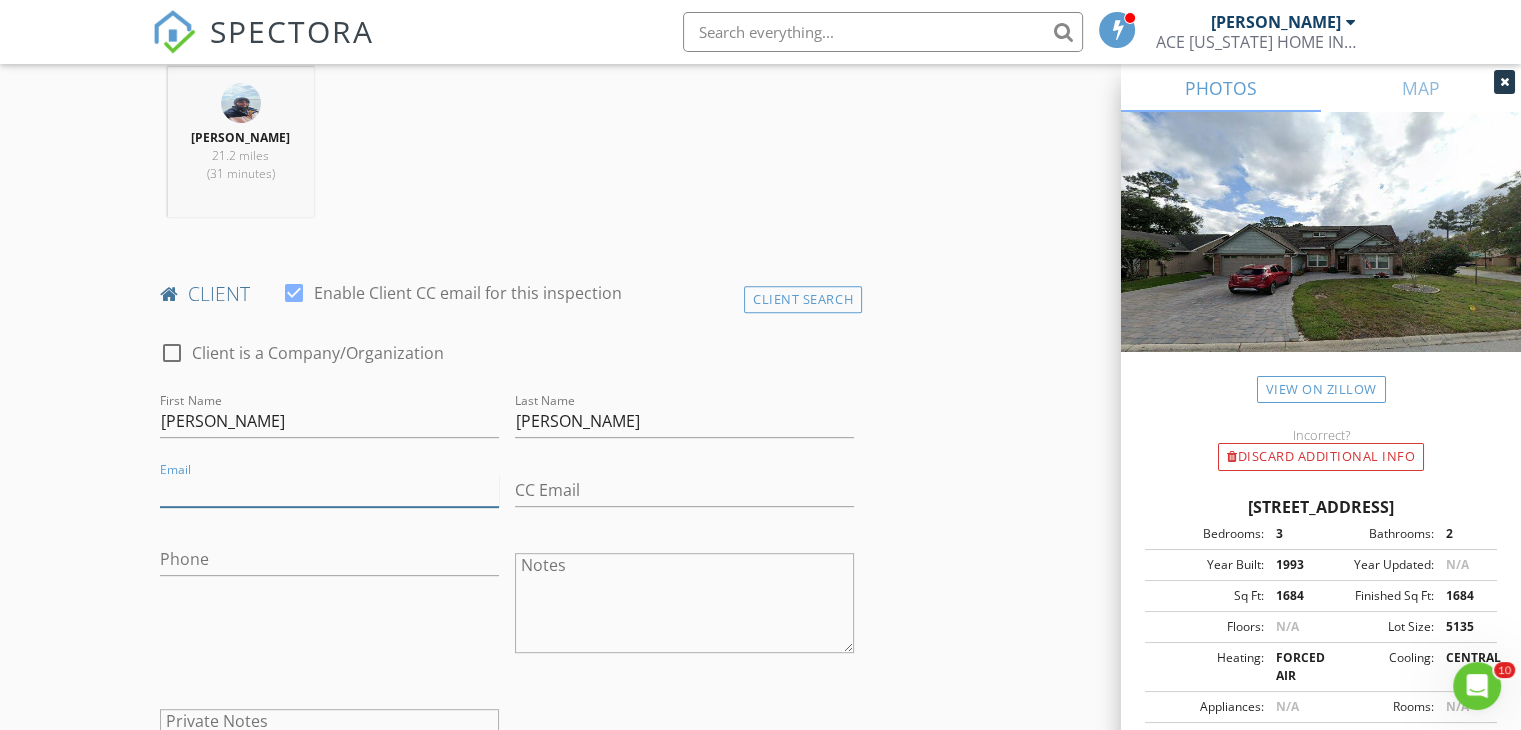 click on "Email" at bounding box center [329, 490] 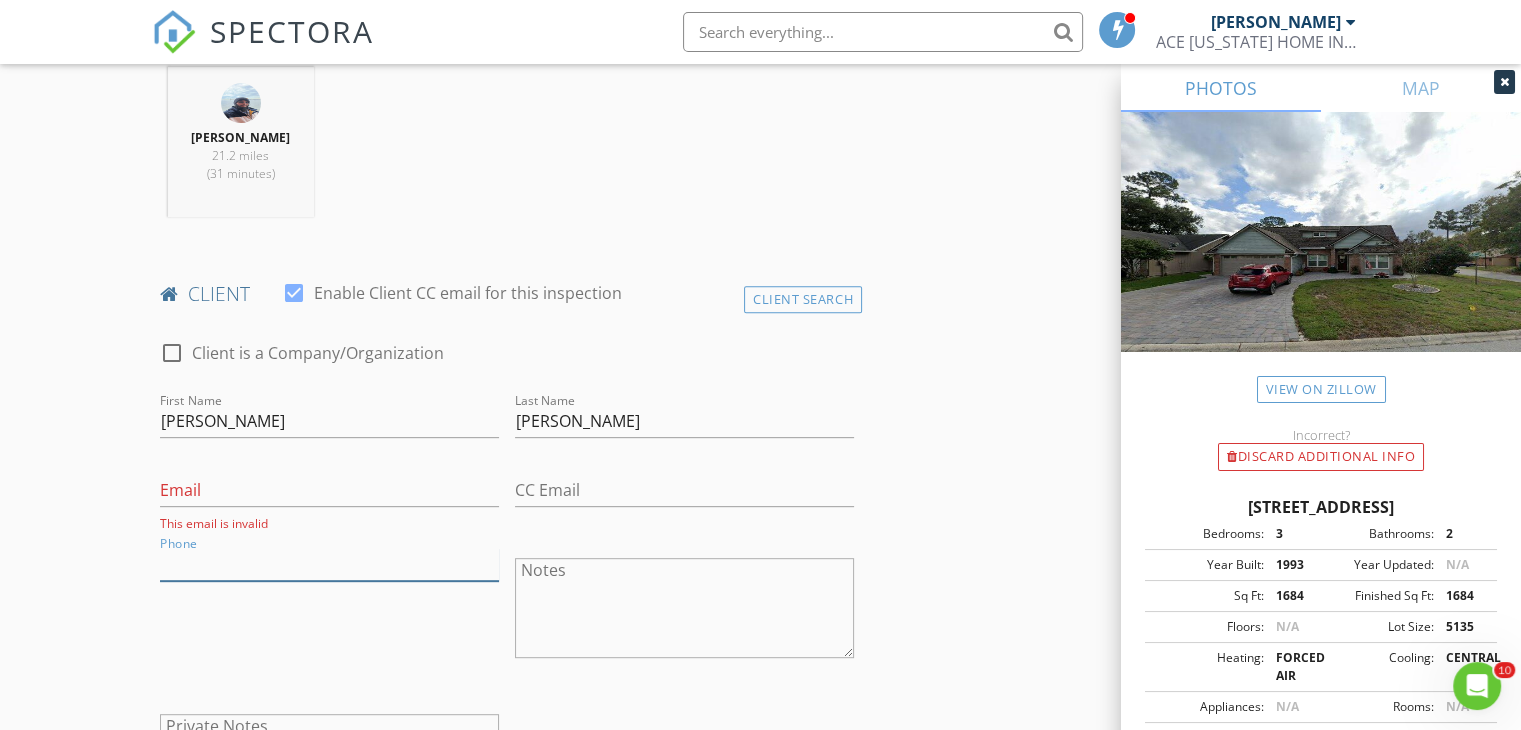 click on "Phone" at bounding box center (329, 564) 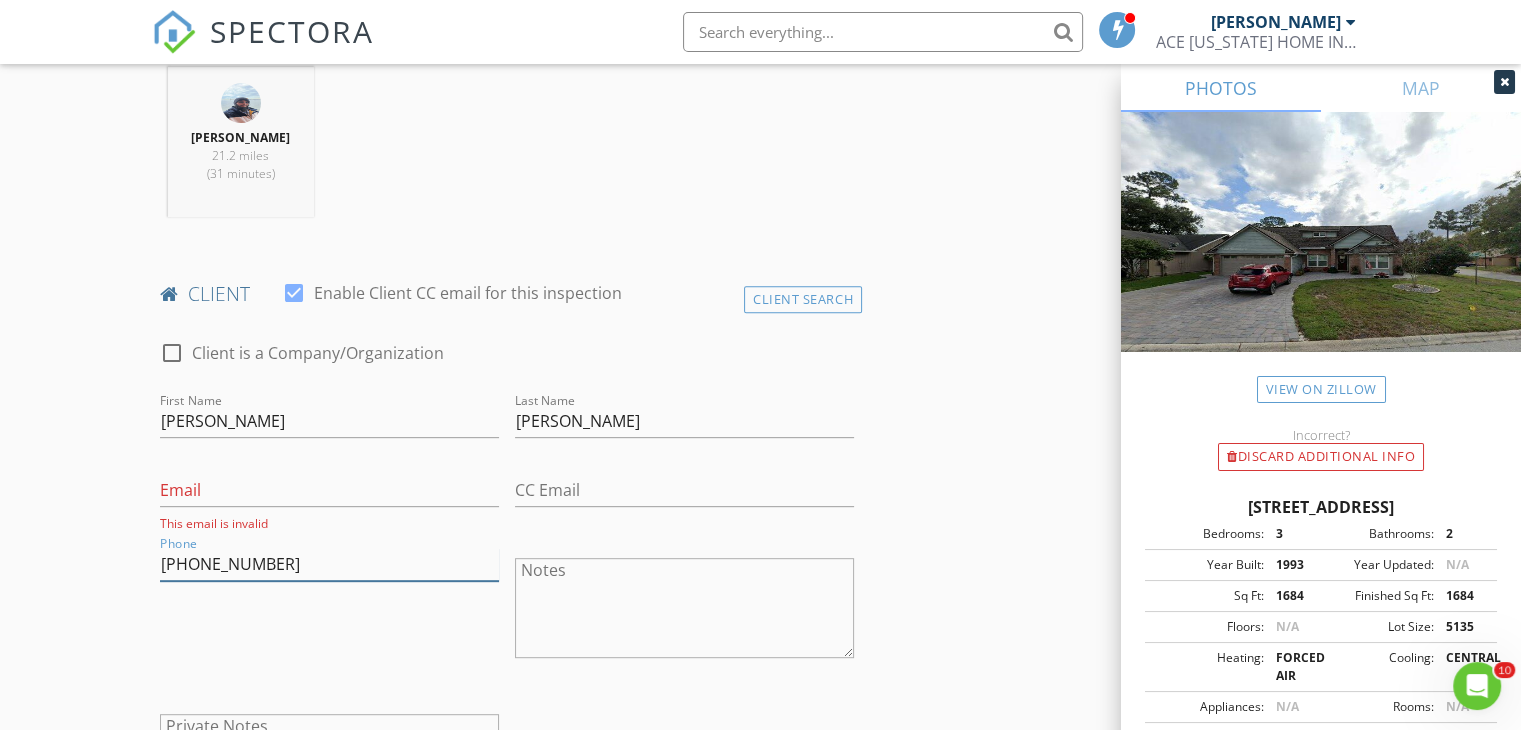 type on "469-426-9344" 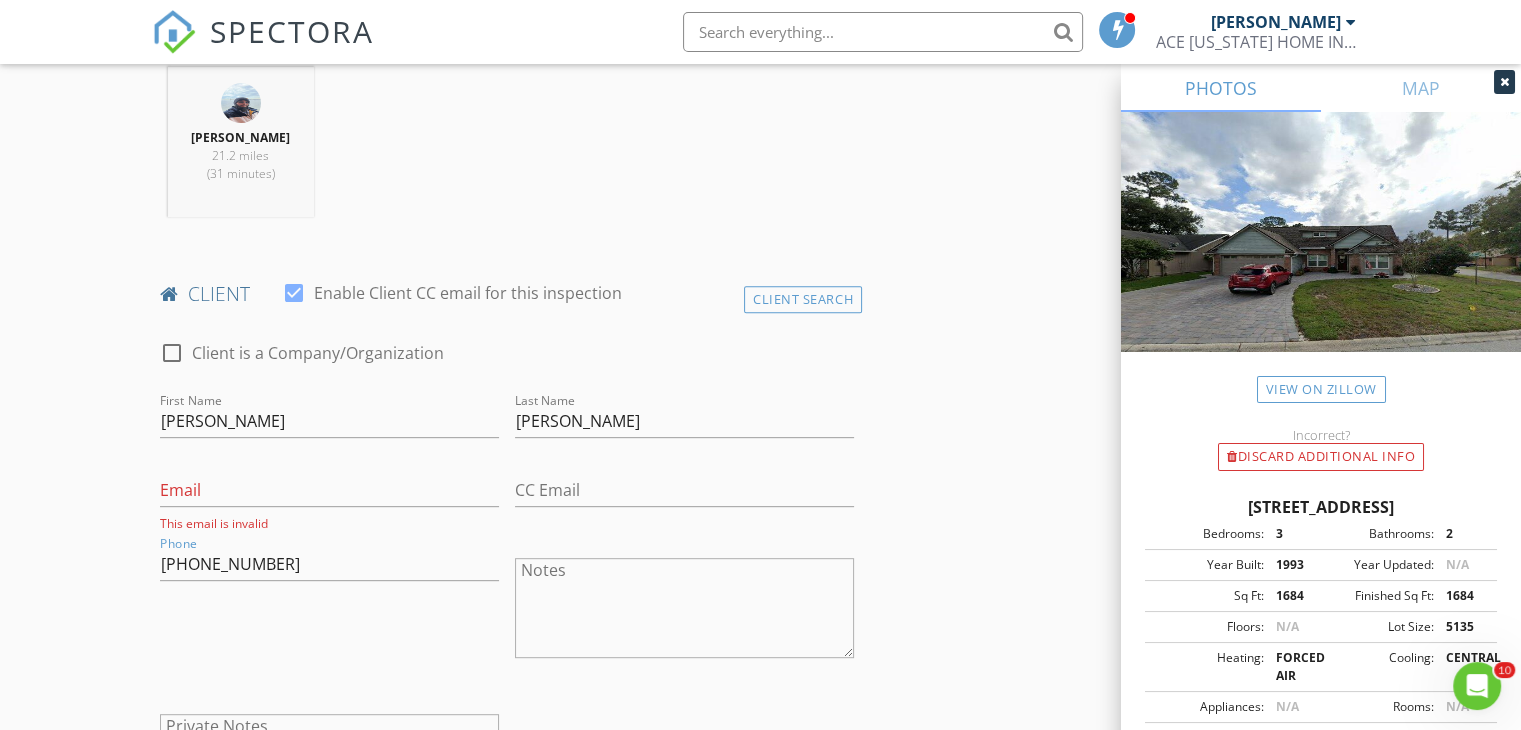 click on "Phone 469-426-9344" at bounding box center (329, 610) 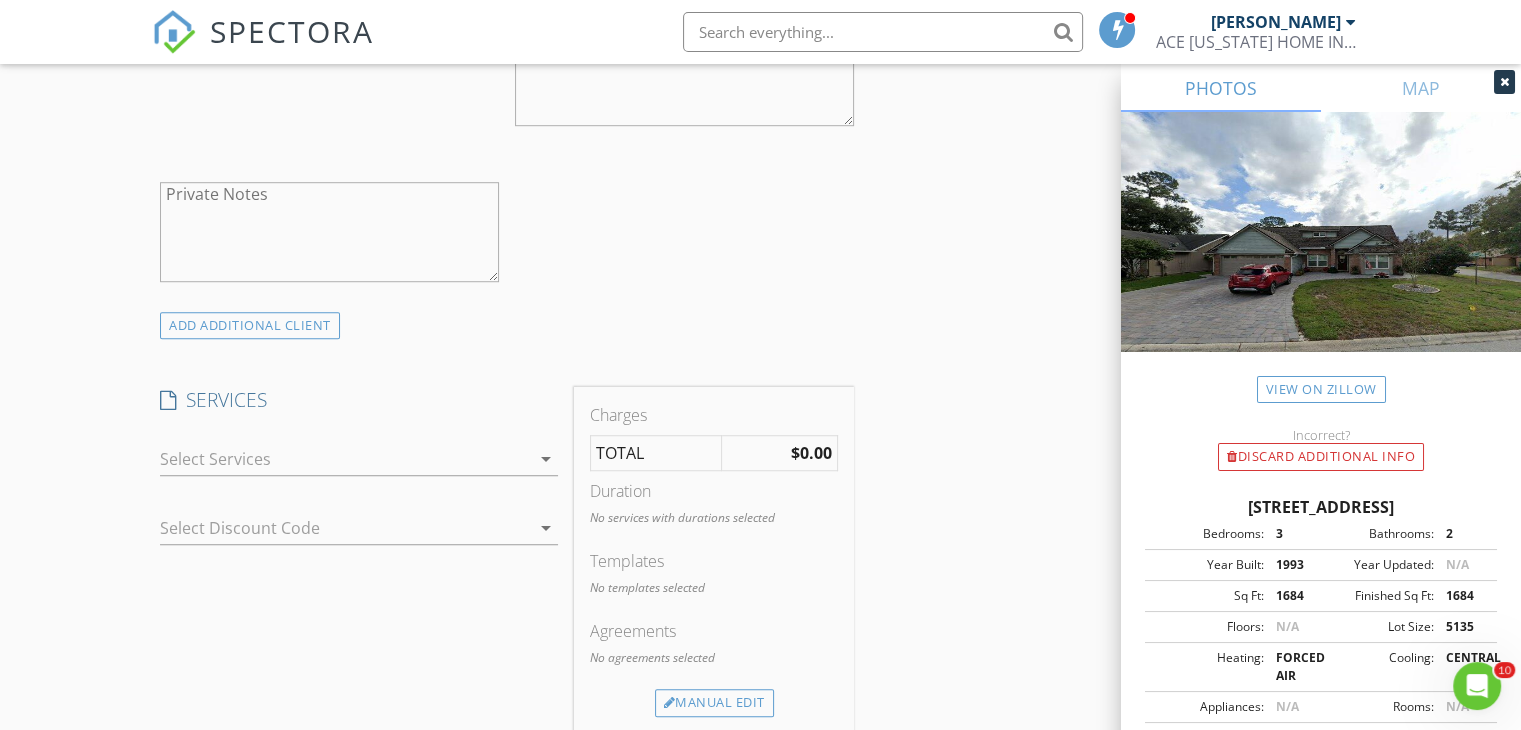 scroll, scrollTop: 1347, scrollLeft: 0, axis: vertical 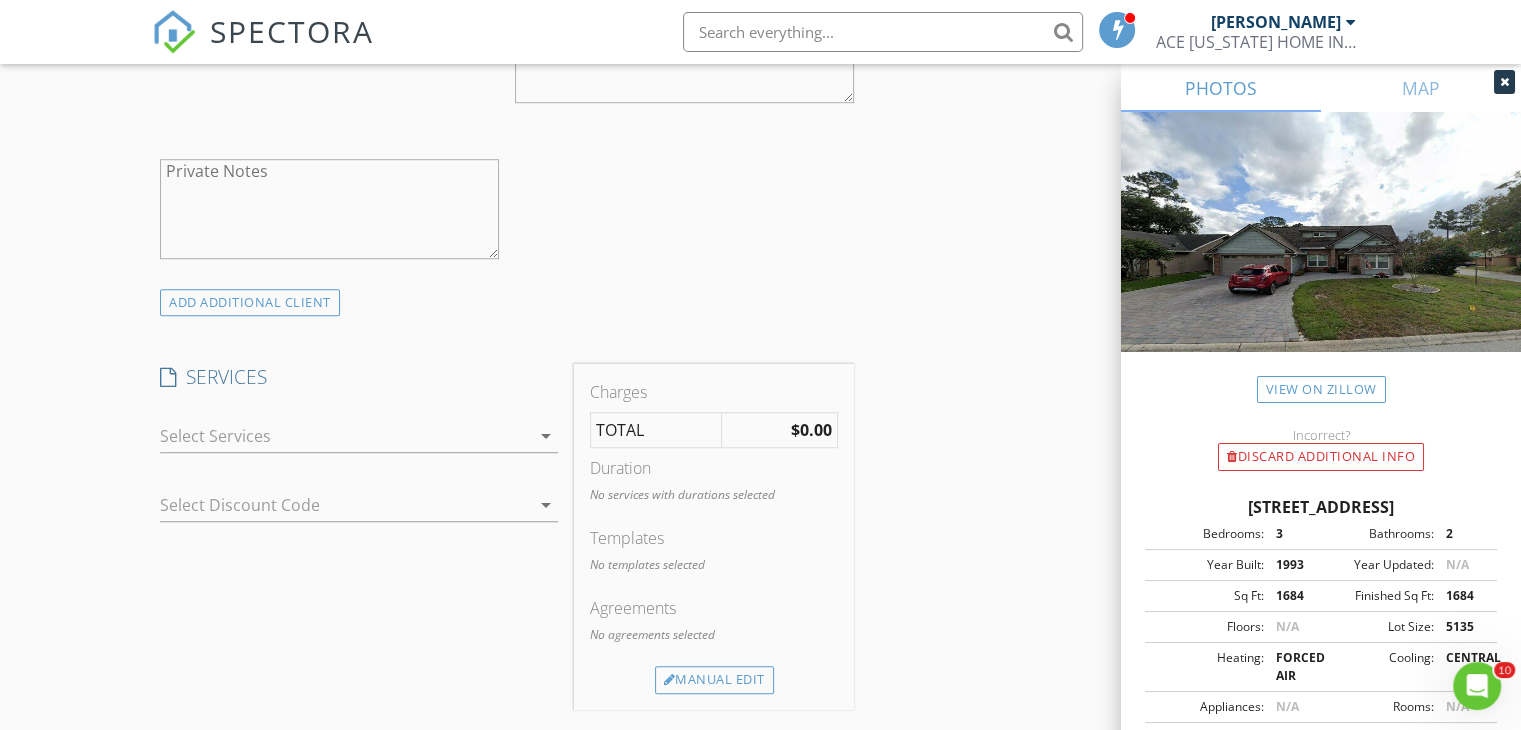 click at bounding box center (345, 436) 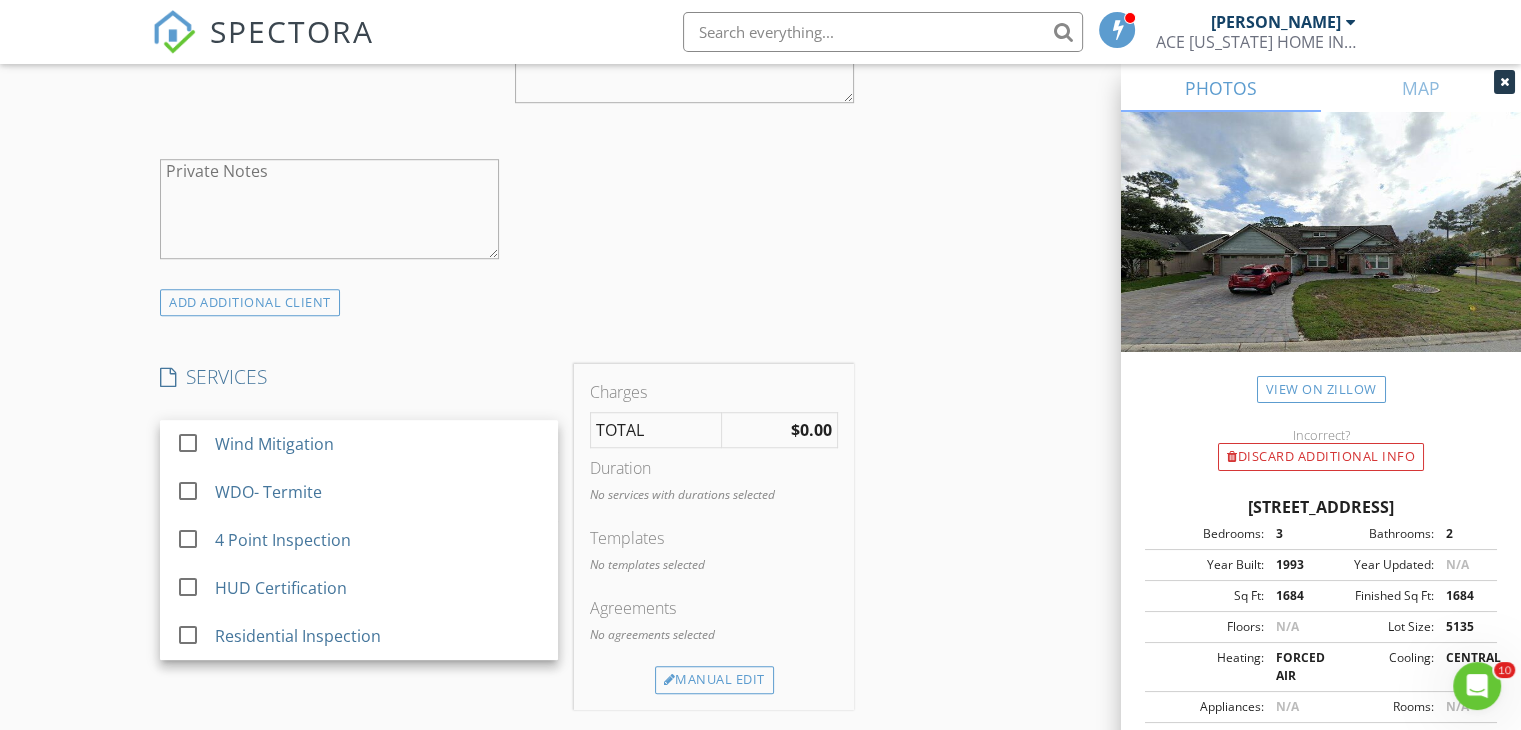 click on "Private Notes" at bounding box center [329, 211] 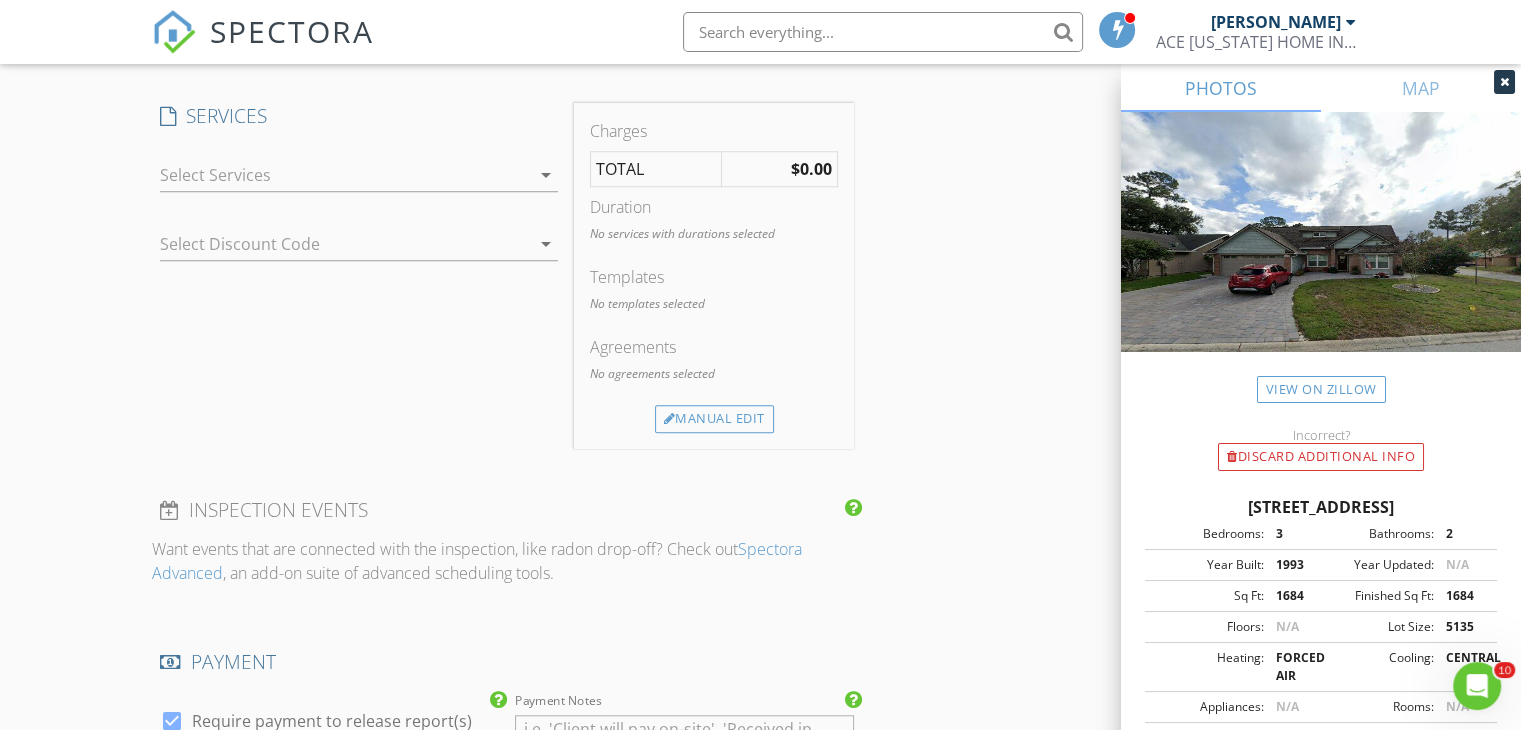 scroll, scrollTop: 1615, scrollLeft: 0, axis: vertical 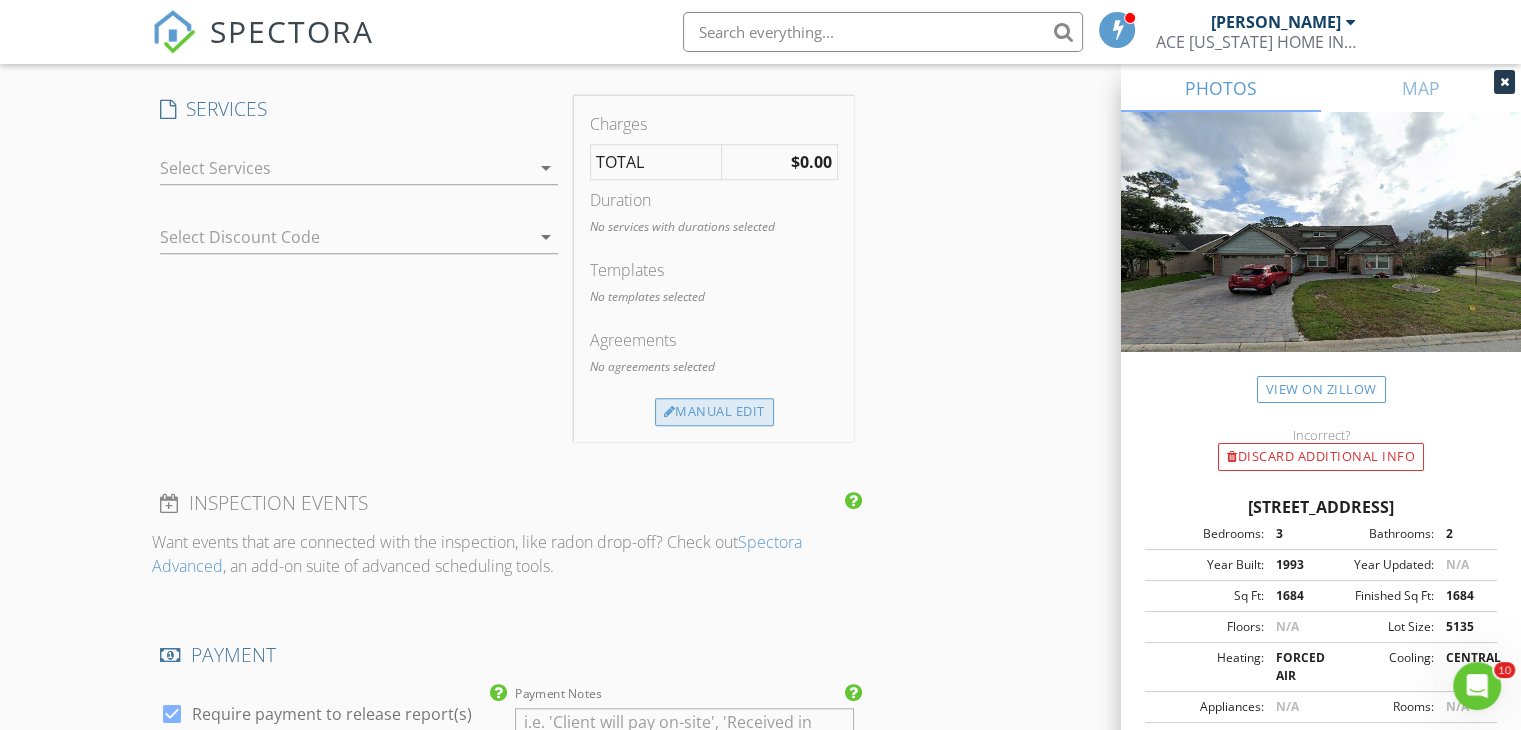 click on "Manual Edit" at bounding box center (714, 412) 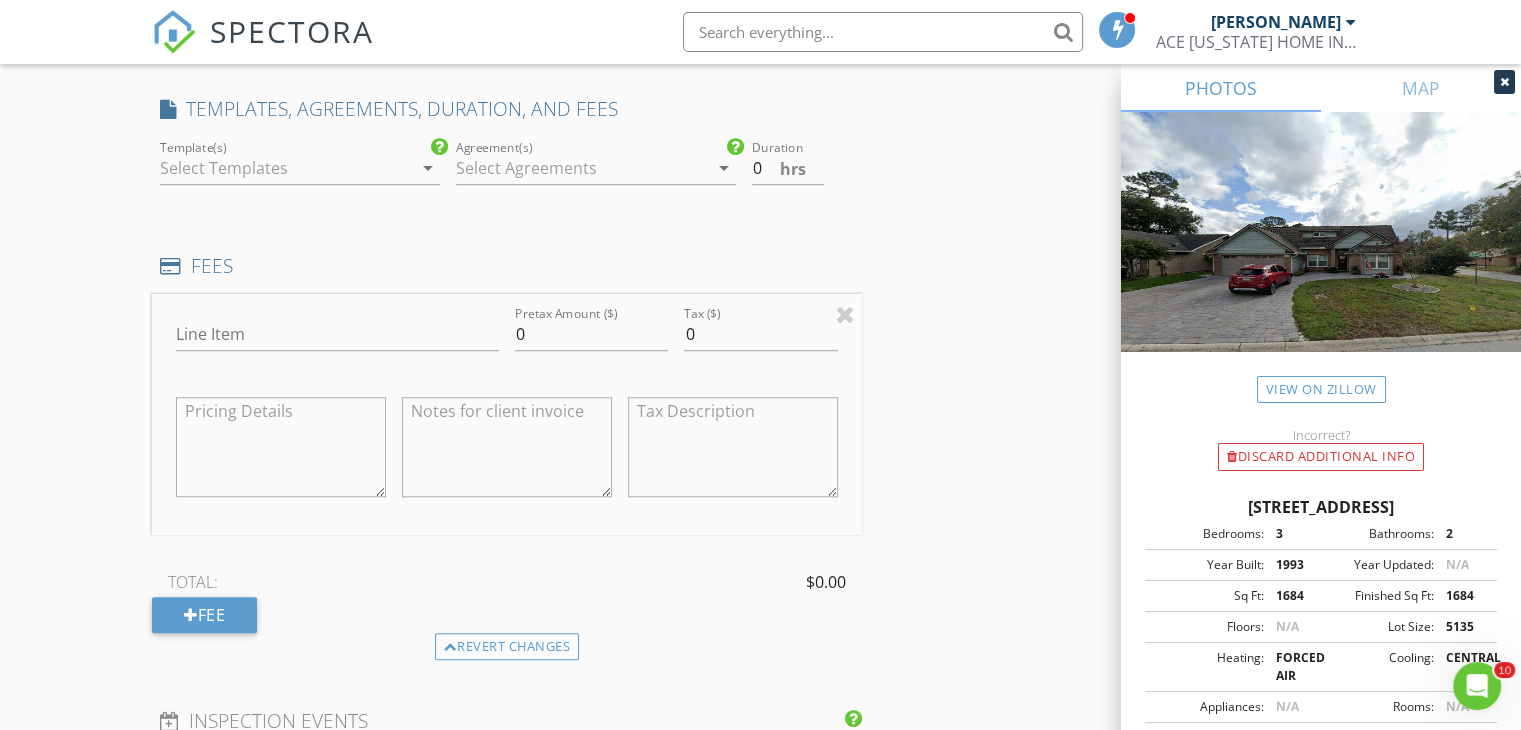 click at bounding box center (286, 168) 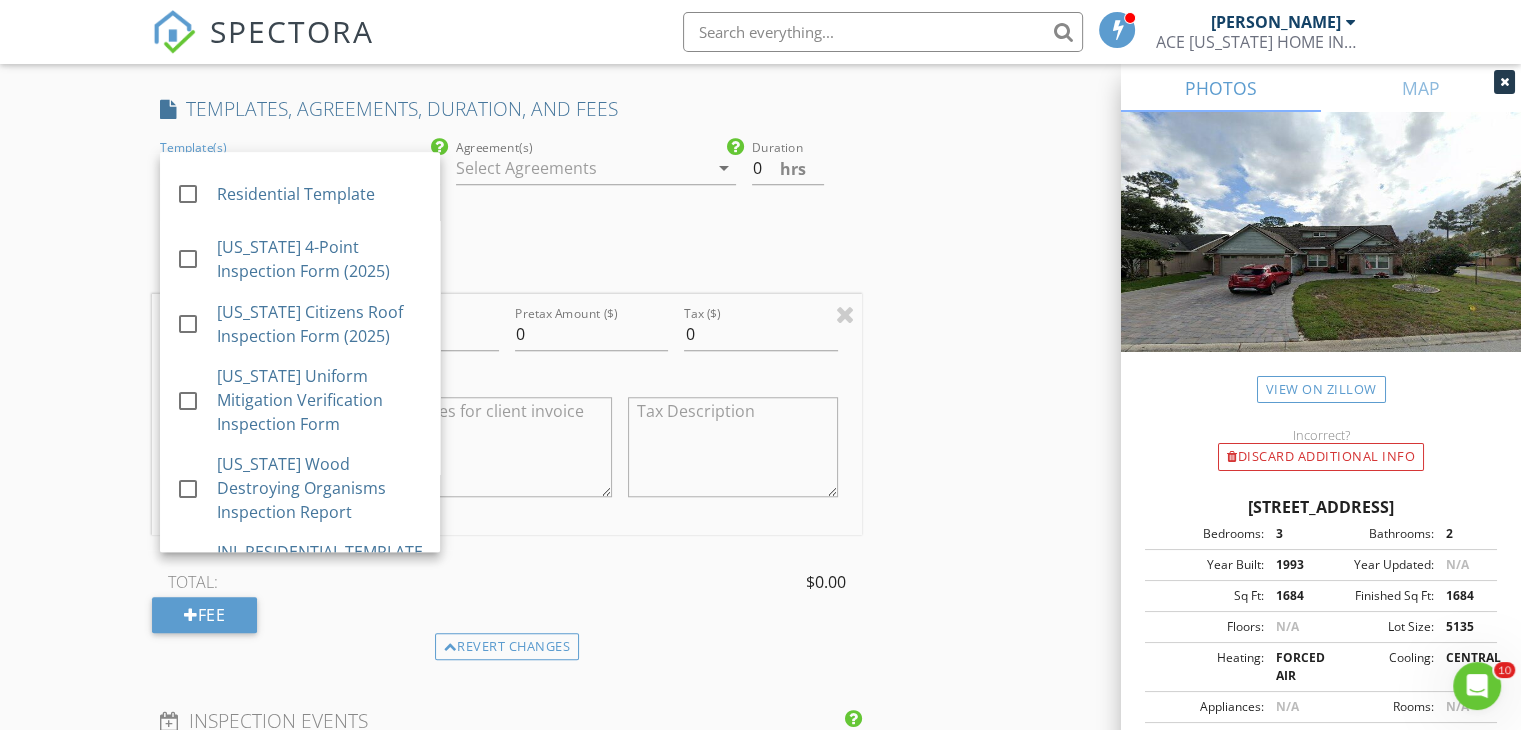 scroll, scrollTop: 442, scrollLeft: 0, axis: vertical 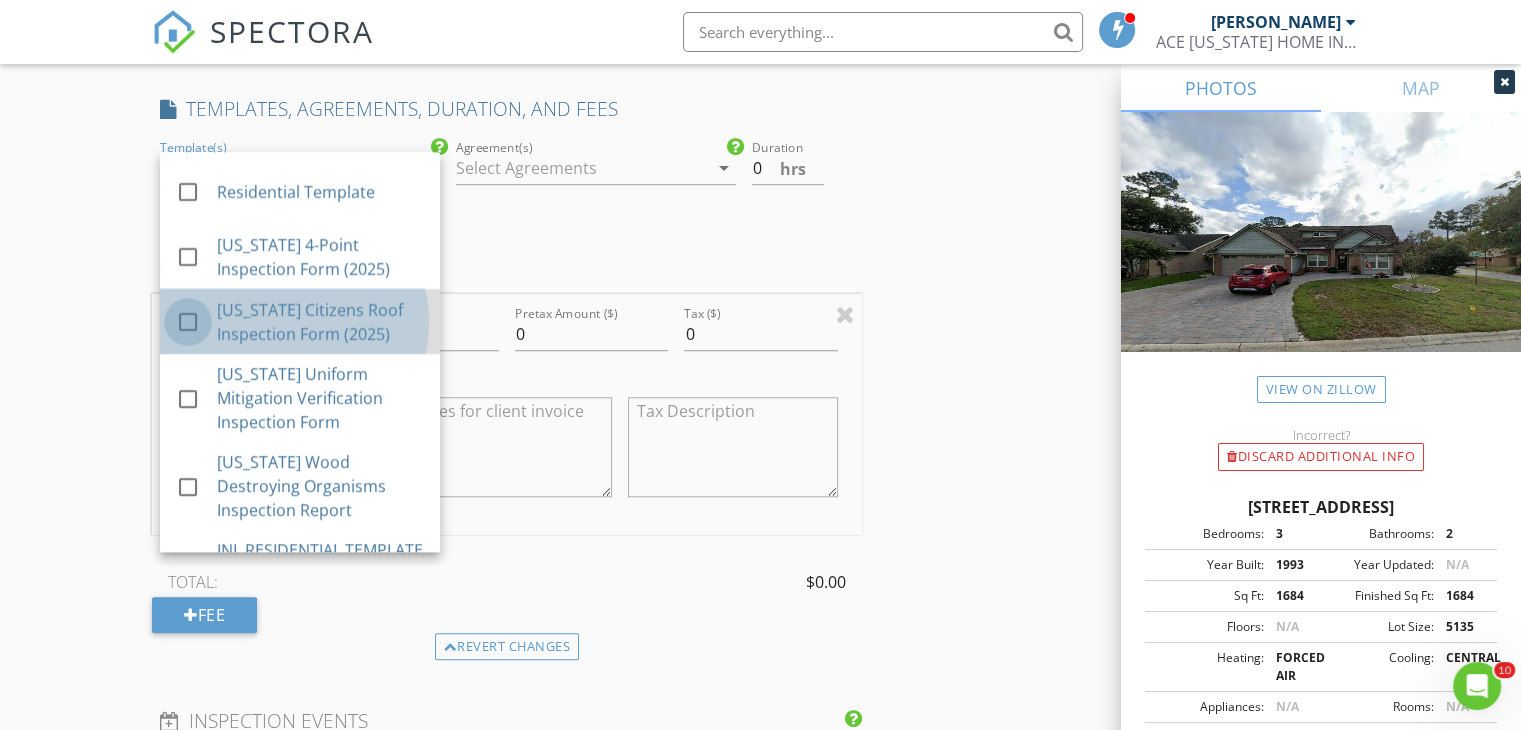 click at bounding box center [188, 322] 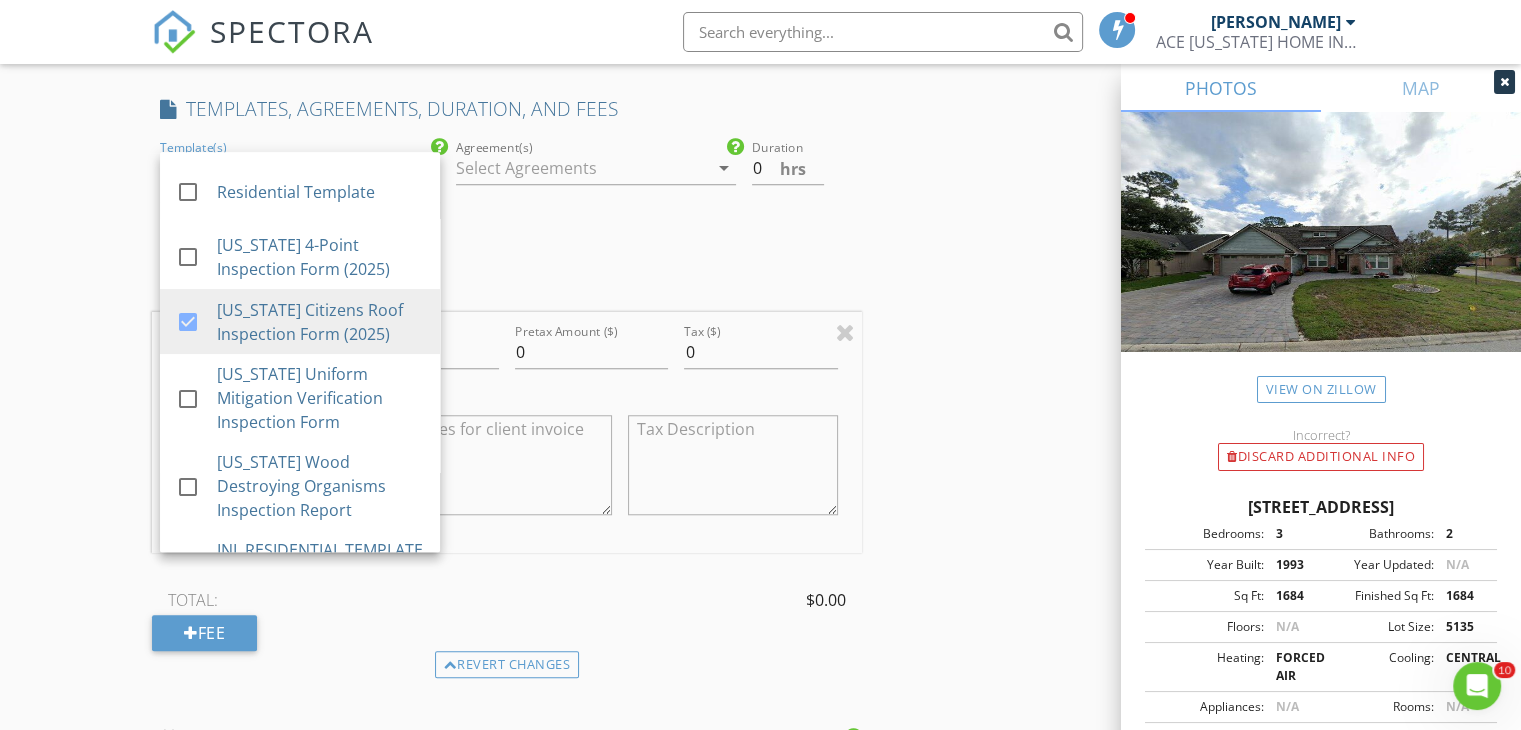 click on "Agreement(s) arrow_drop_down" at bounding box center (596, 179) 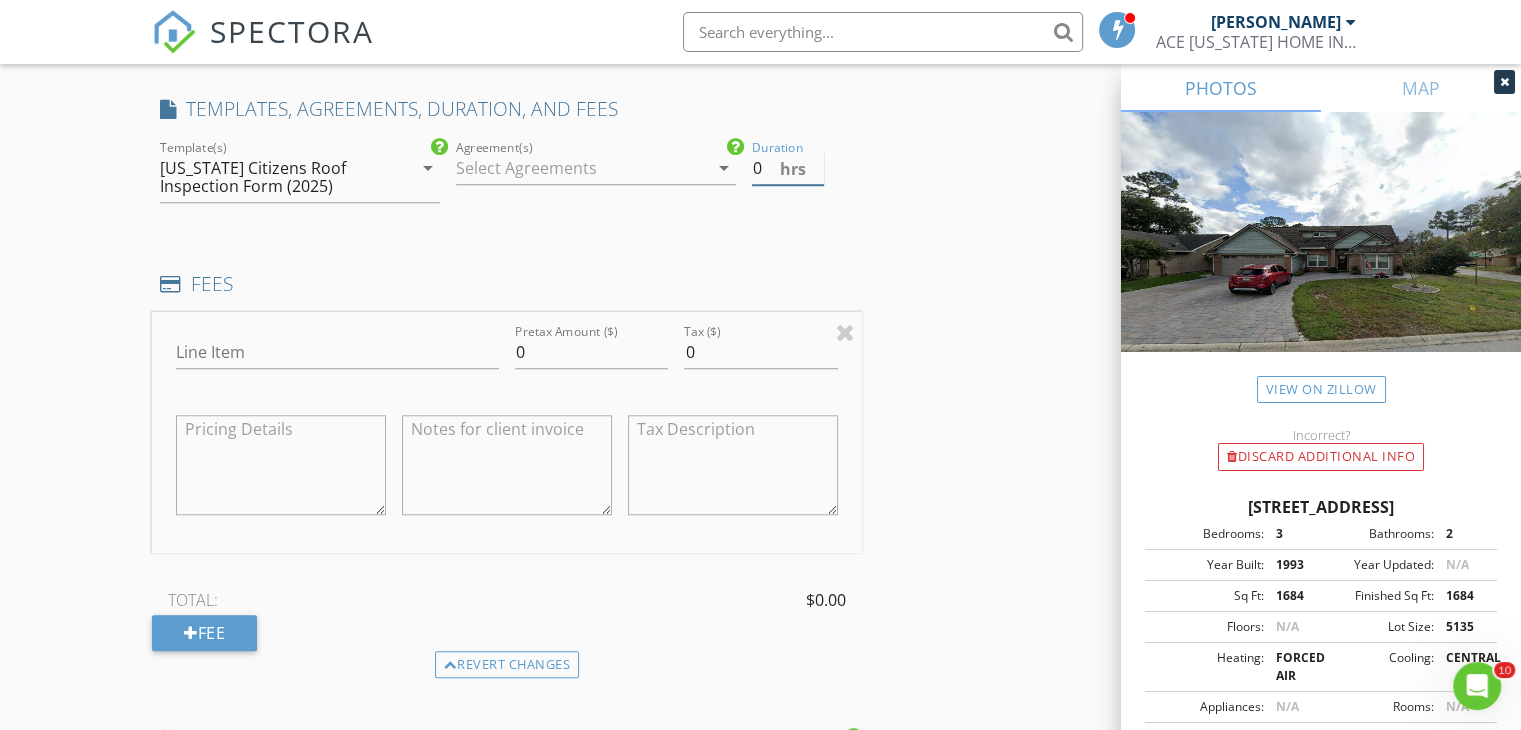 drag, startPoint x: 764, startPoint y: 186, endPoint x: 748, endPoint y: 188, distance: 16.124516 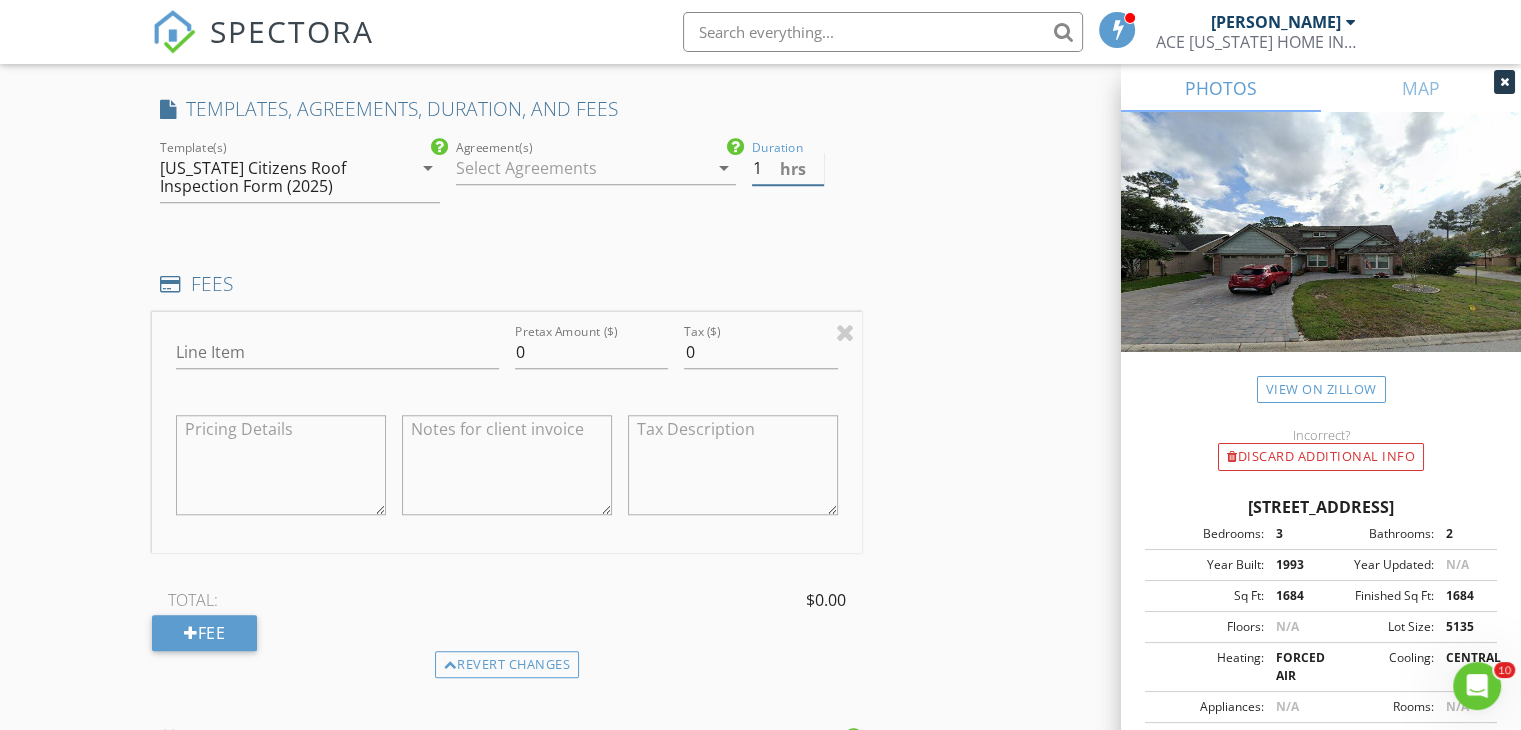 type on "1" 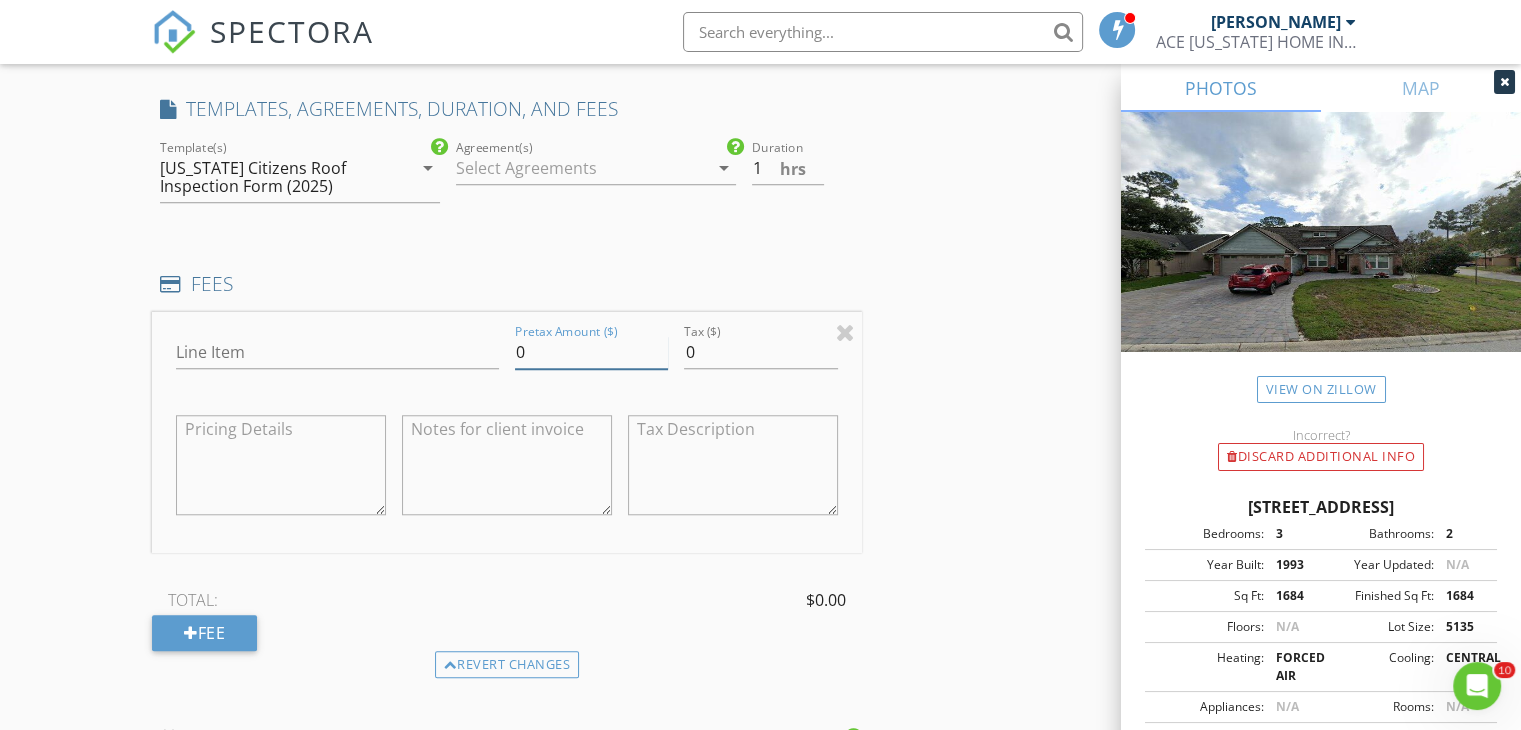 drag, startPoint x: 590, startPoint y: 383, endPoint x: 564, endPoint y: 367, distance: 30.528675 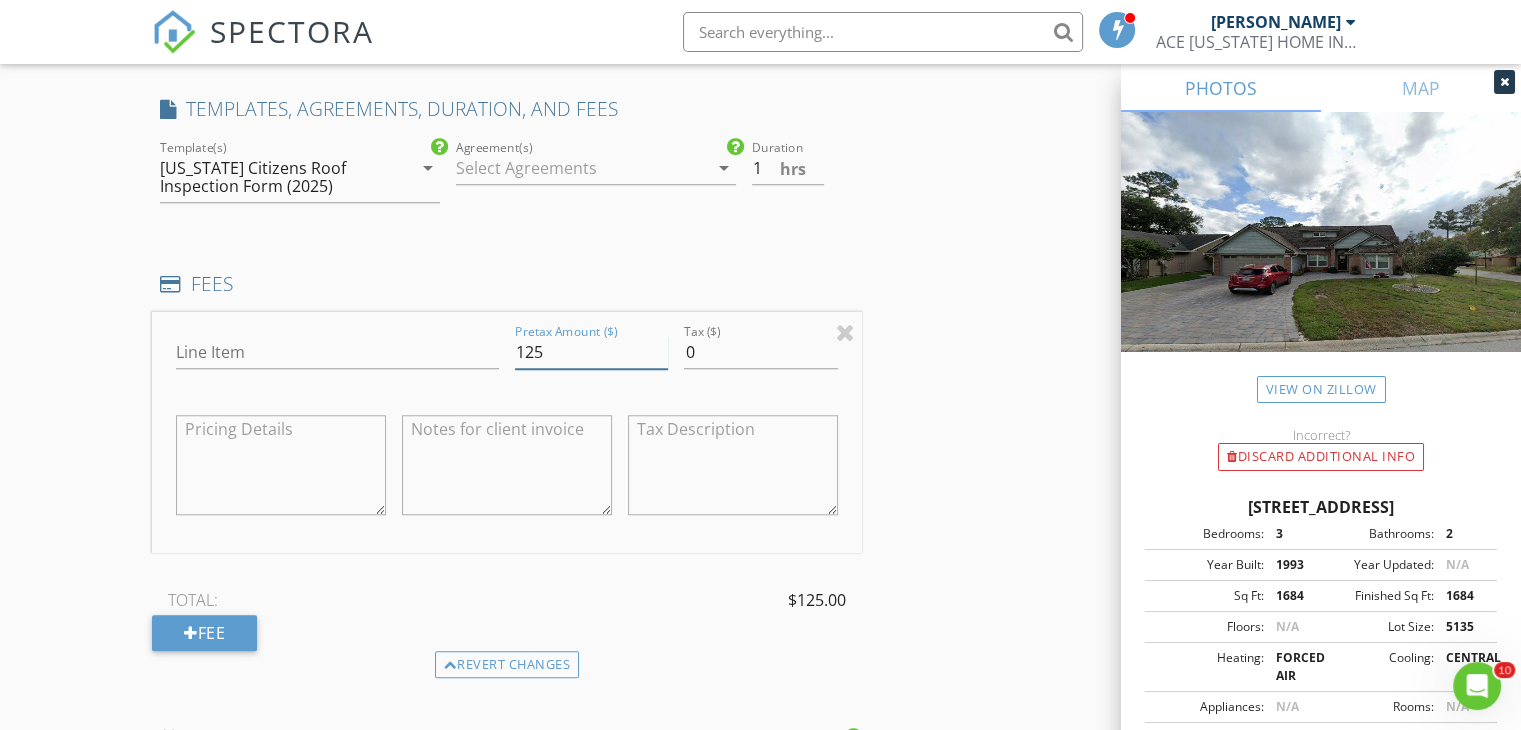 type on "125" 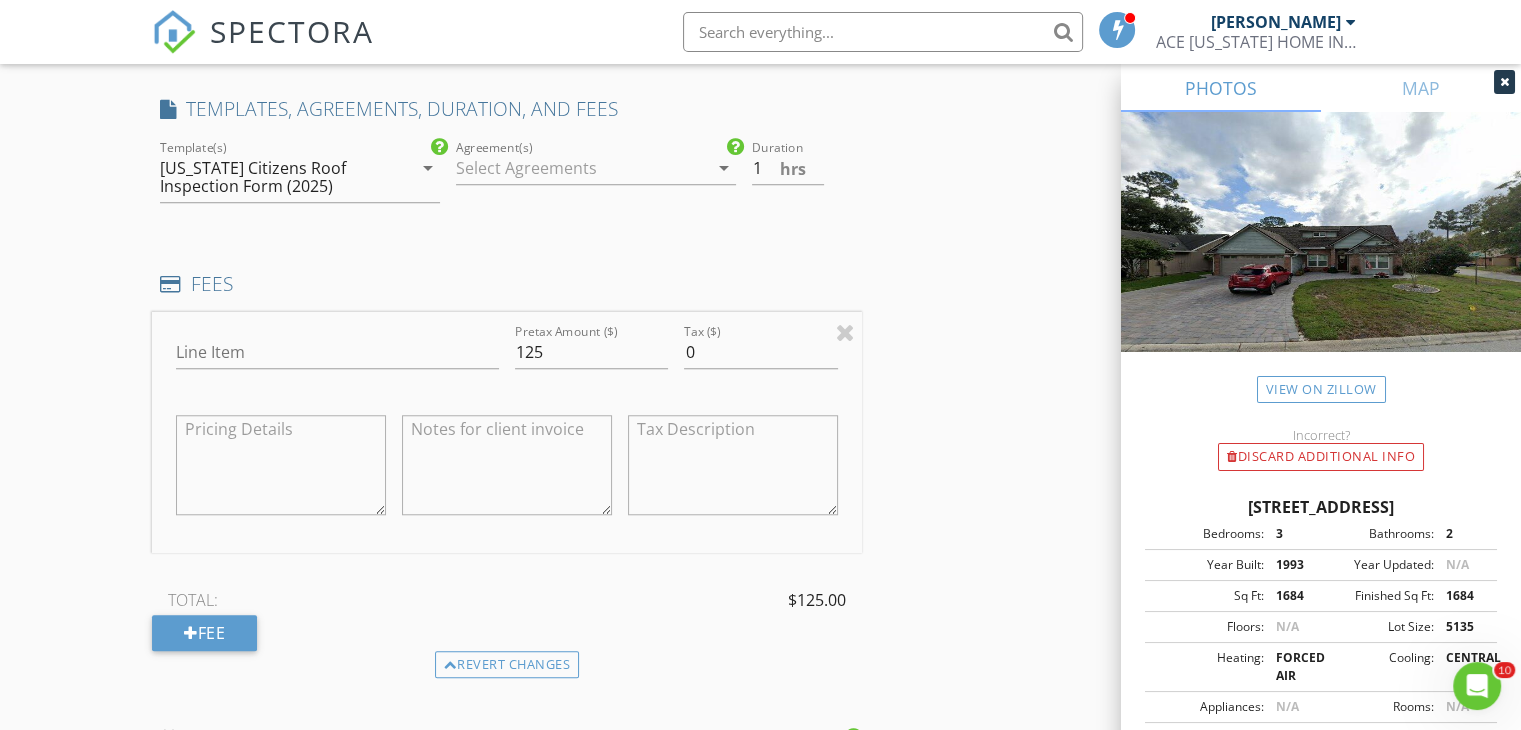 click on "TOTAL:   $125.00
Fee" at bounding box center (507, 618) 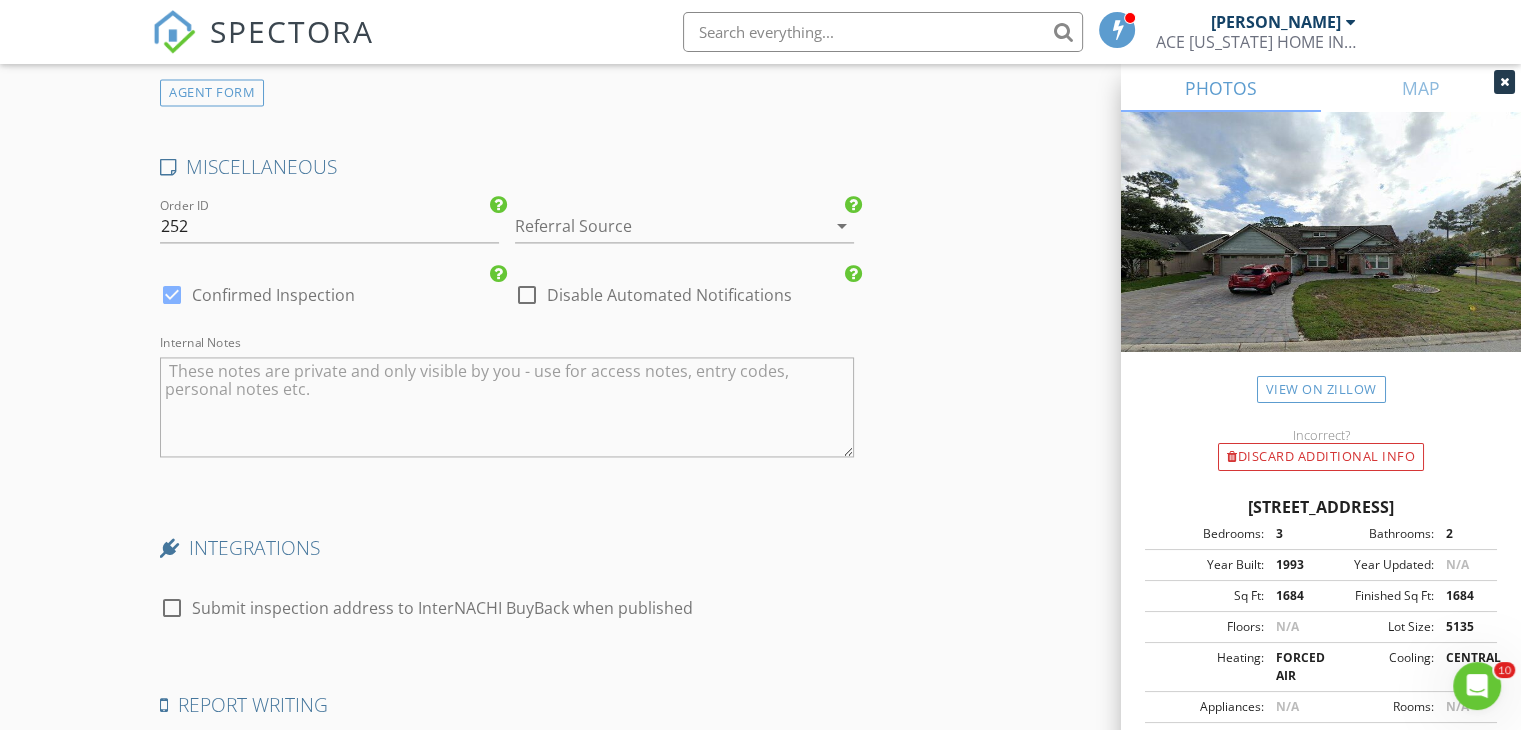 scroll, scrollTop: 3239, scrollLeft: 0, axis: vertical 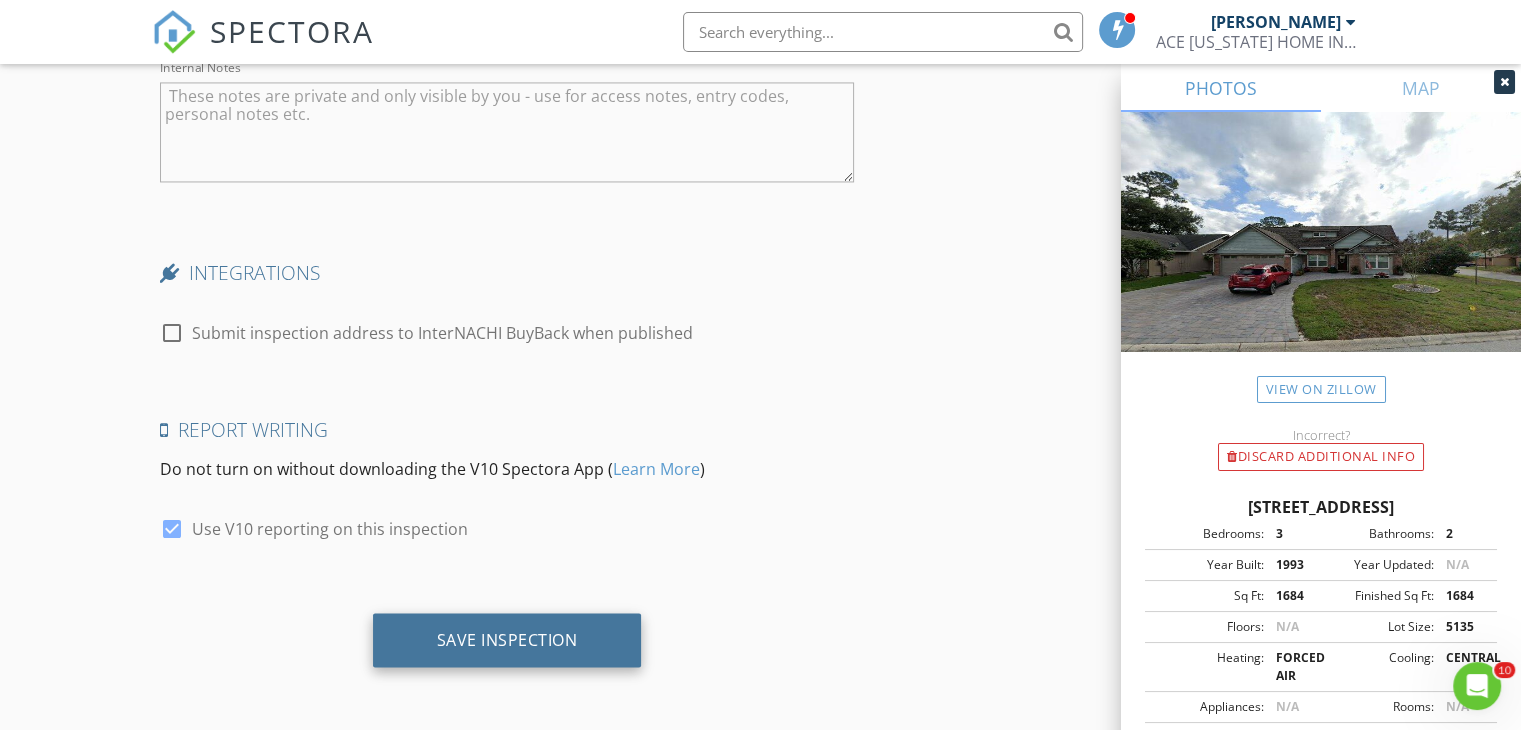 click on "Save Inspection" at bounding box center [507, 639] 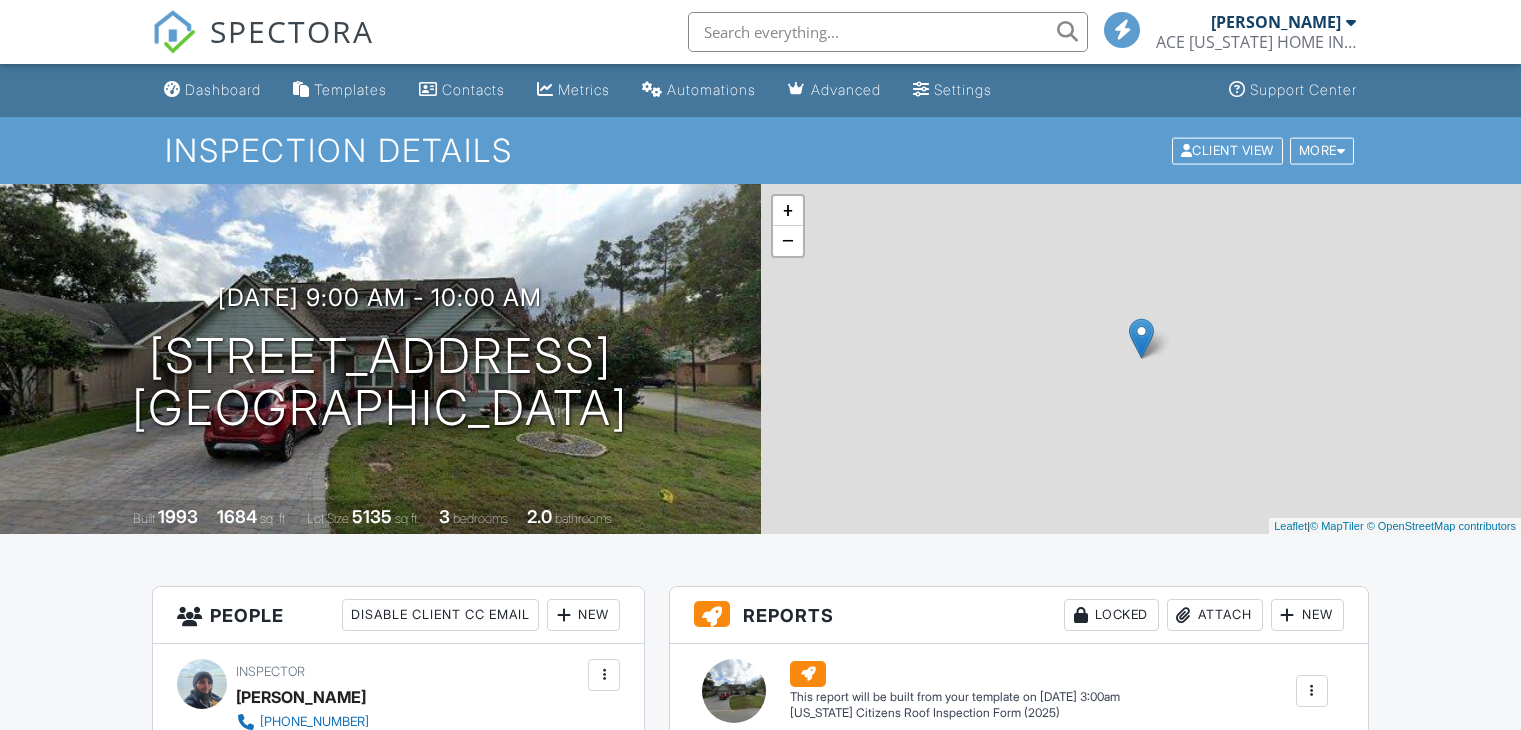 scroll, scrollTop: 0, scrollLeft: 0, axis: both 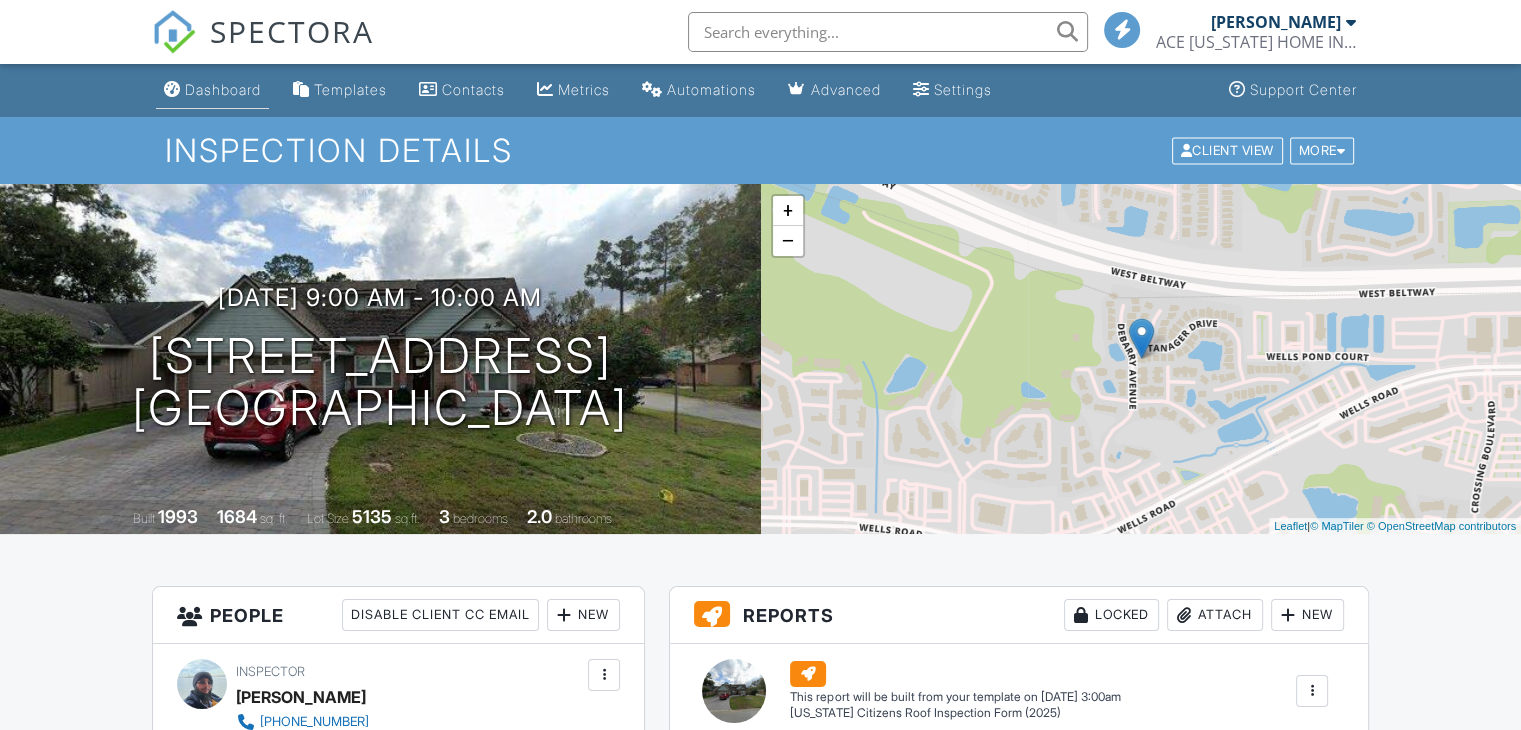 click on "Dashboard" at bounding box center [212, 90] 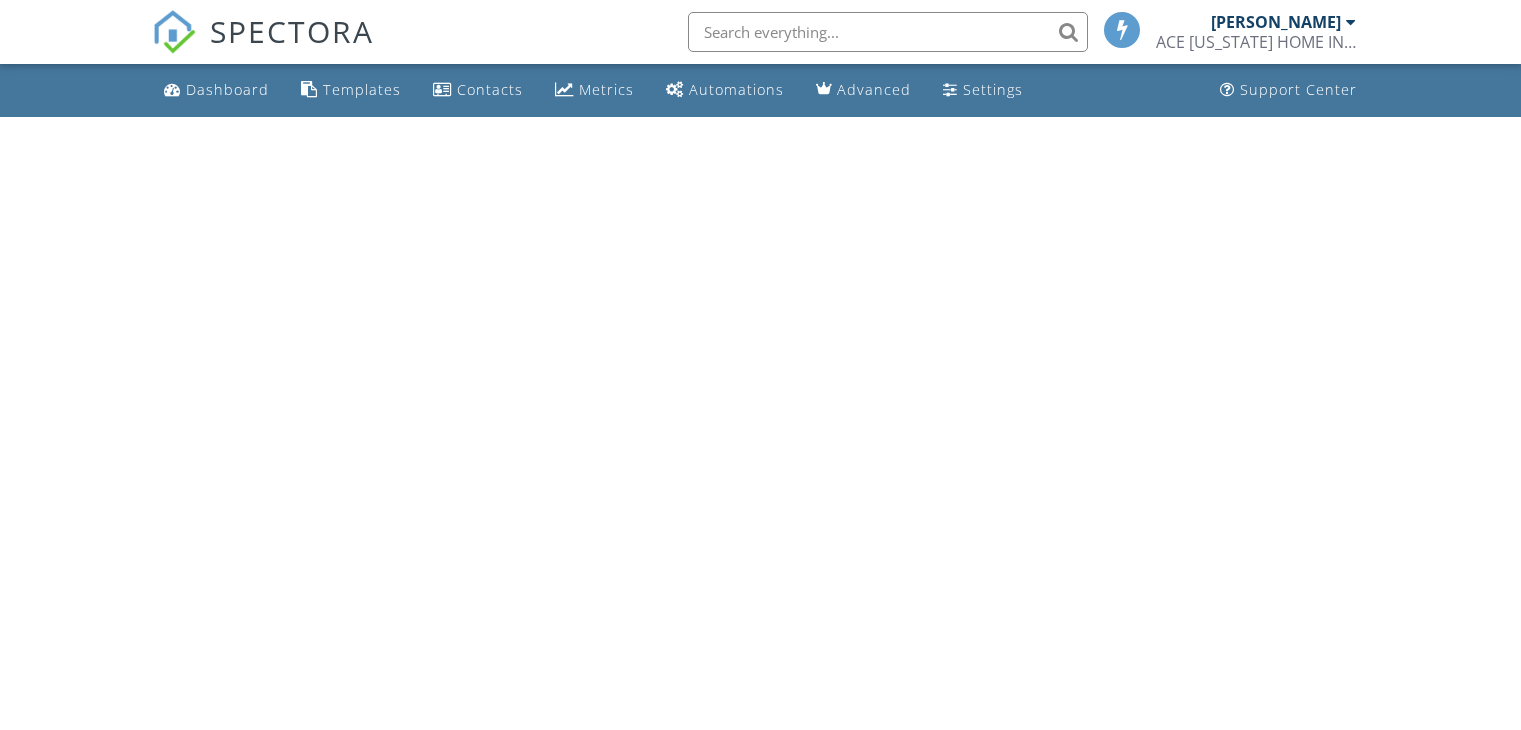 scroll, scrollTop: 0, scrollLeft: 0, axis: both 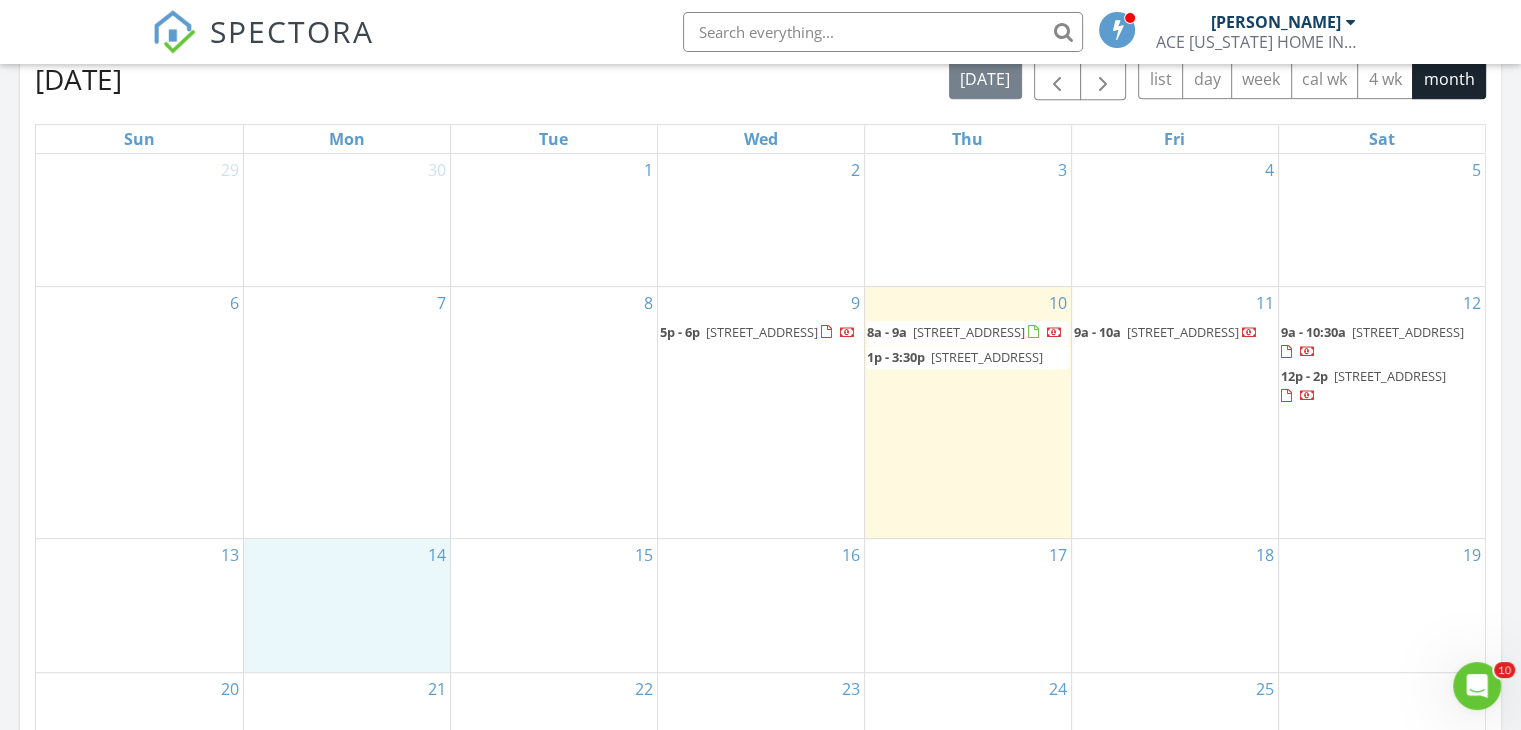 click on "14" at bounding box center [347, 605] 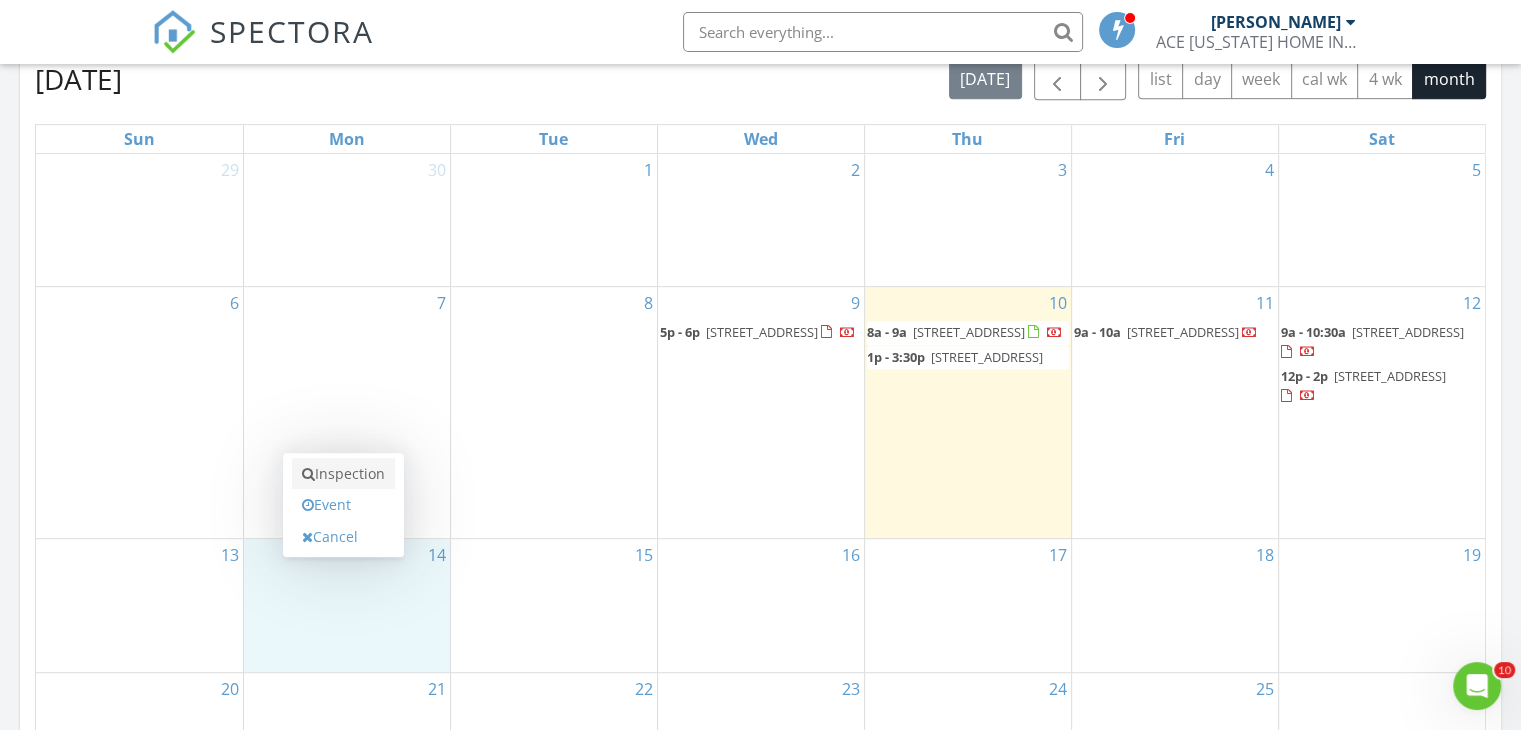 click on "Inspection" at bounding box center [343, 474] 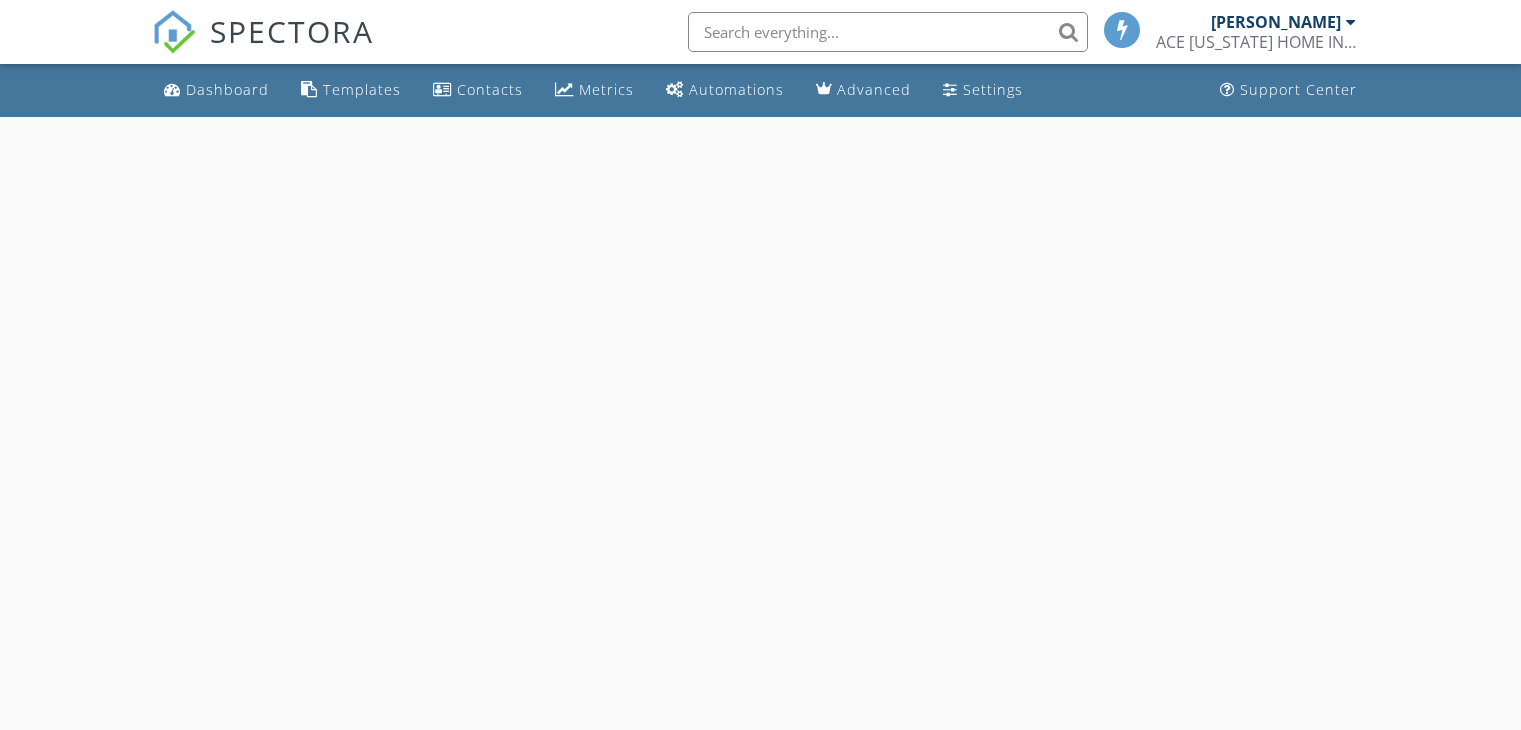 scroll, scrollTop: 0, scrollLeft: 0, axis: both 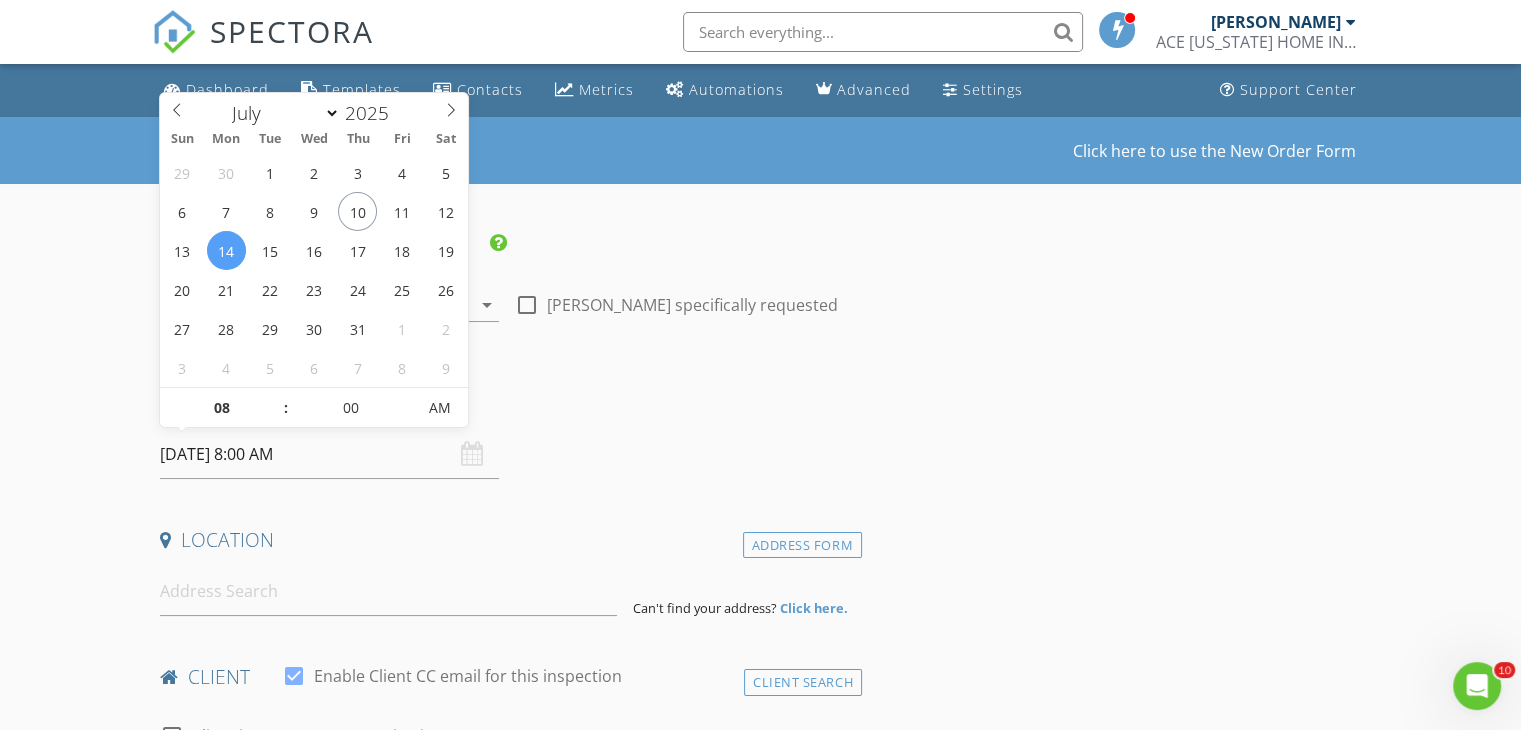 click on "[DATE] 8:00 AM" at bounding box center [329, 454] 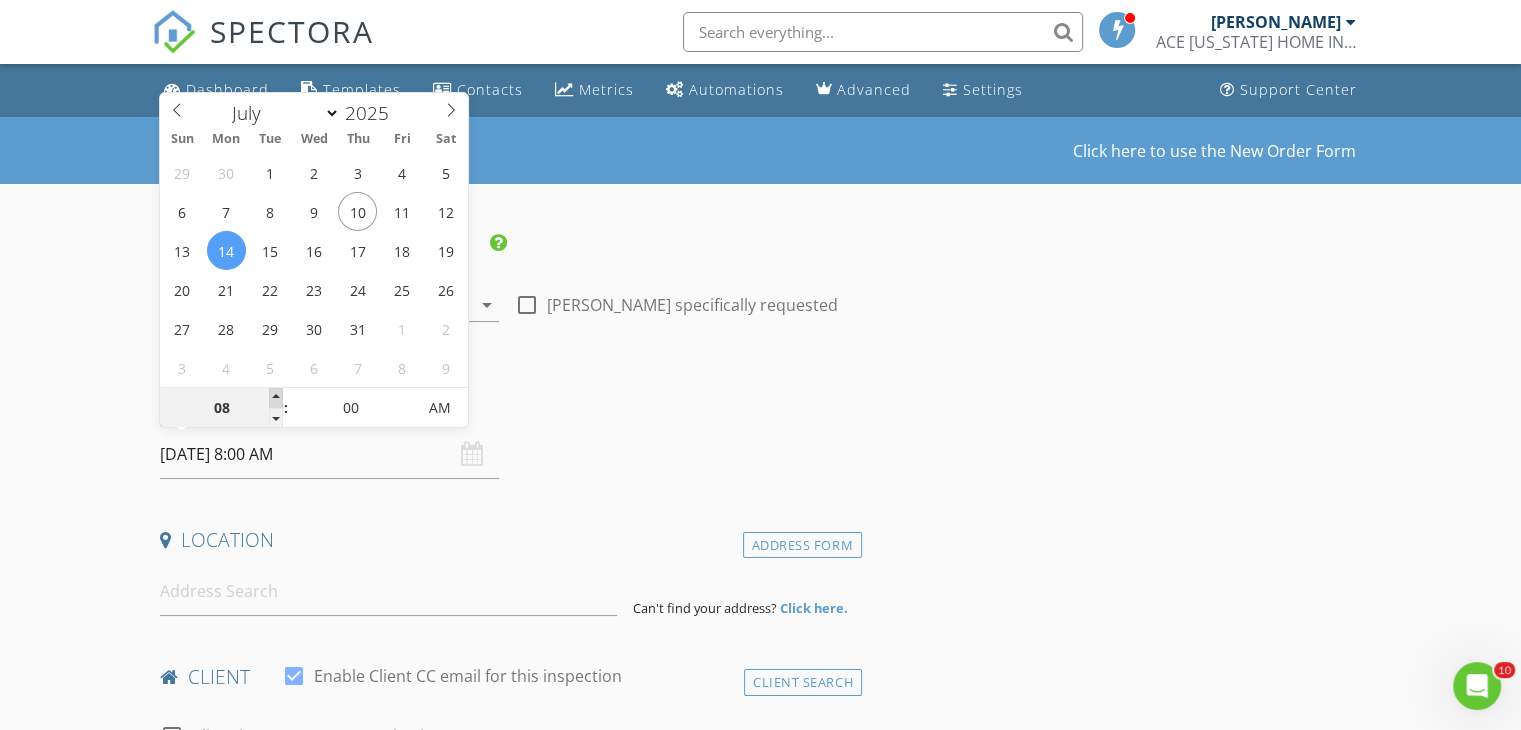 type on "09" 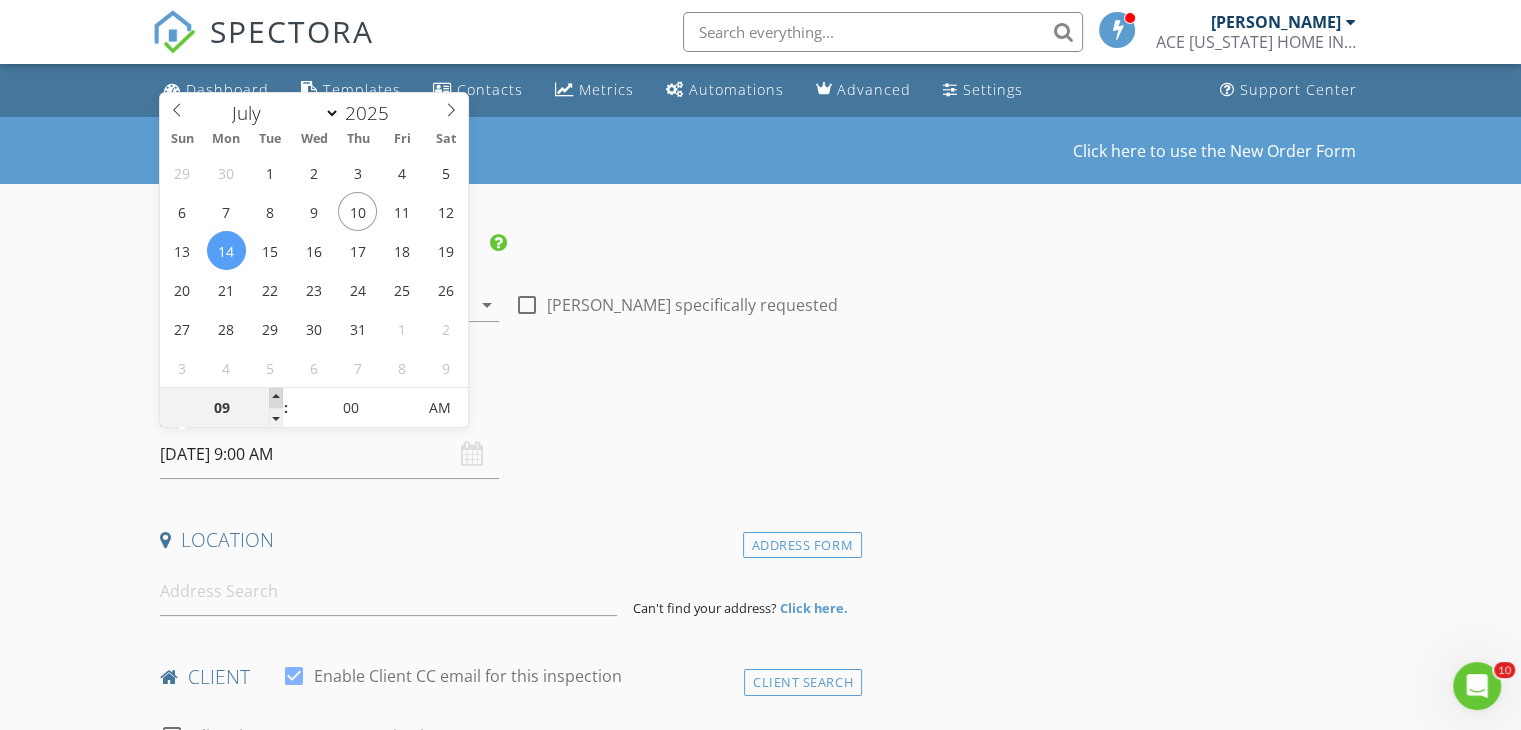 click at bounding box center (276, 398) 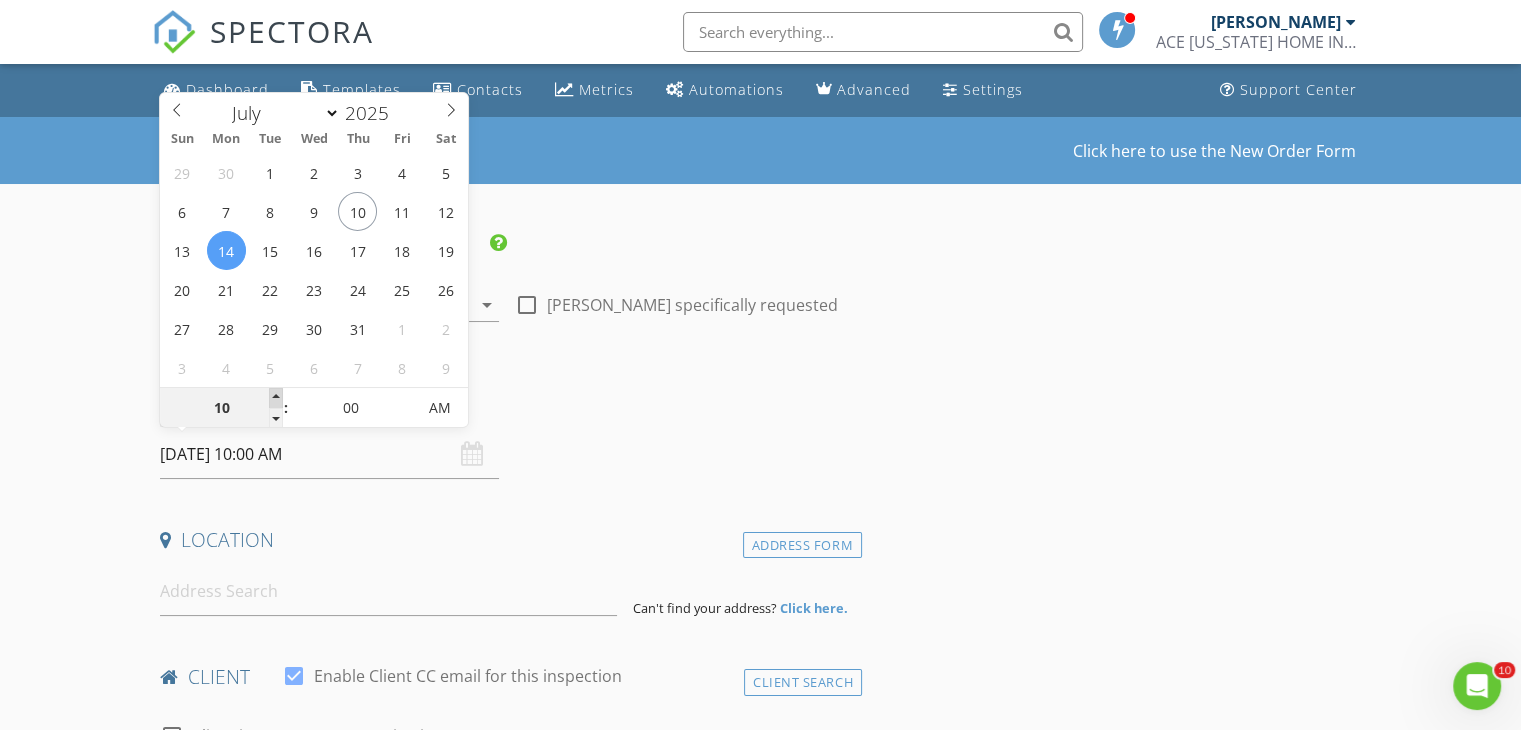 click at bounding box center (276, 398) 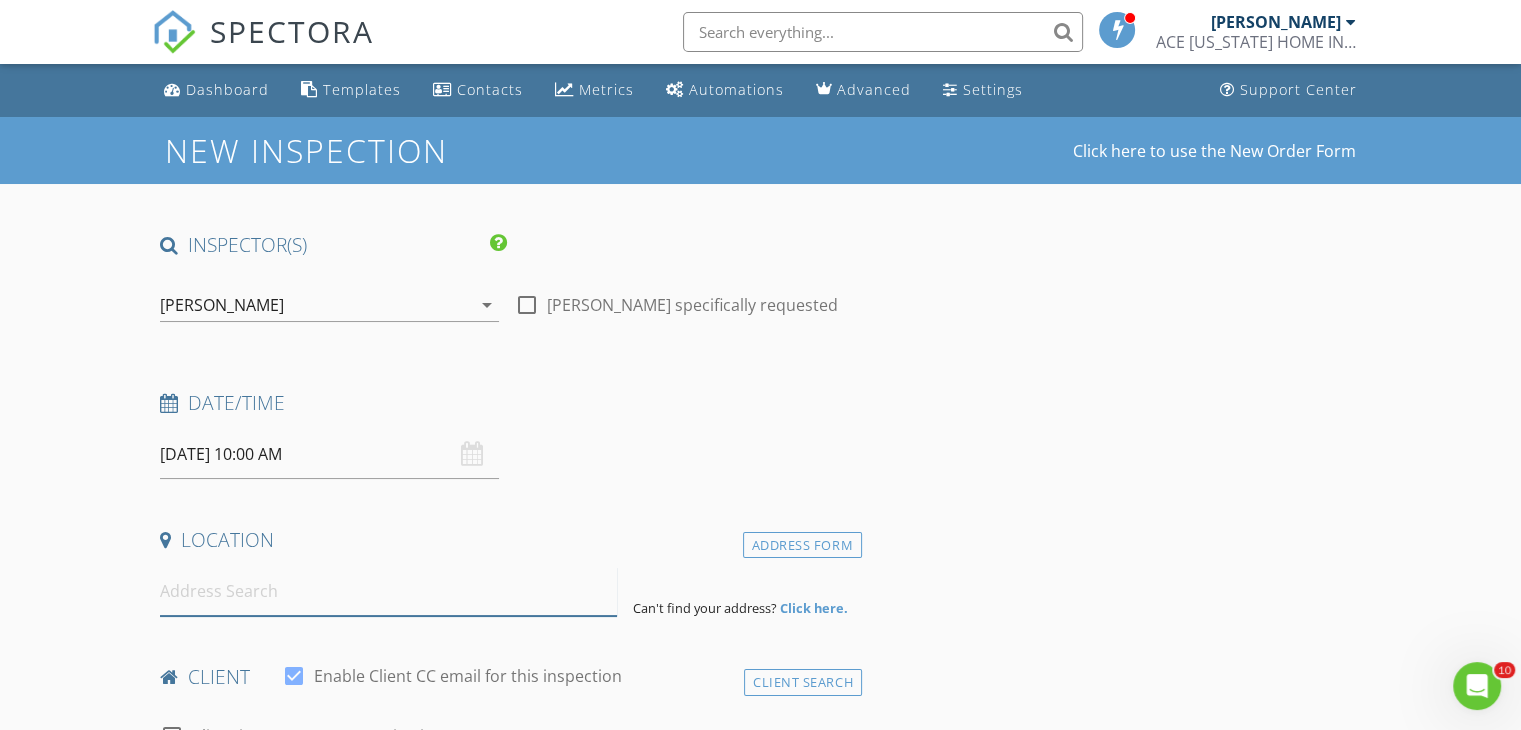 click at bounding box center (388, 591) 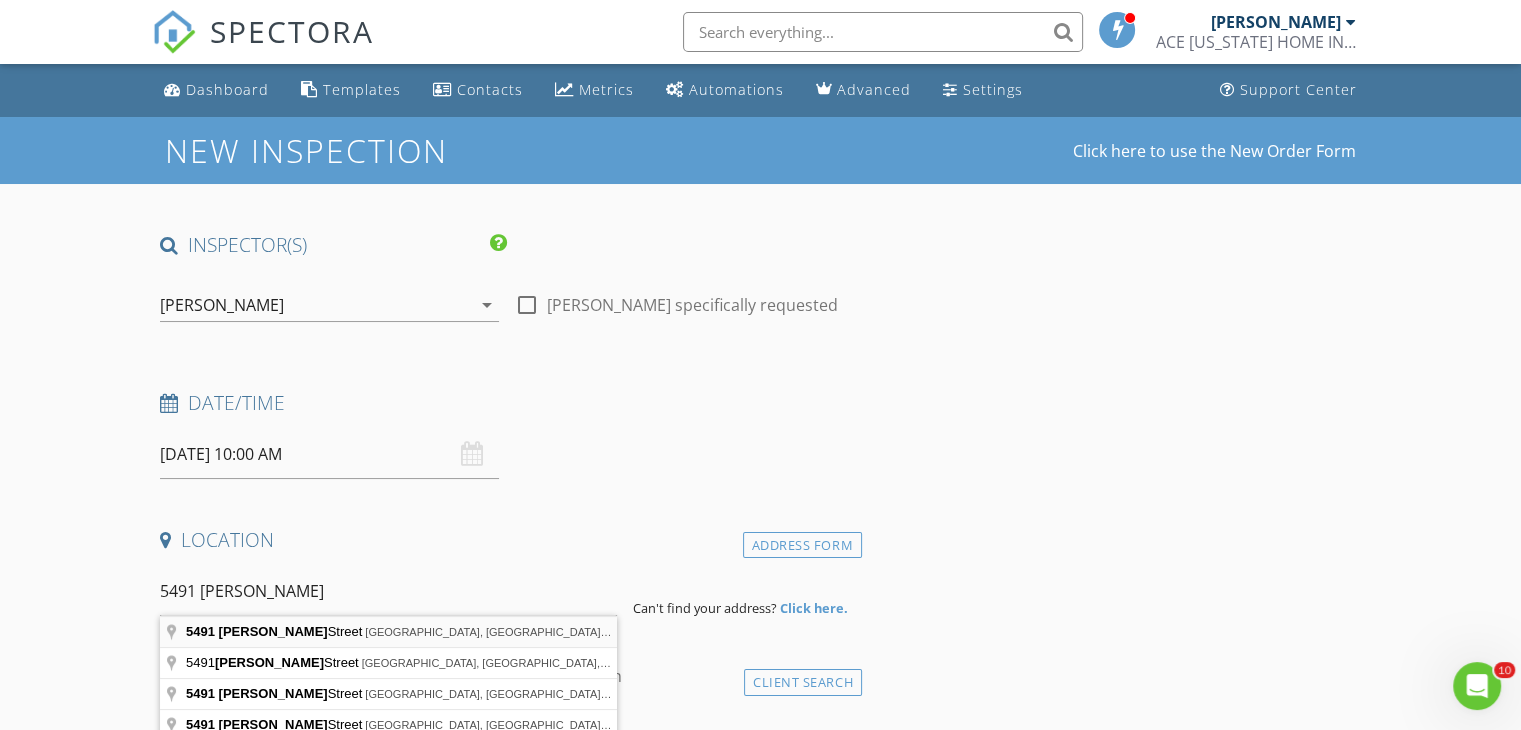 type on "5491 Ervin Street, Fernandina Beach, FL, USA" 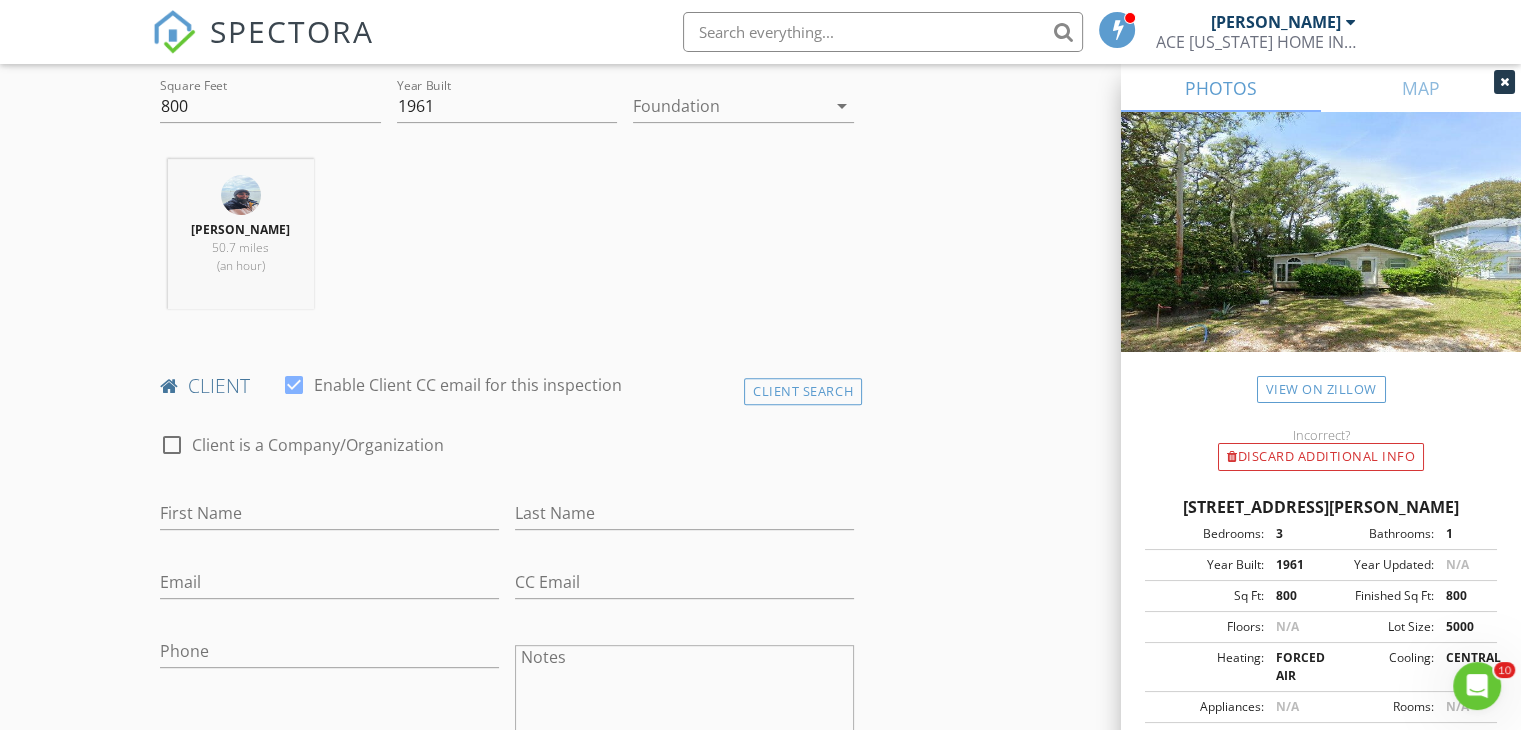 scroll, scrollTop: 700, scrollLeft: 0, axis: vertical 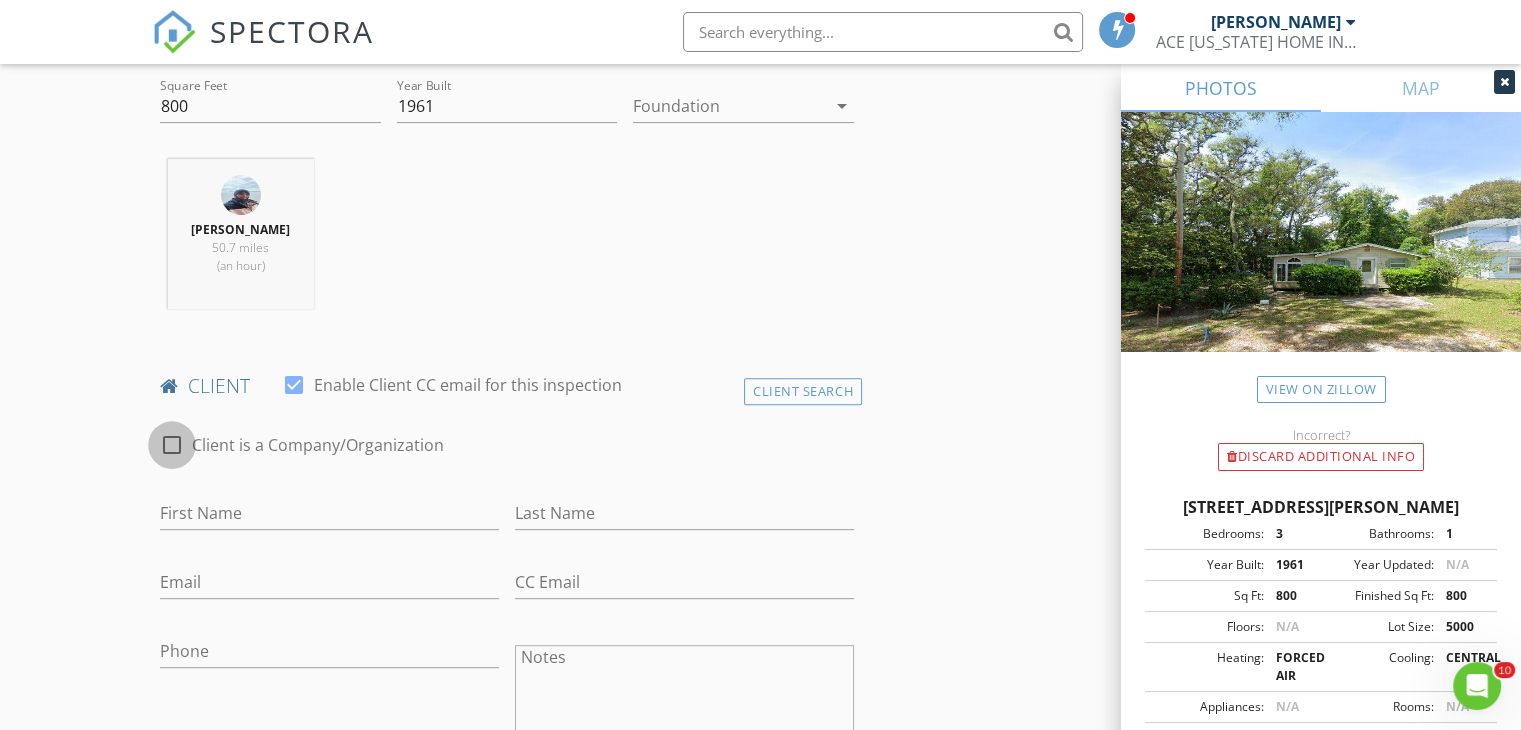 click at bounding box center [172, 445] 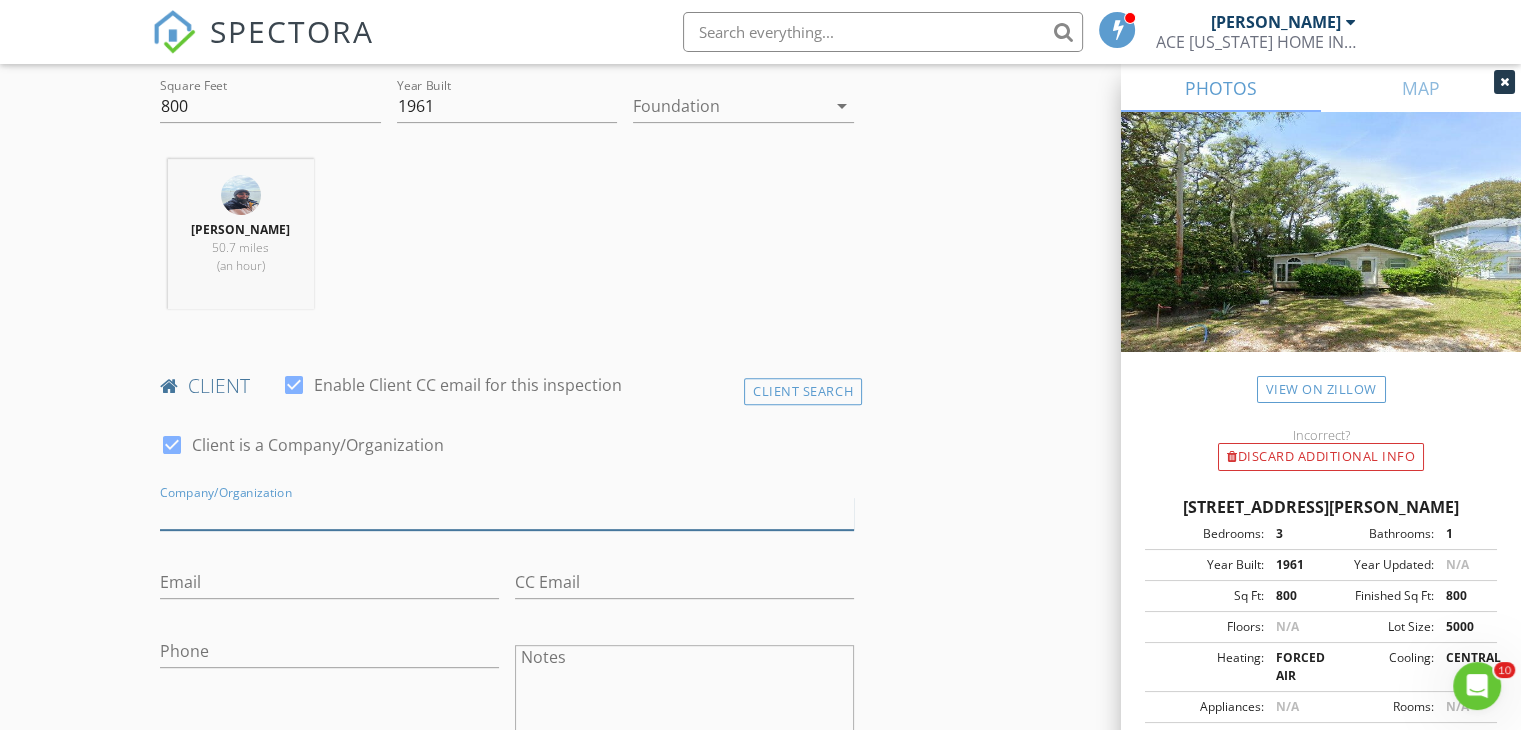 click on "Enable Client CC email for this inspection" at bounding box center [507, 513] 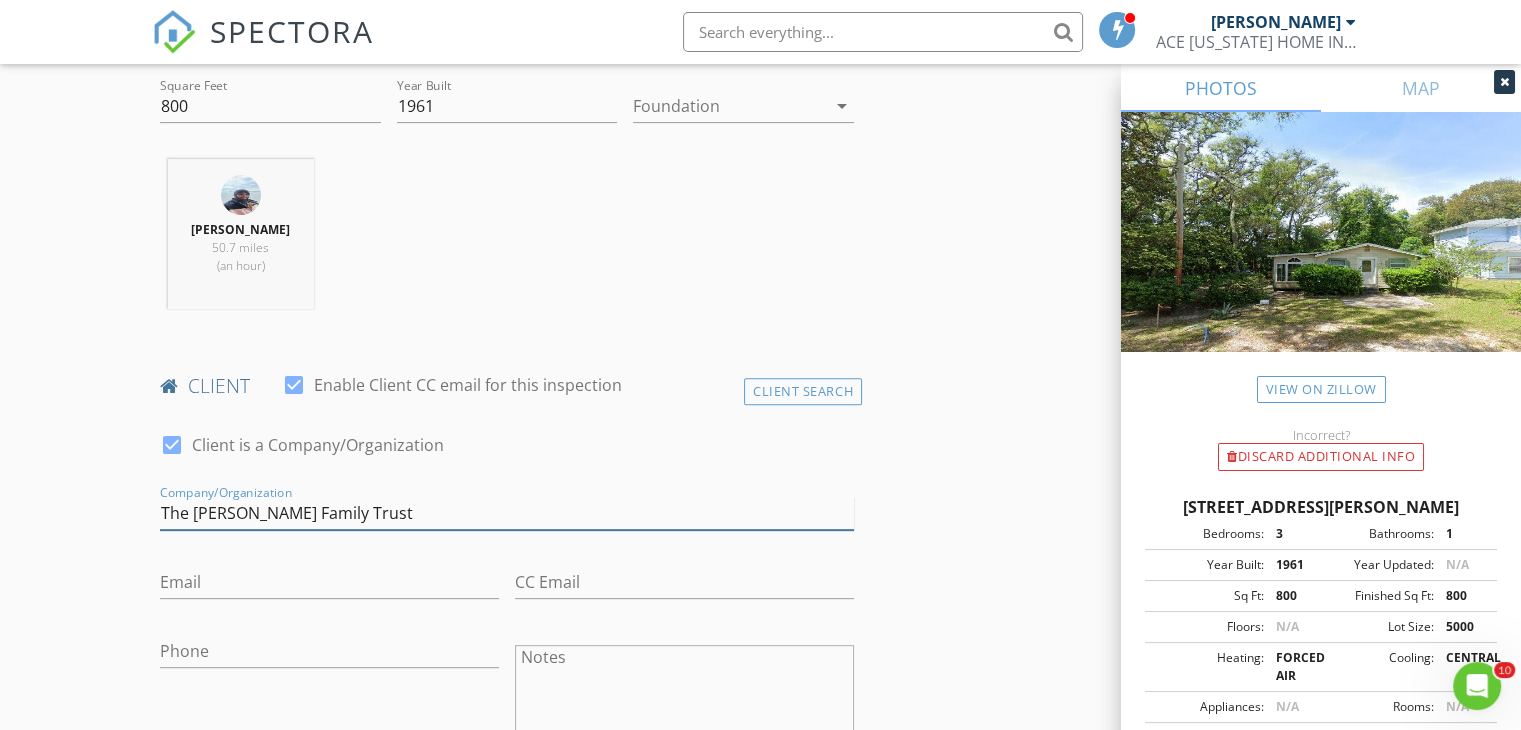 type on "The Wilson Family Trust" 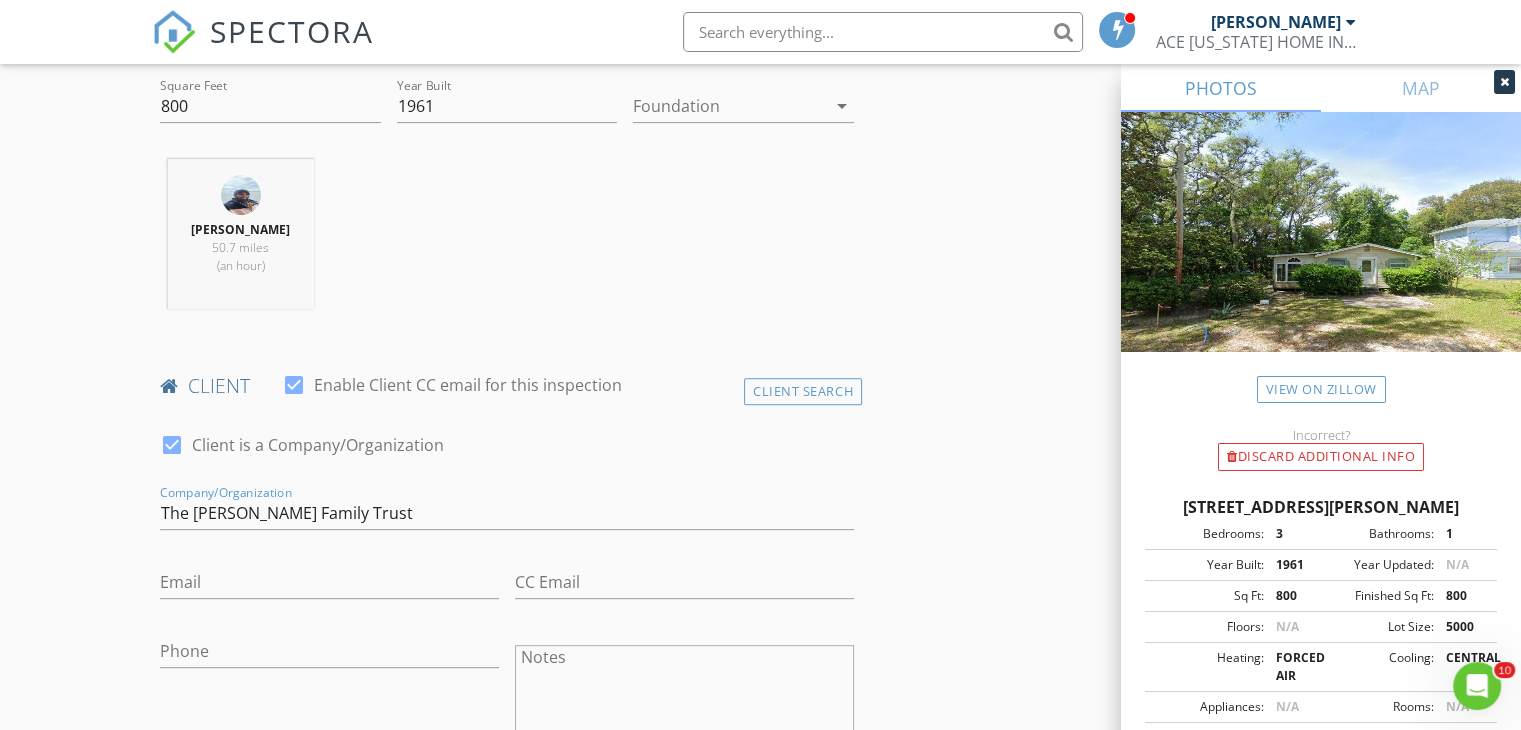 click on "Phone" at bounding box center [329, 655] 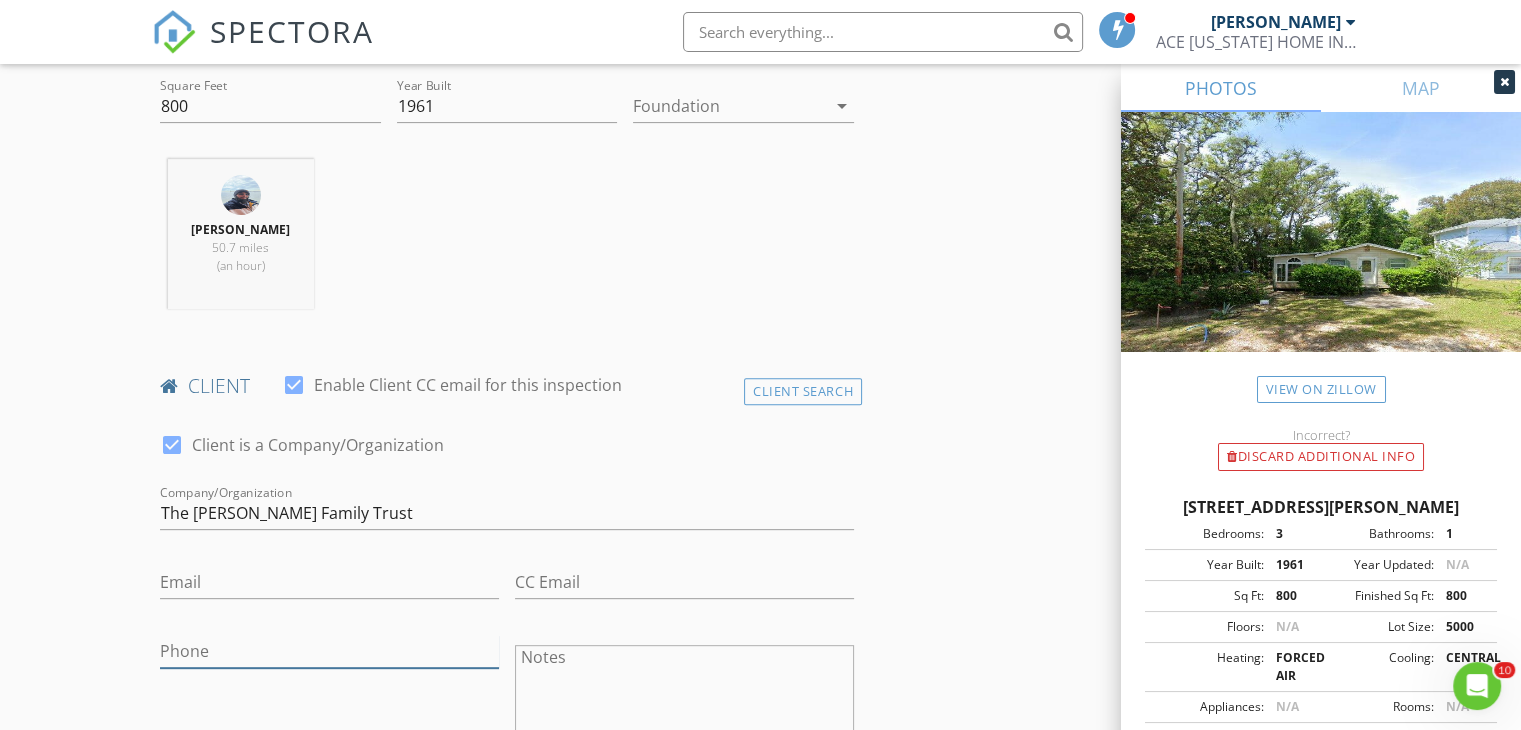 click on "Phone" at bounding box center [329, 651] 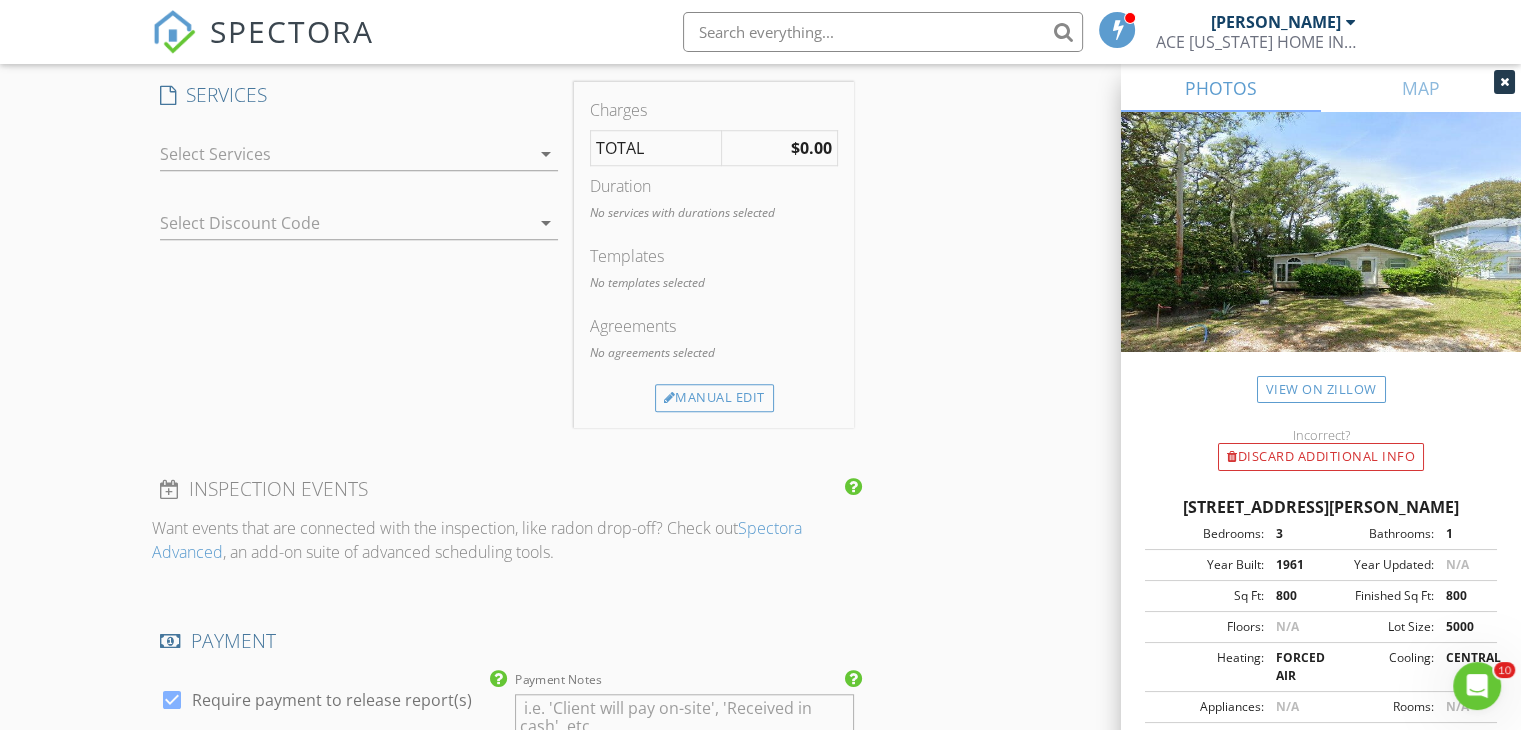 scroll, scrollTop: 1644, scrollLeft: 0, axis: vertical 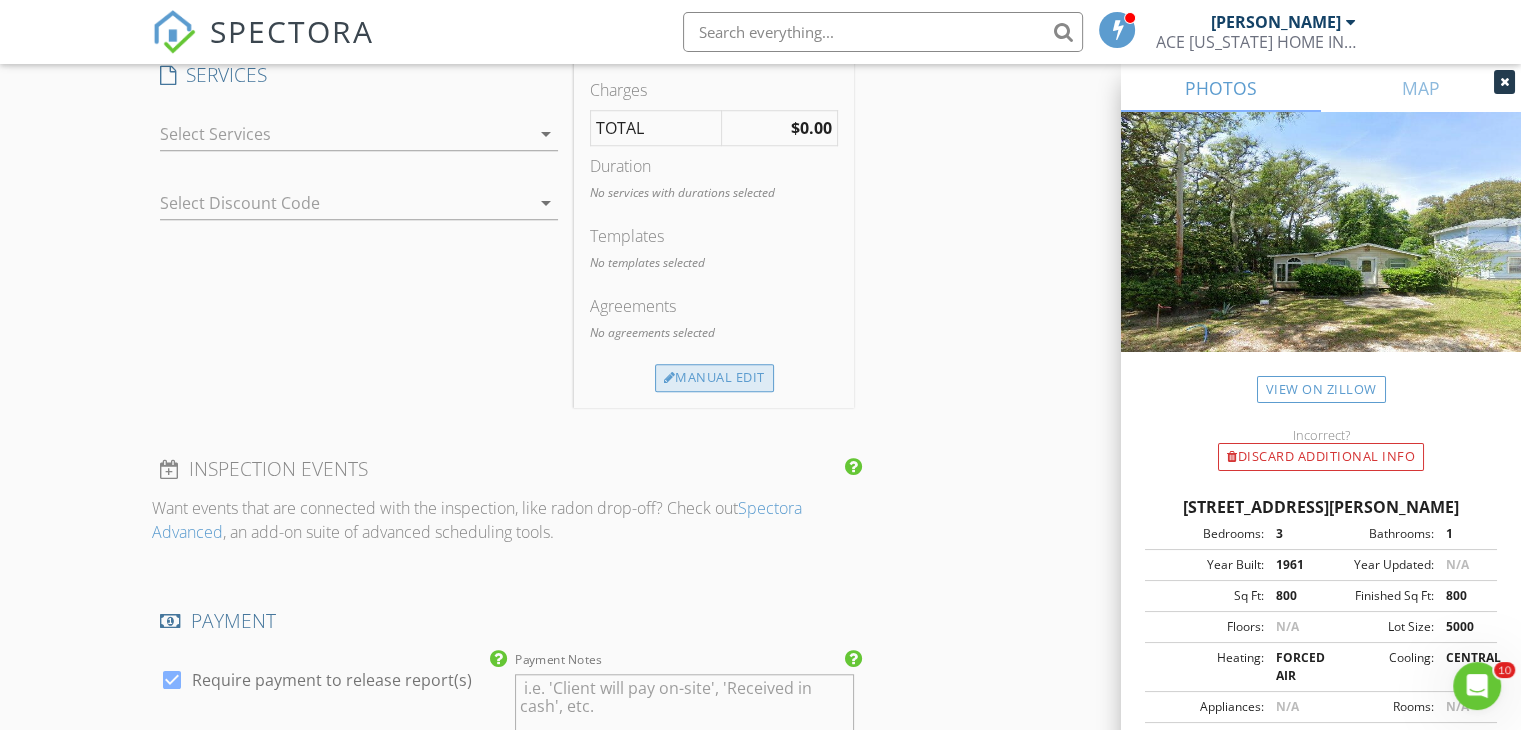 type on "803-603-5567" 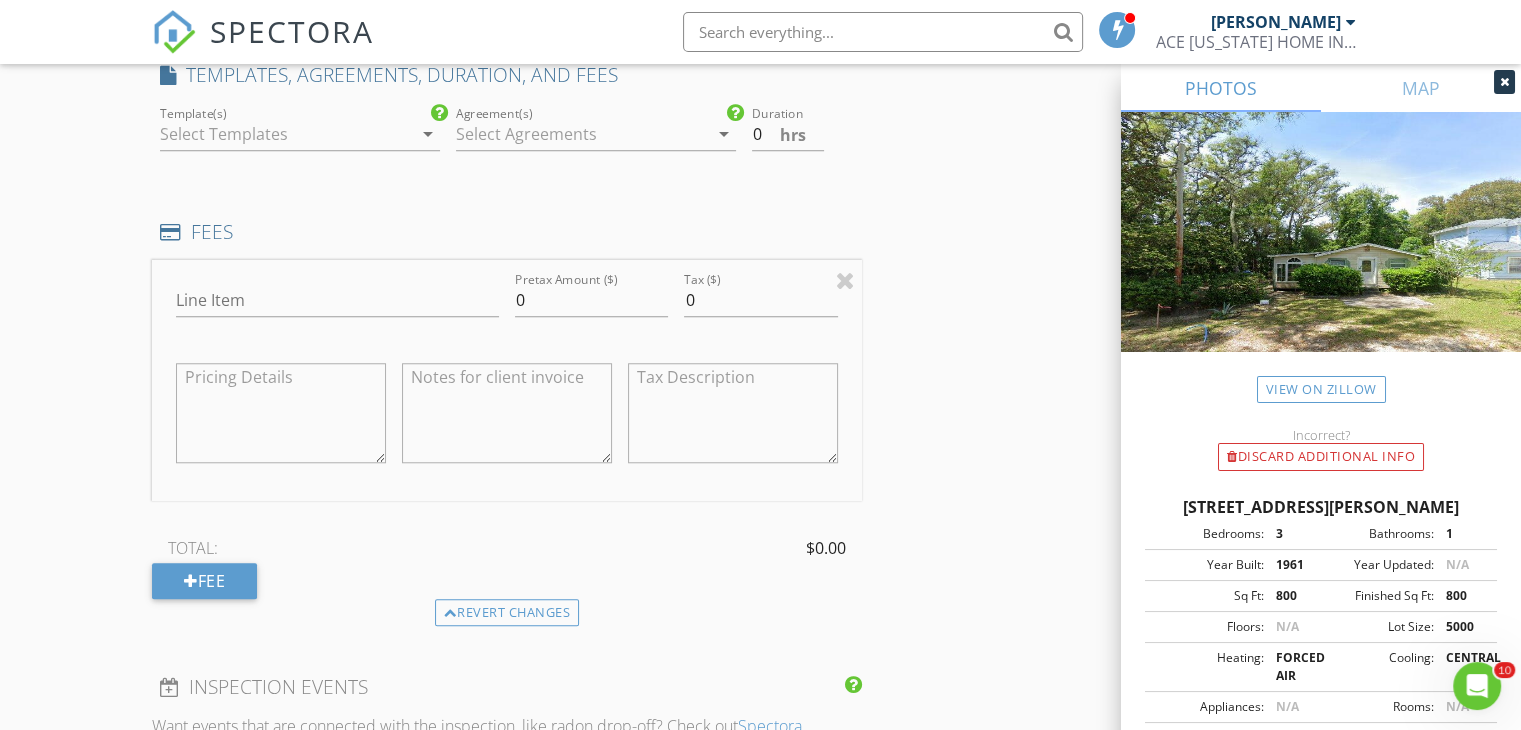click at bounding box center [286, 134] 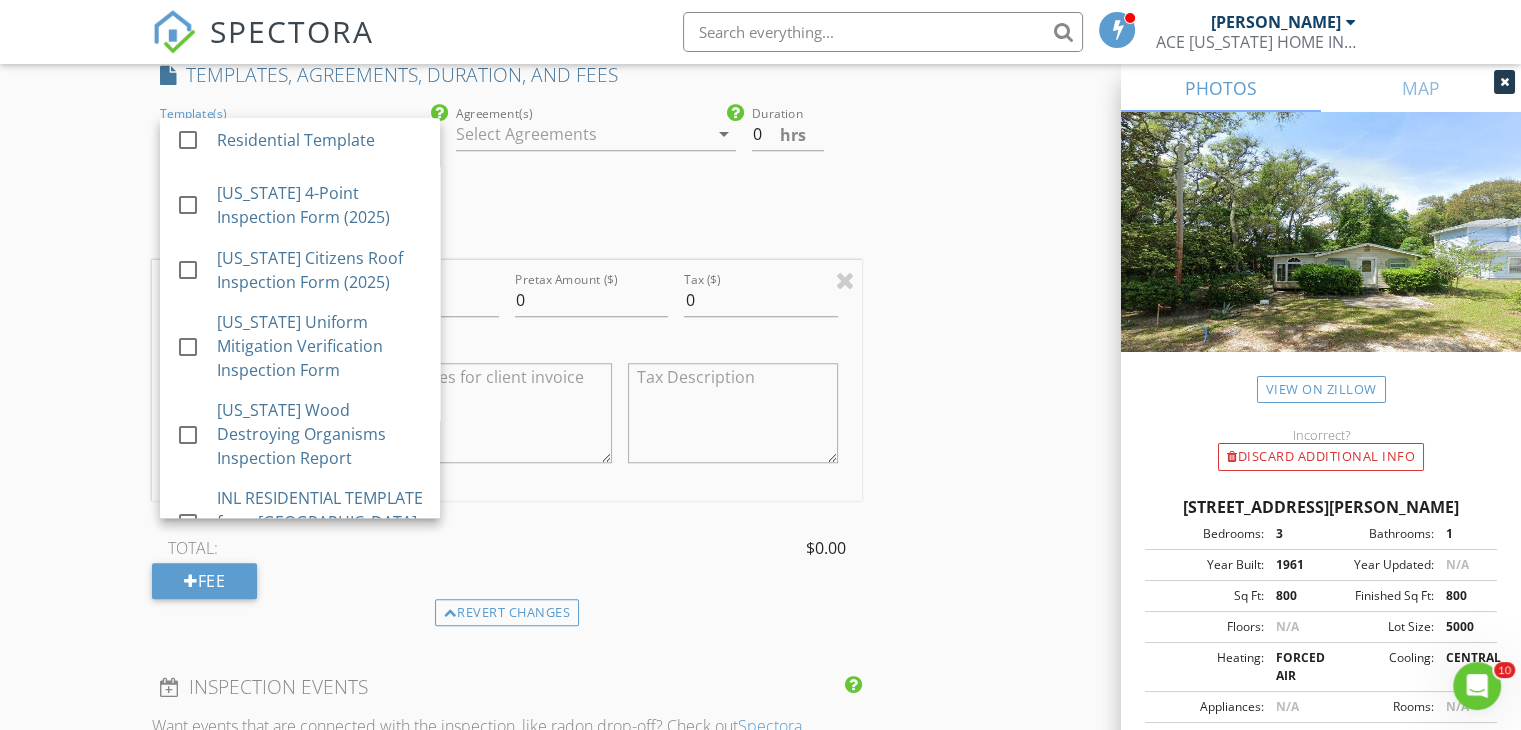 scroll, scrollTop: 756, scrollLeft: 0, axis: vertical 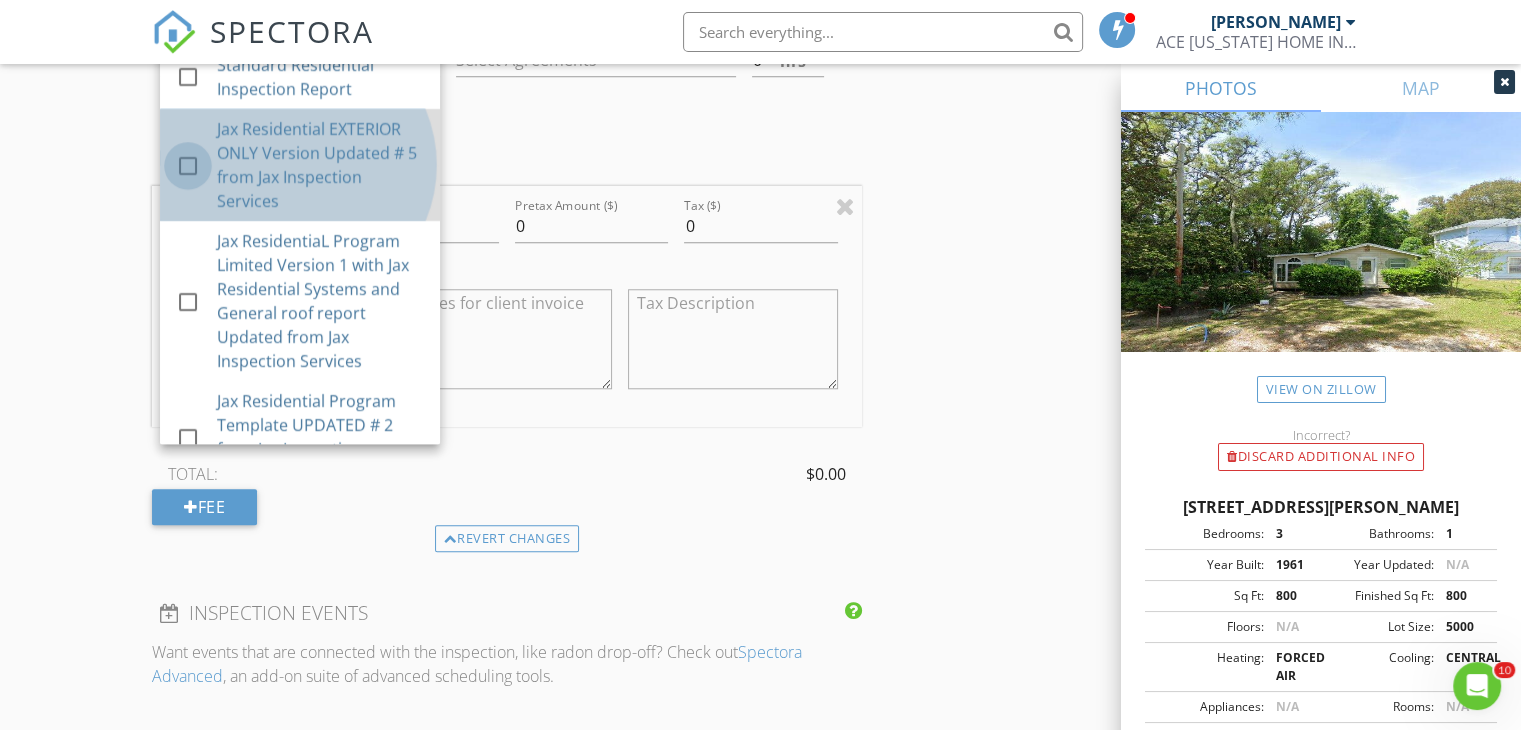 click at bounding box center (188, 166) 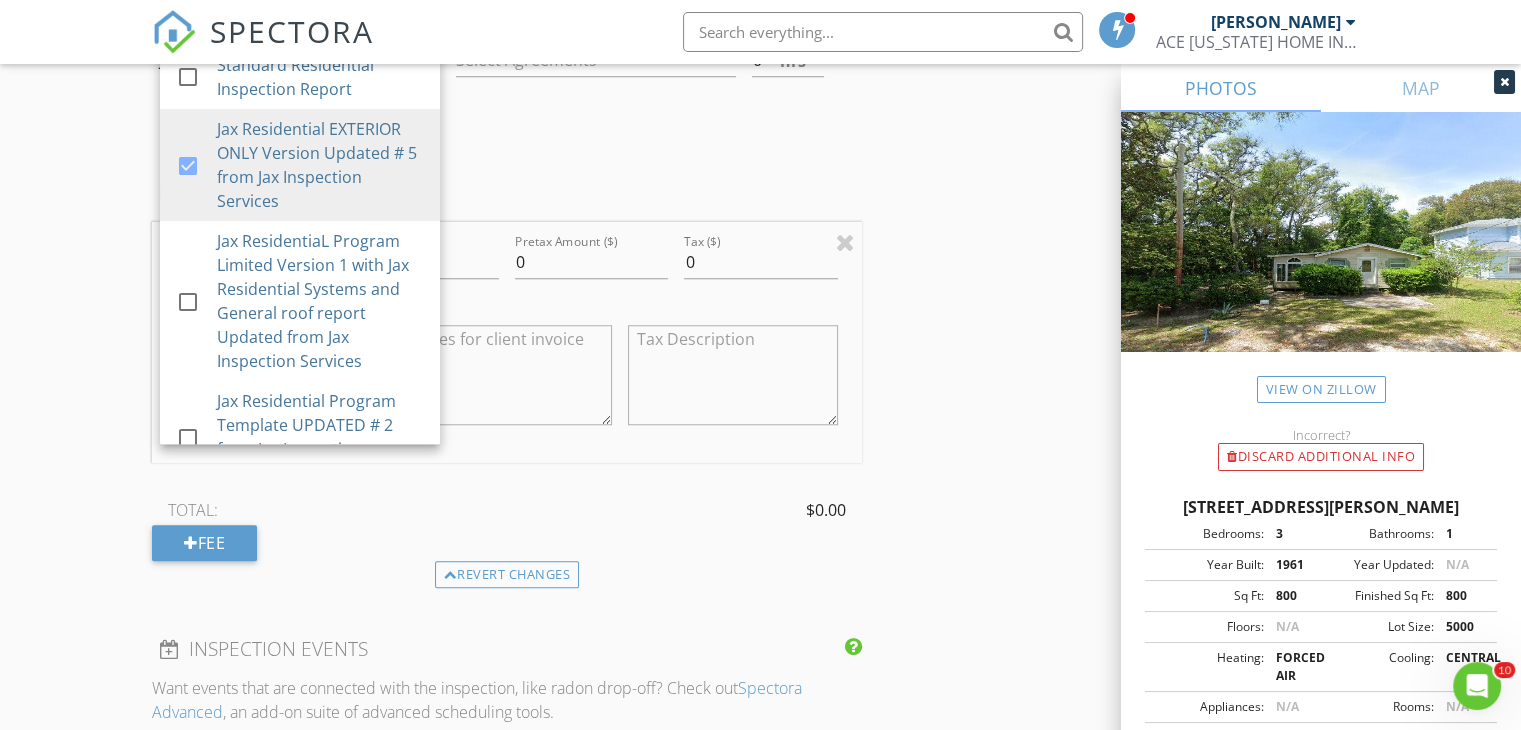 click on "TOTAL:   $0.00" at bounding box center [507, 510] 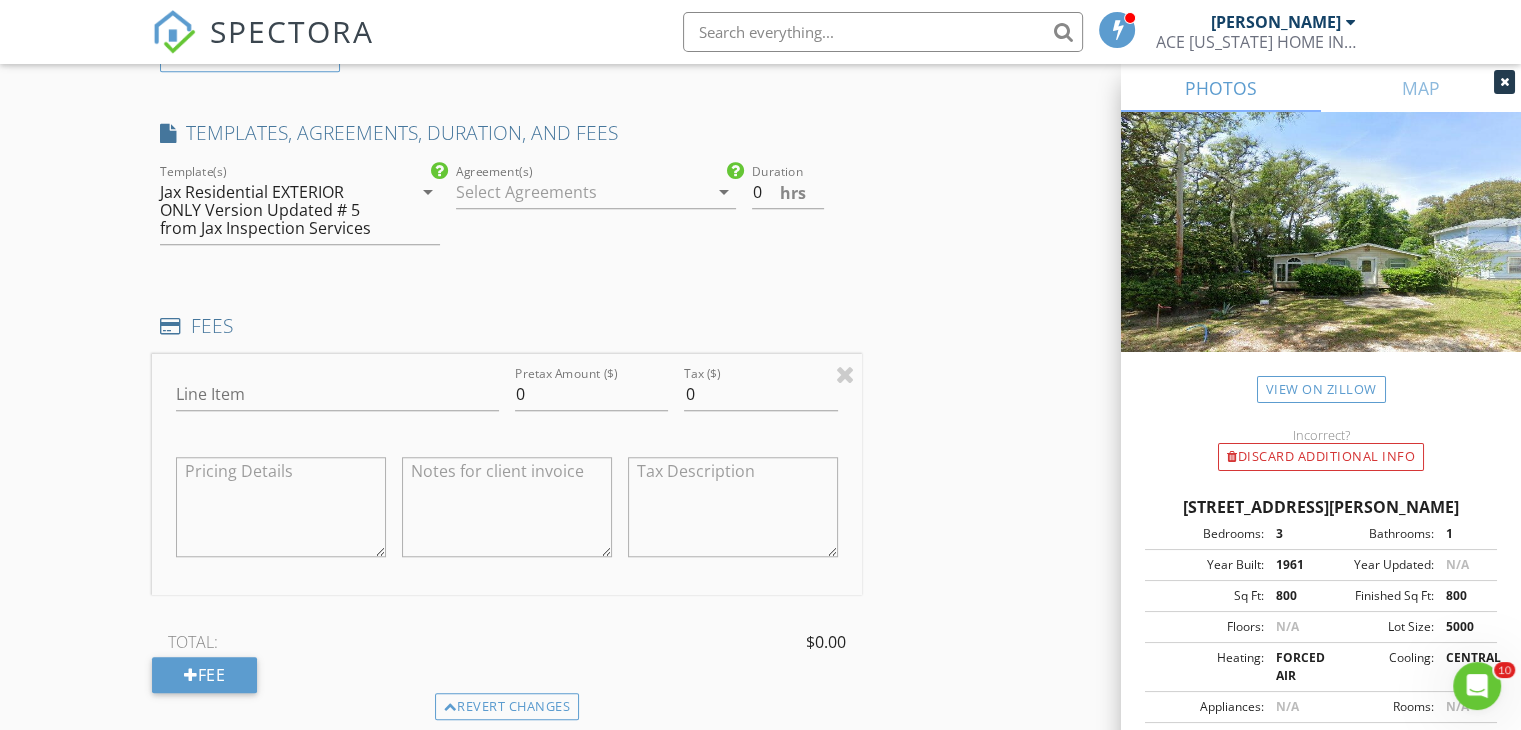 scroll, scrollTop: 1584, scrollLeft: 0, axis: vertical 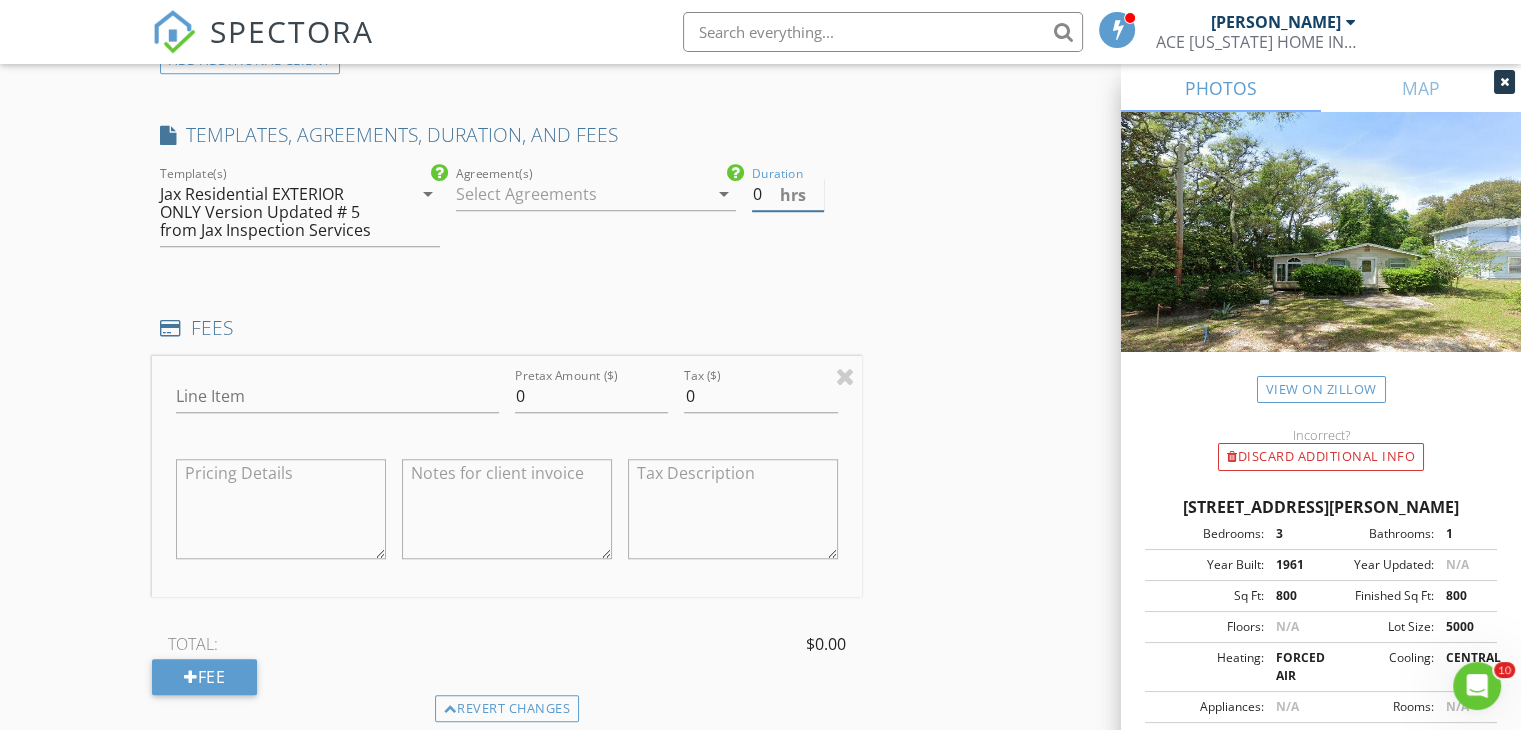 drag, startPoint x: 776, startPoint y: 213, endPoint x: 736, endPoint y: 221, distance: 40.792156 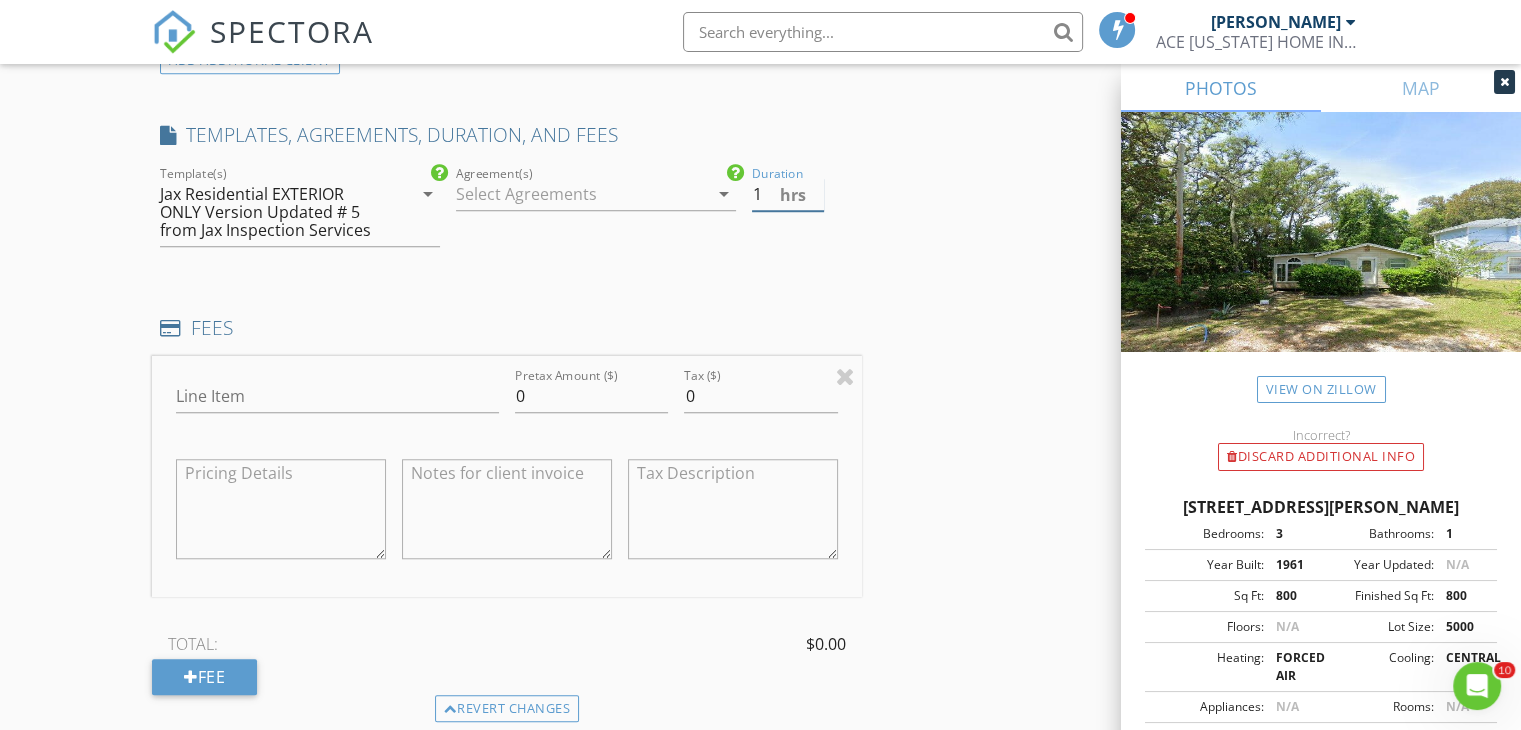 type on "1" 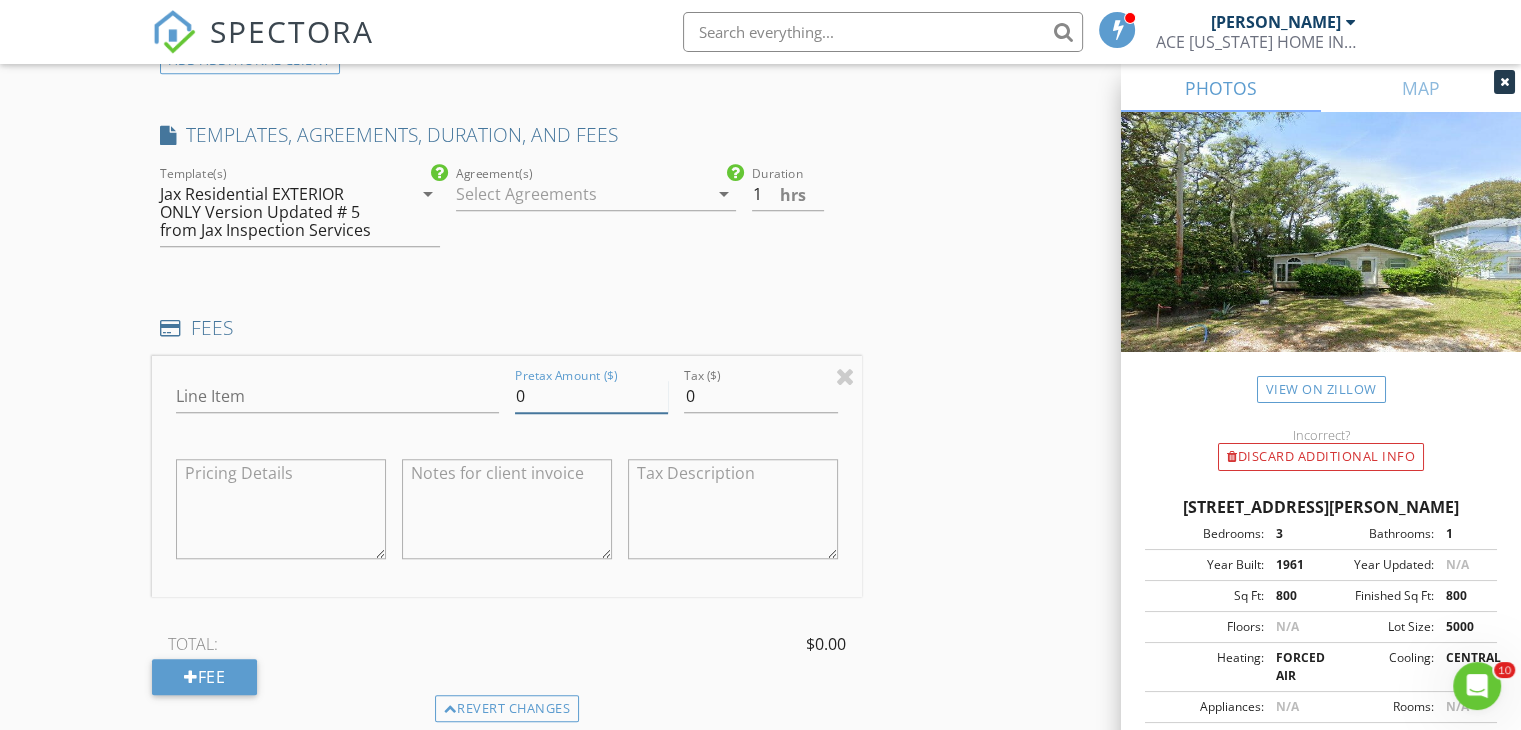 drag, startPoint x: 536, startPoint y: 417, endPoint x: 518, endPoint y: 418, distance: 18.027756 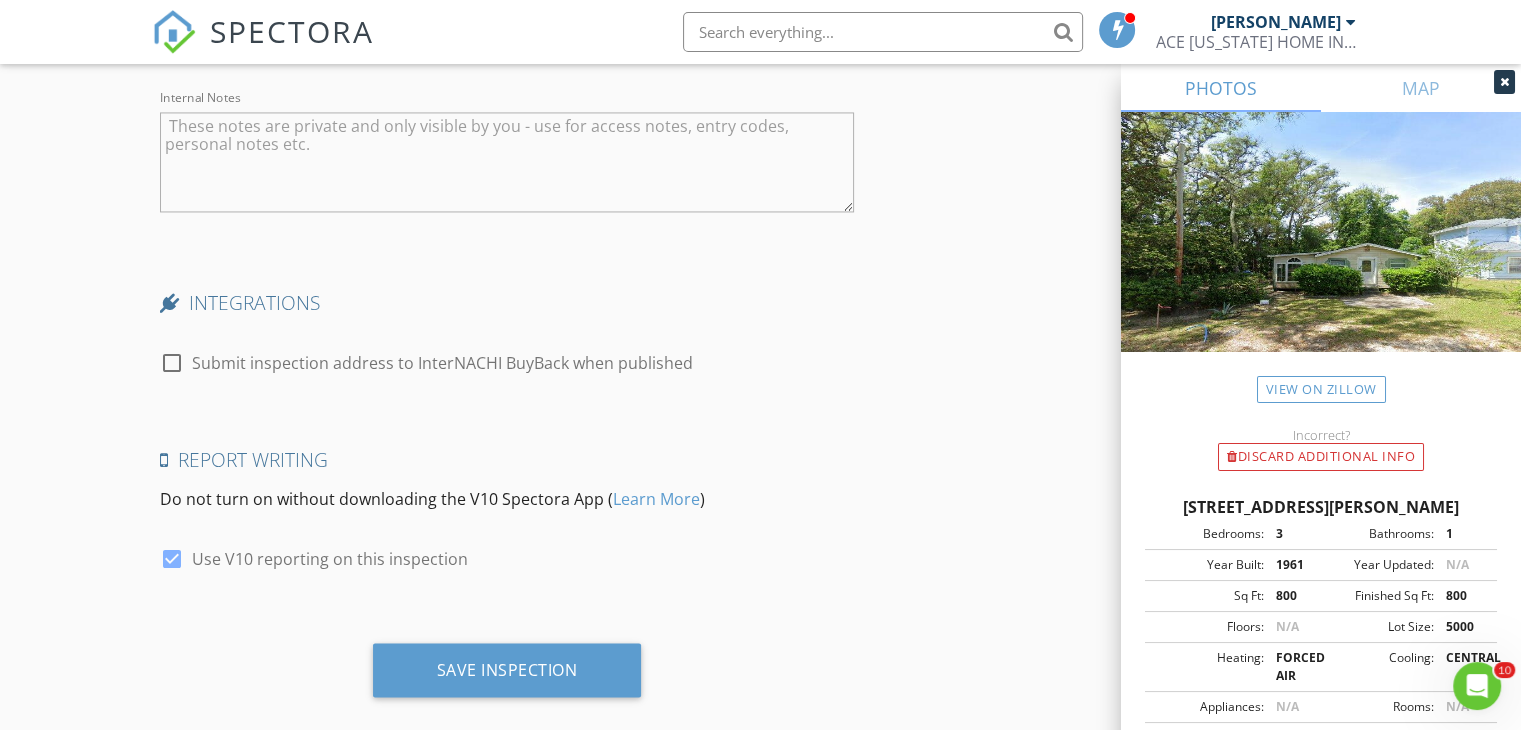 scroll, scrollTop: 3252, scrollLeft: 0, axis: vertical 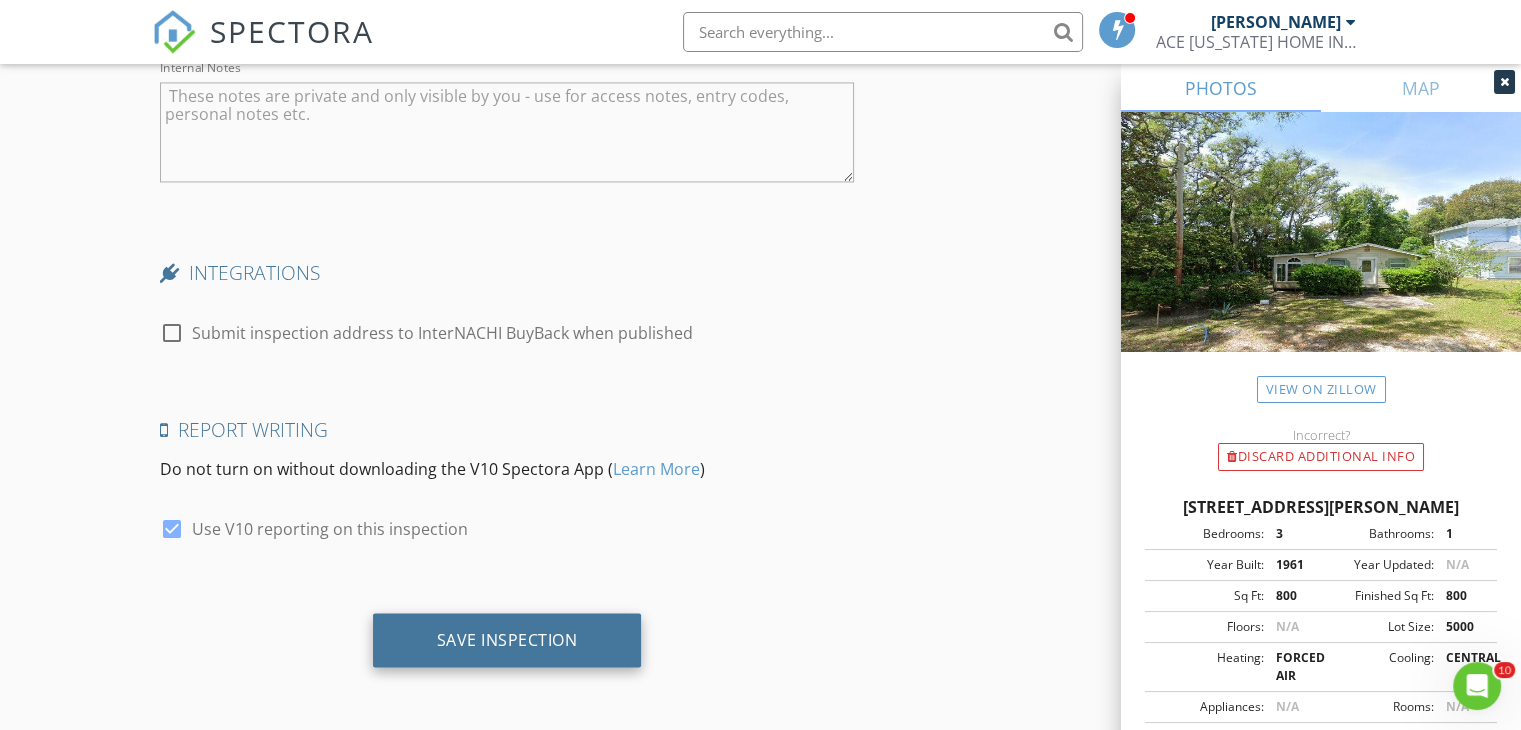 type on "70" 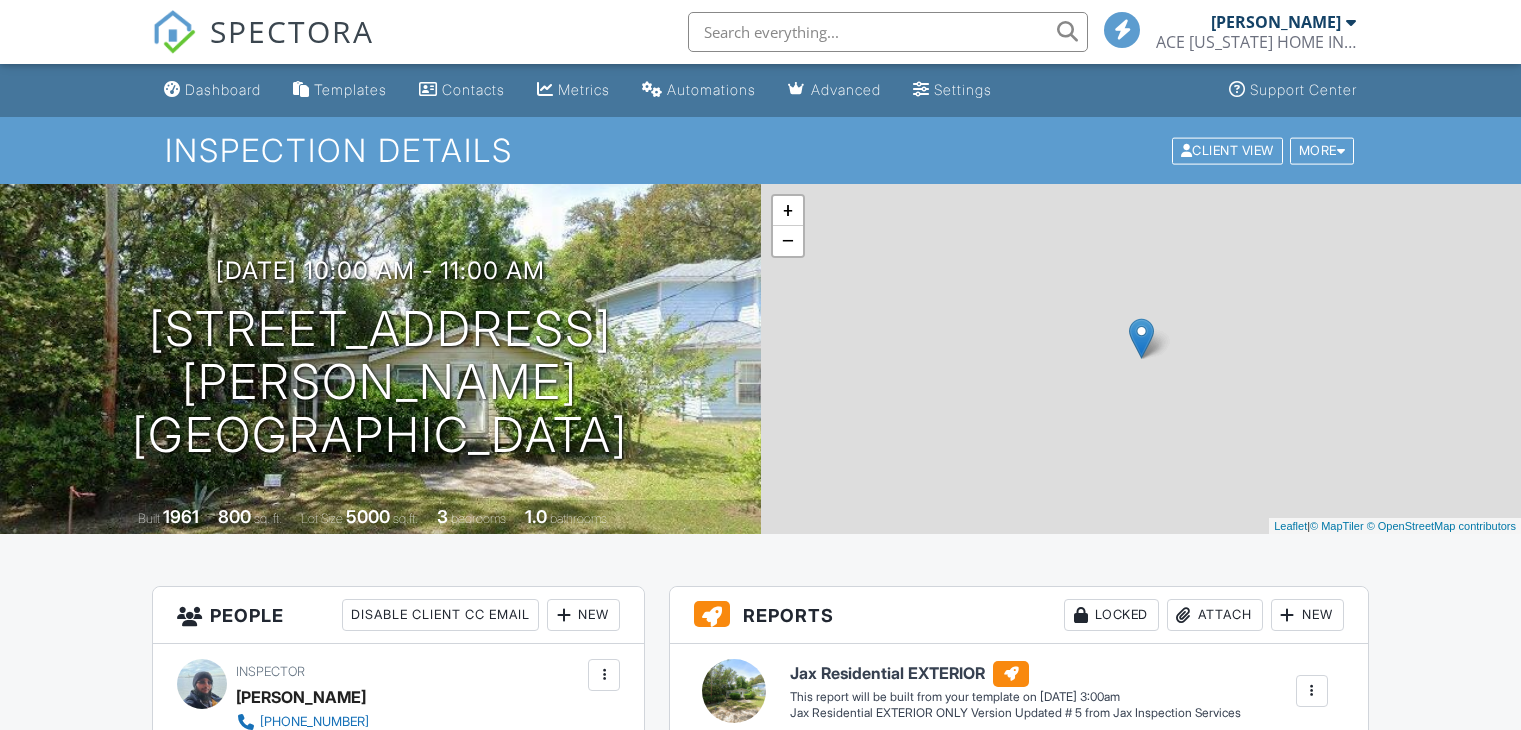 scroll, scrollTop: 0, scrollLeft: 0, axis: both 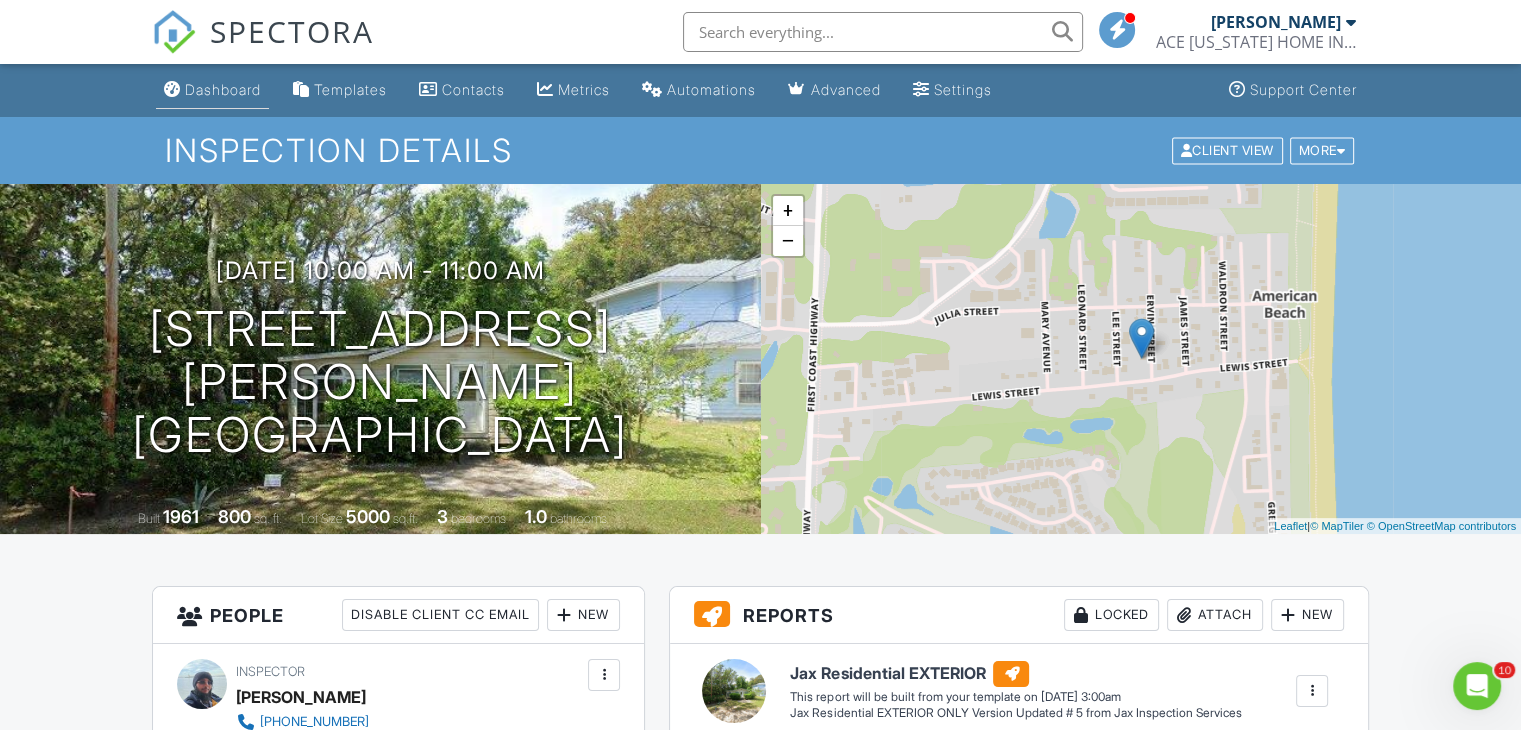 click on "Dashboard" at bounding box center [212, 90] 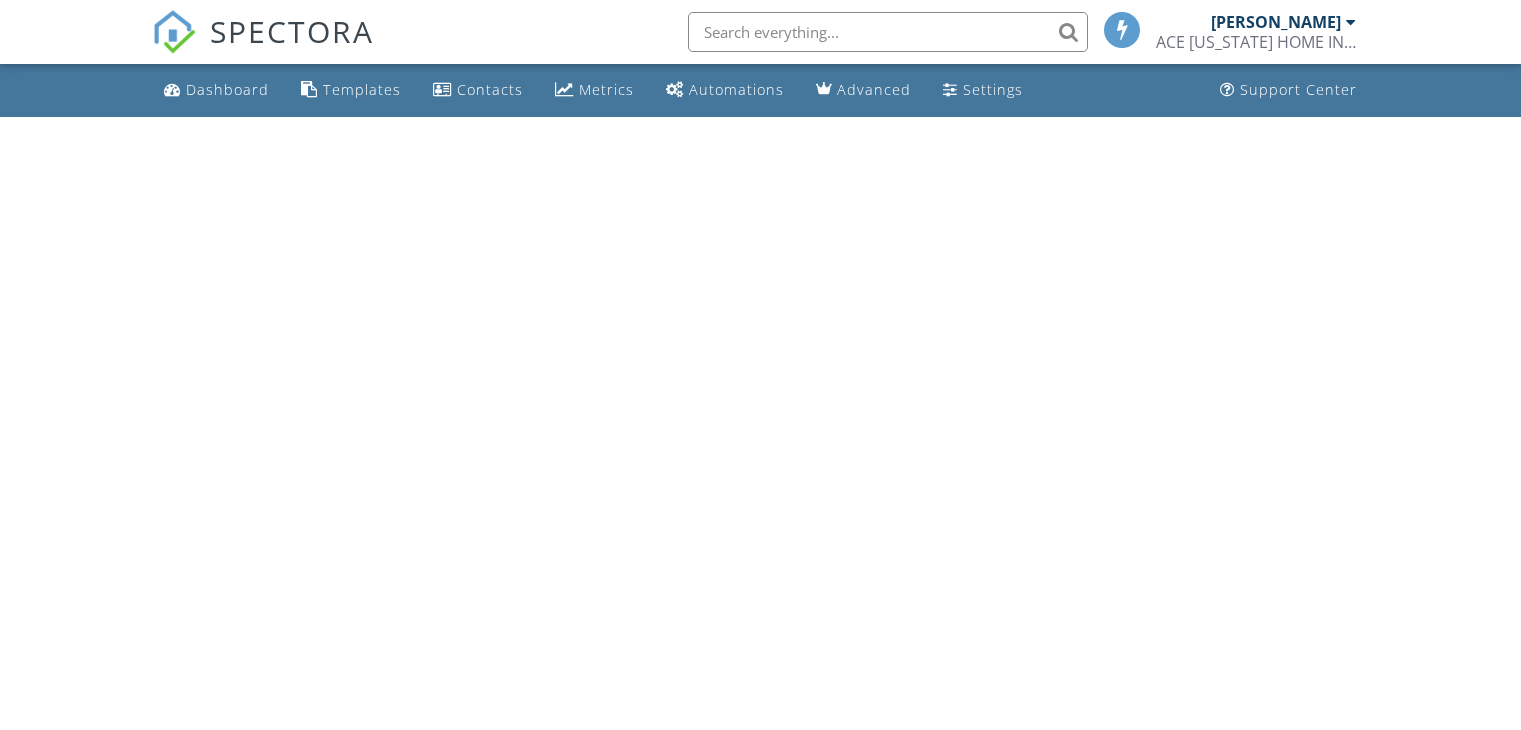 scroll, scrollTop: 0, scrollLeft: 0, axis: both 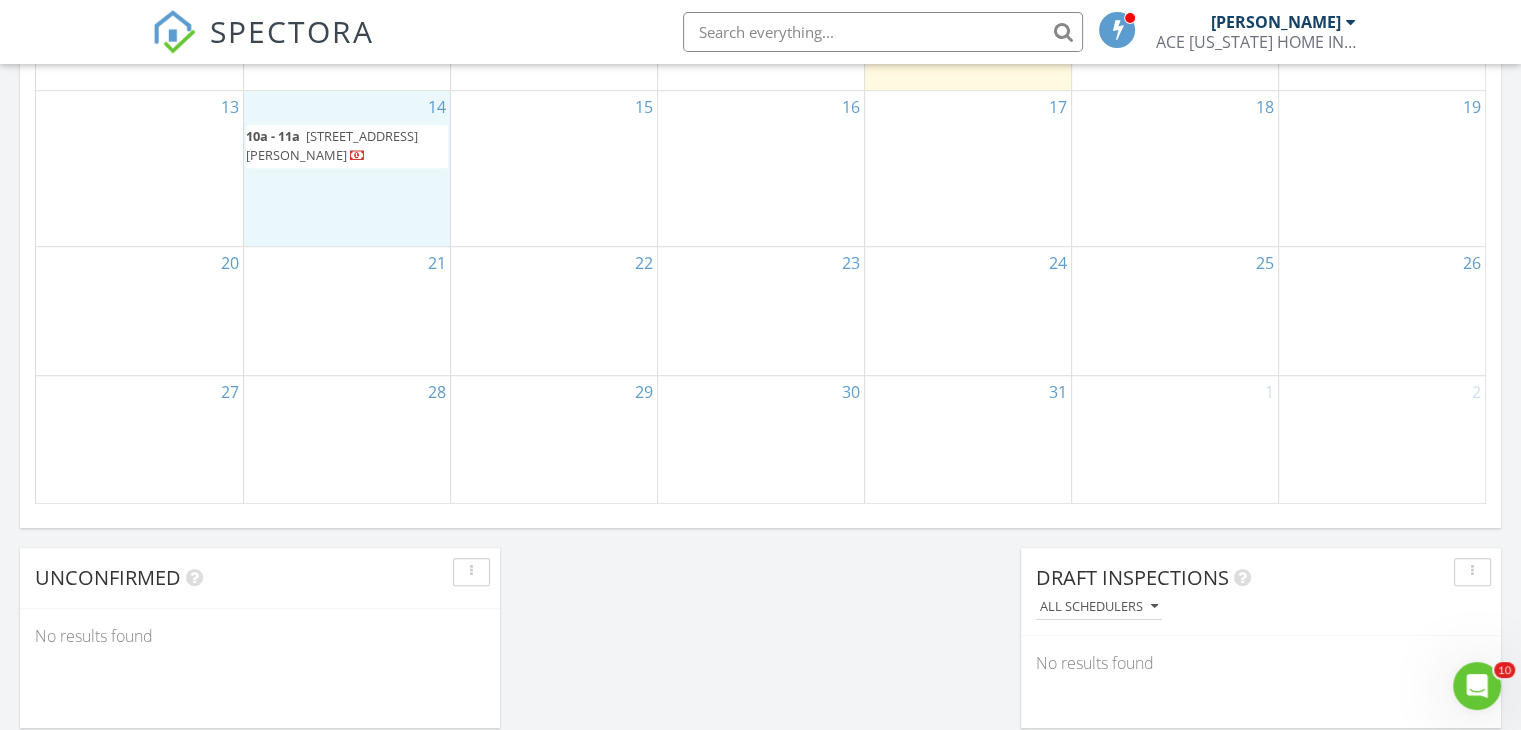 click on "14
10a - 11a
[STREET_ADDRESS][PERSON_NAME]" at bounding box center (347, 169) 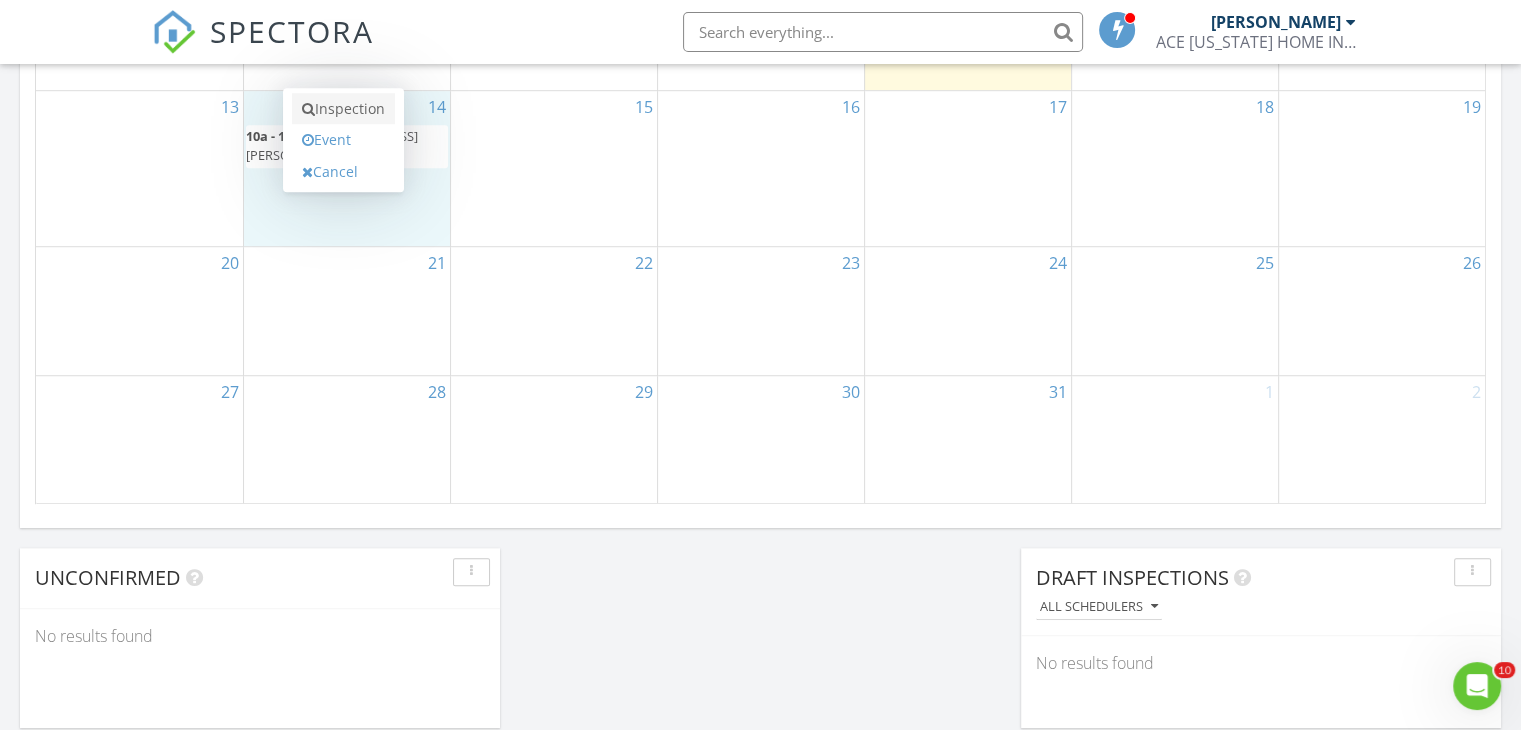 click on "Inspection" at bounding box center (343, 109) 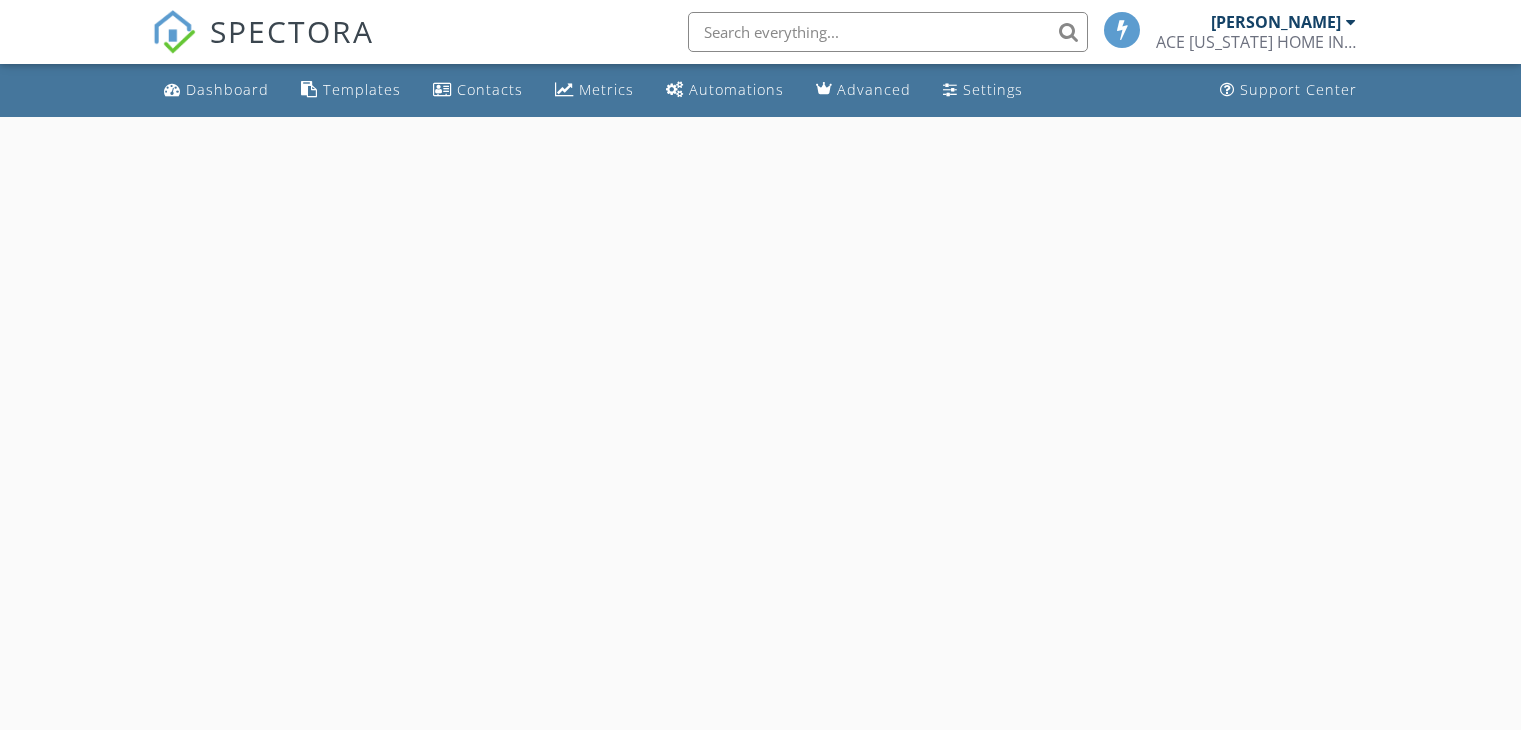 scroll, scrollTop: 0, scrollLeft: 0, axis: both 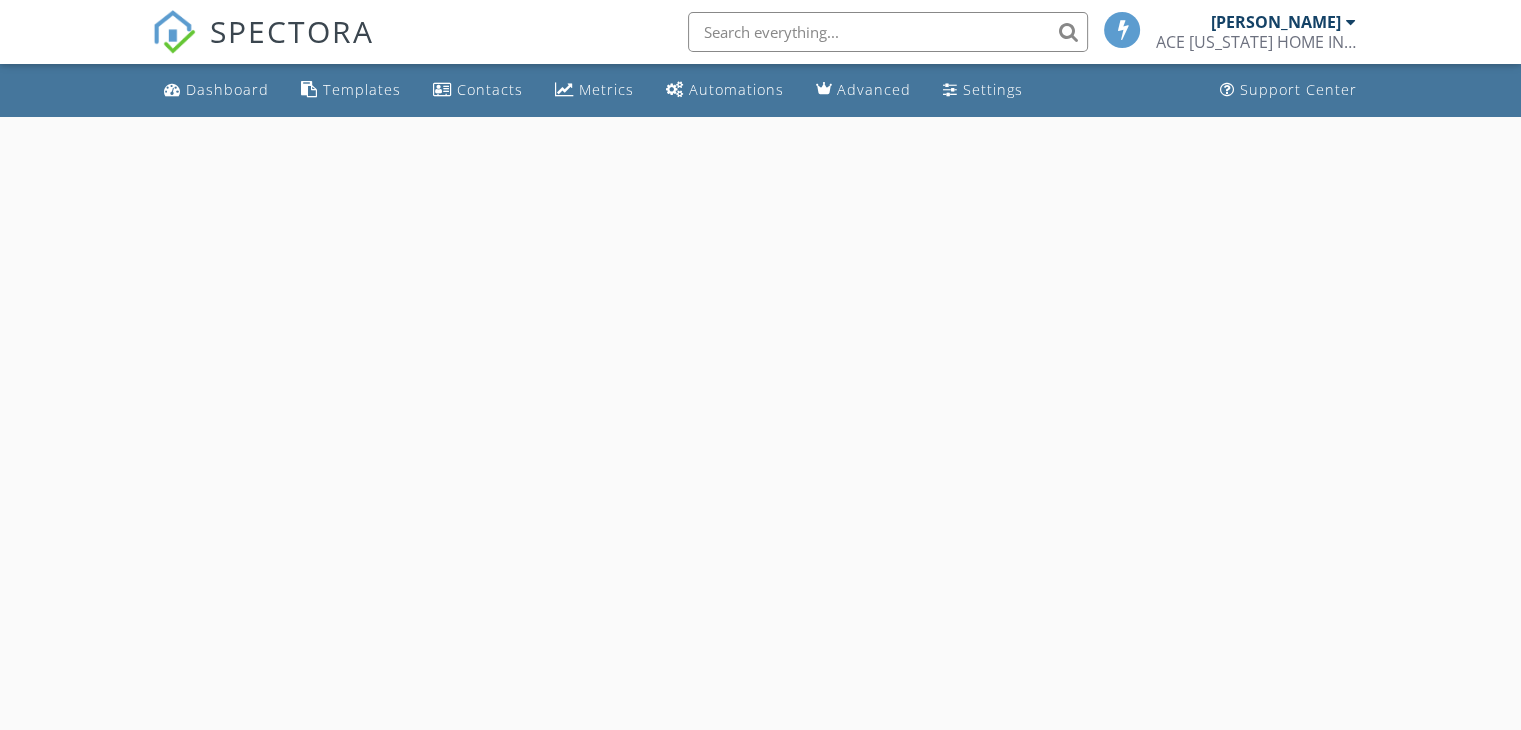 select on "6" 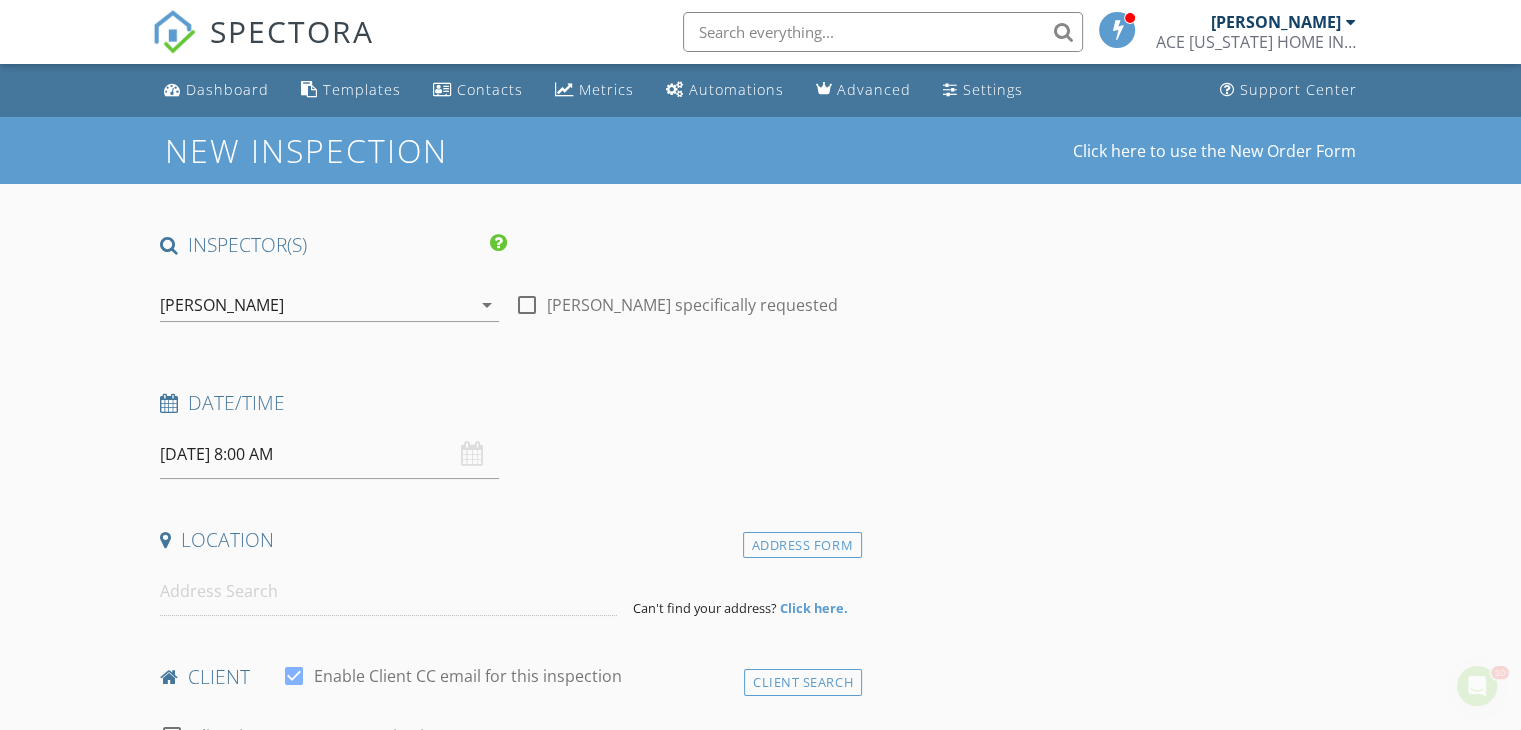 scroll, scrollTop: 0, scrollLeft: 0, axis: both 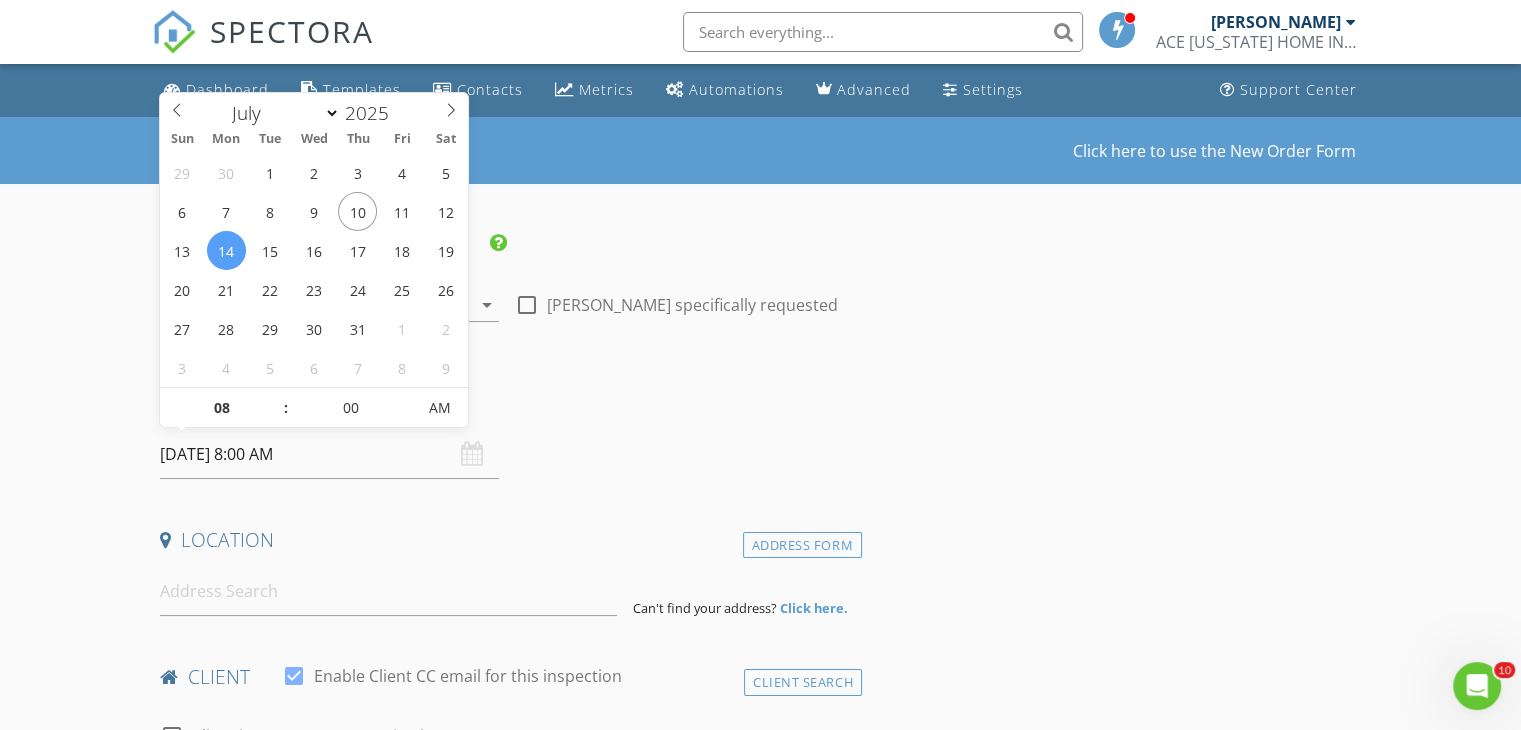 click on "[DATE] 8:00 AM" at bounding box center (329, 454) 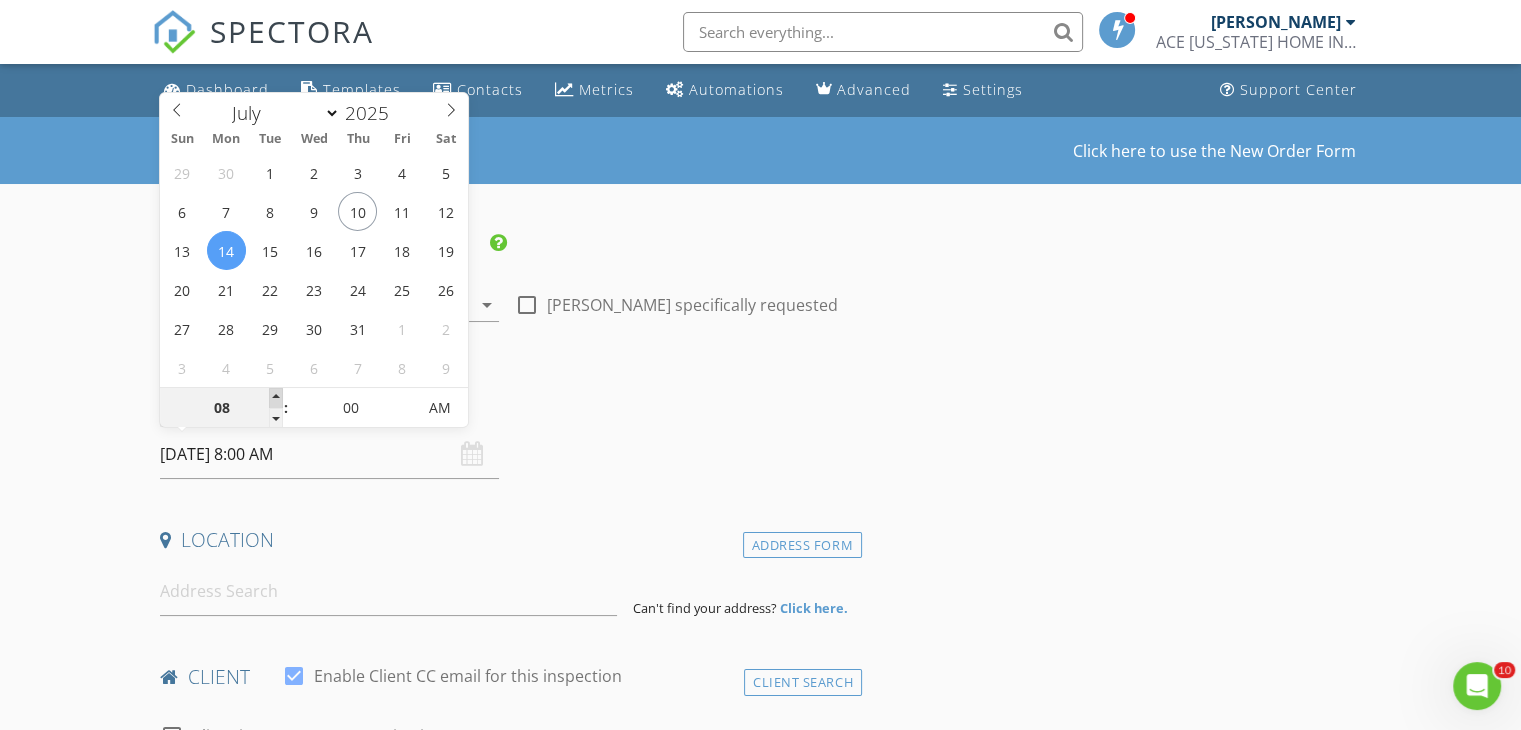 type on "09" 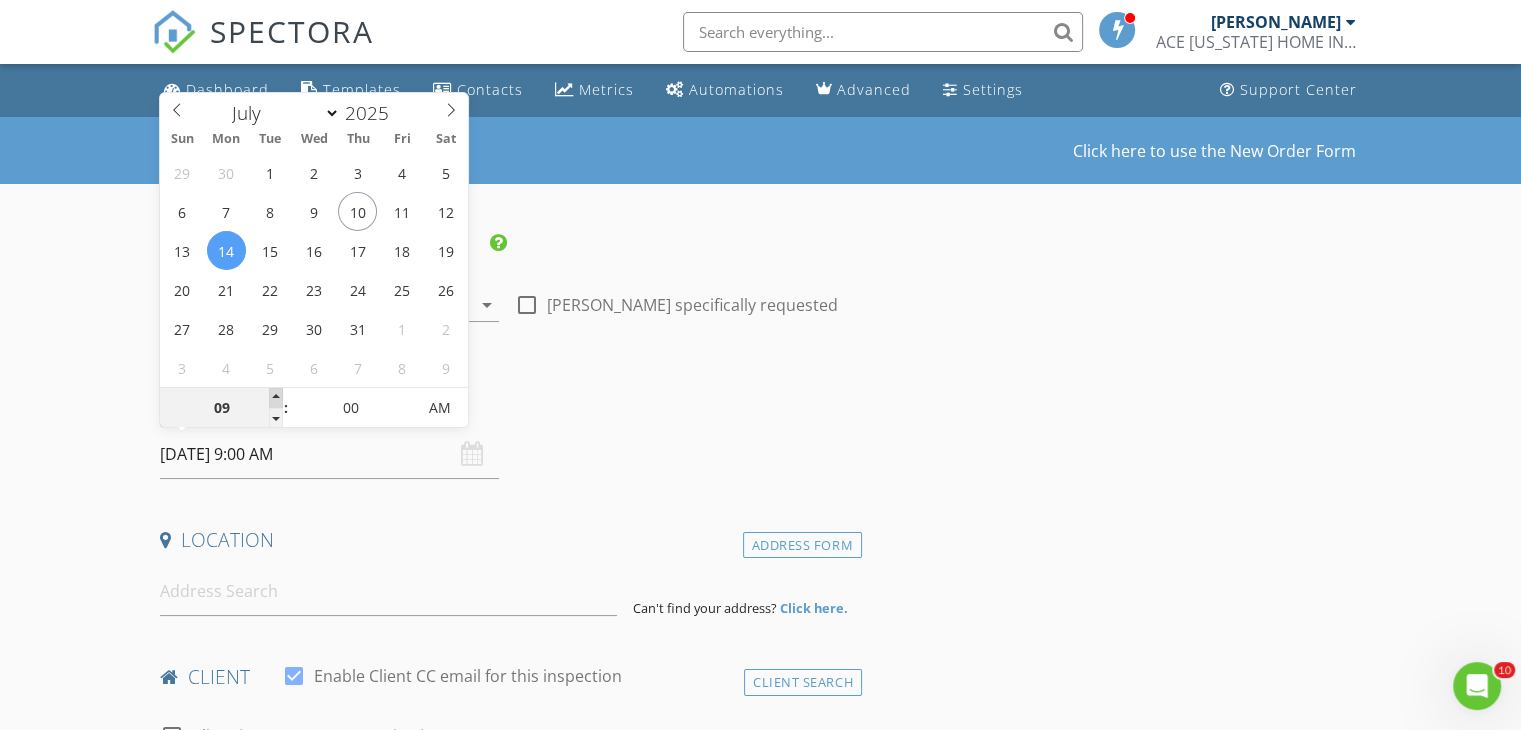 click at bounding box center (276, 398) 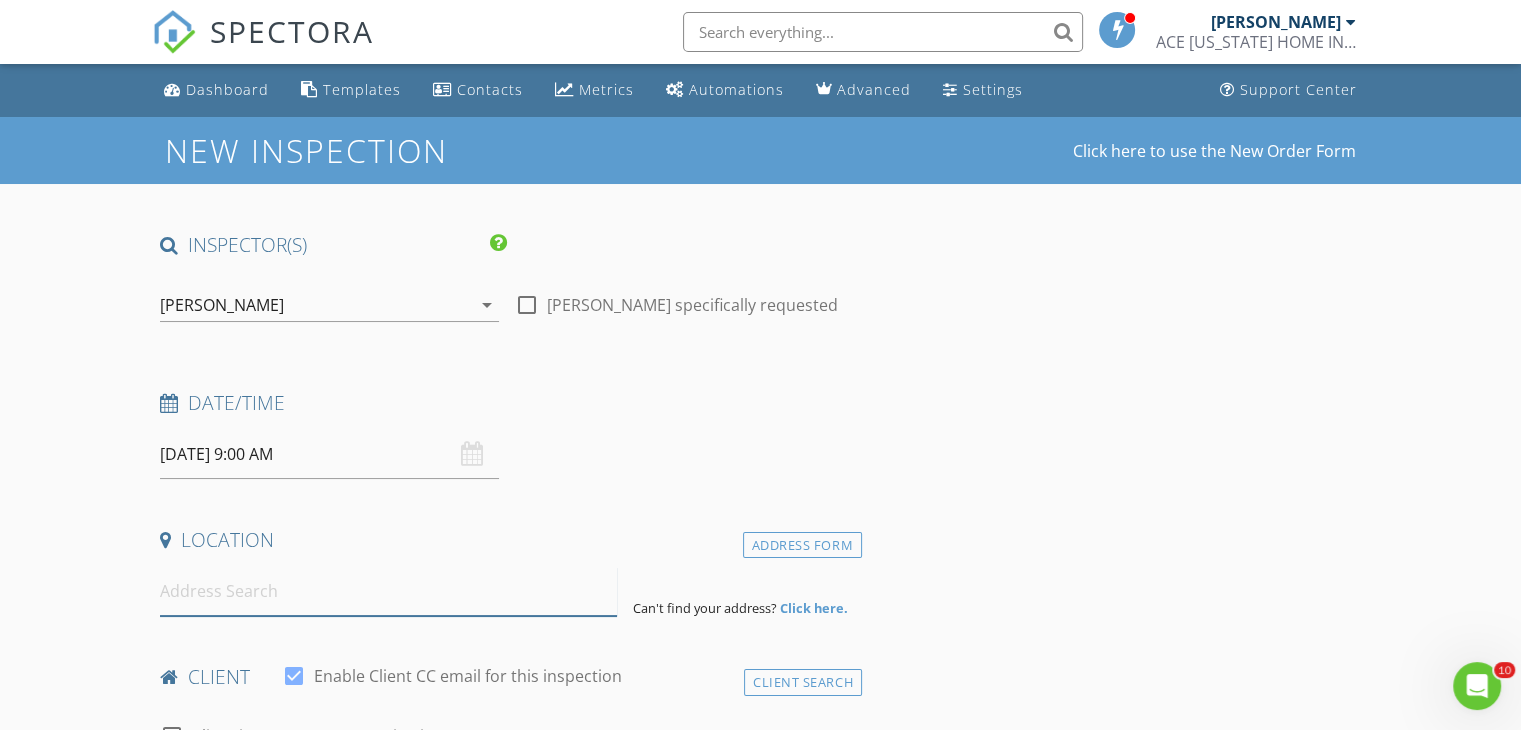 click at bounding box center (388, 591) 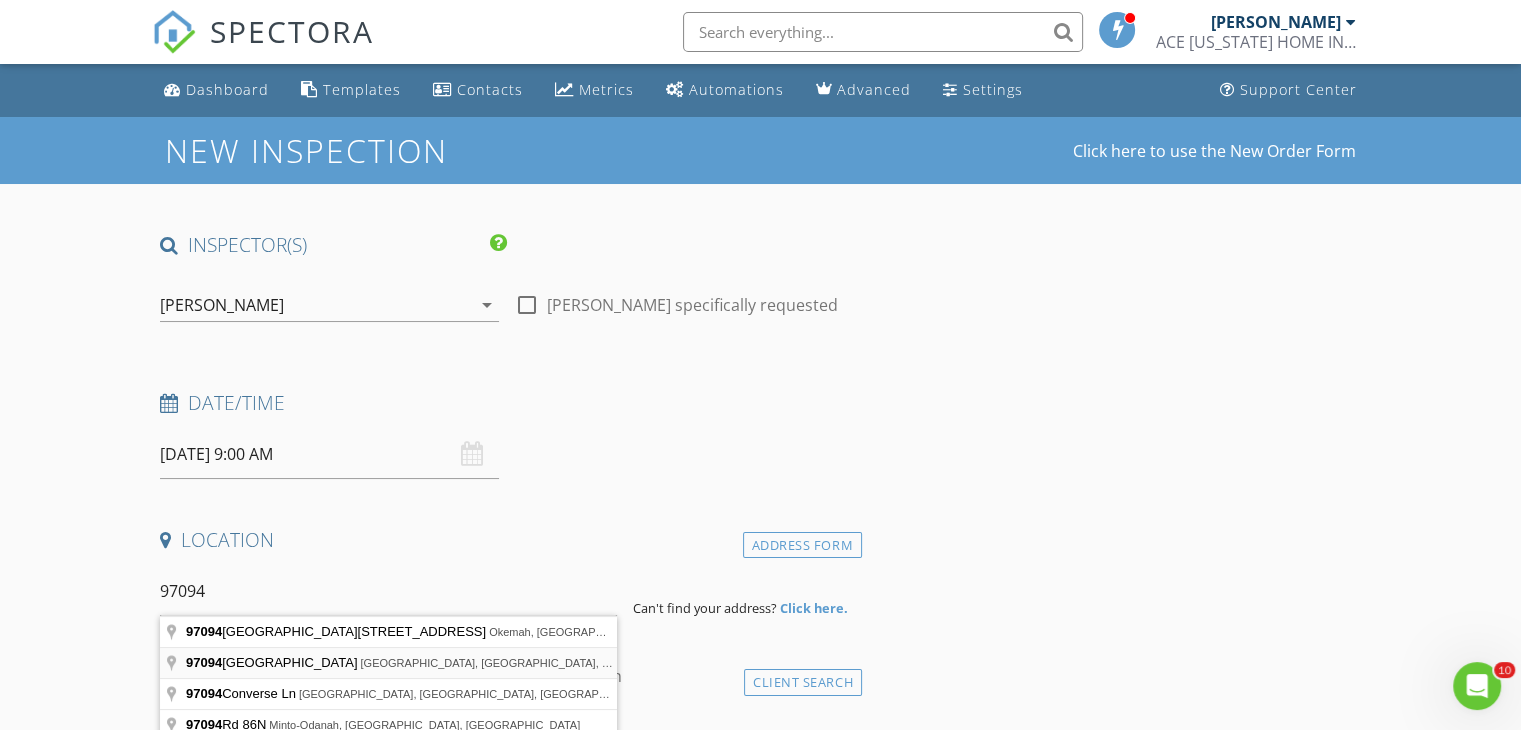 type on "[STREET_ADDRESS]" 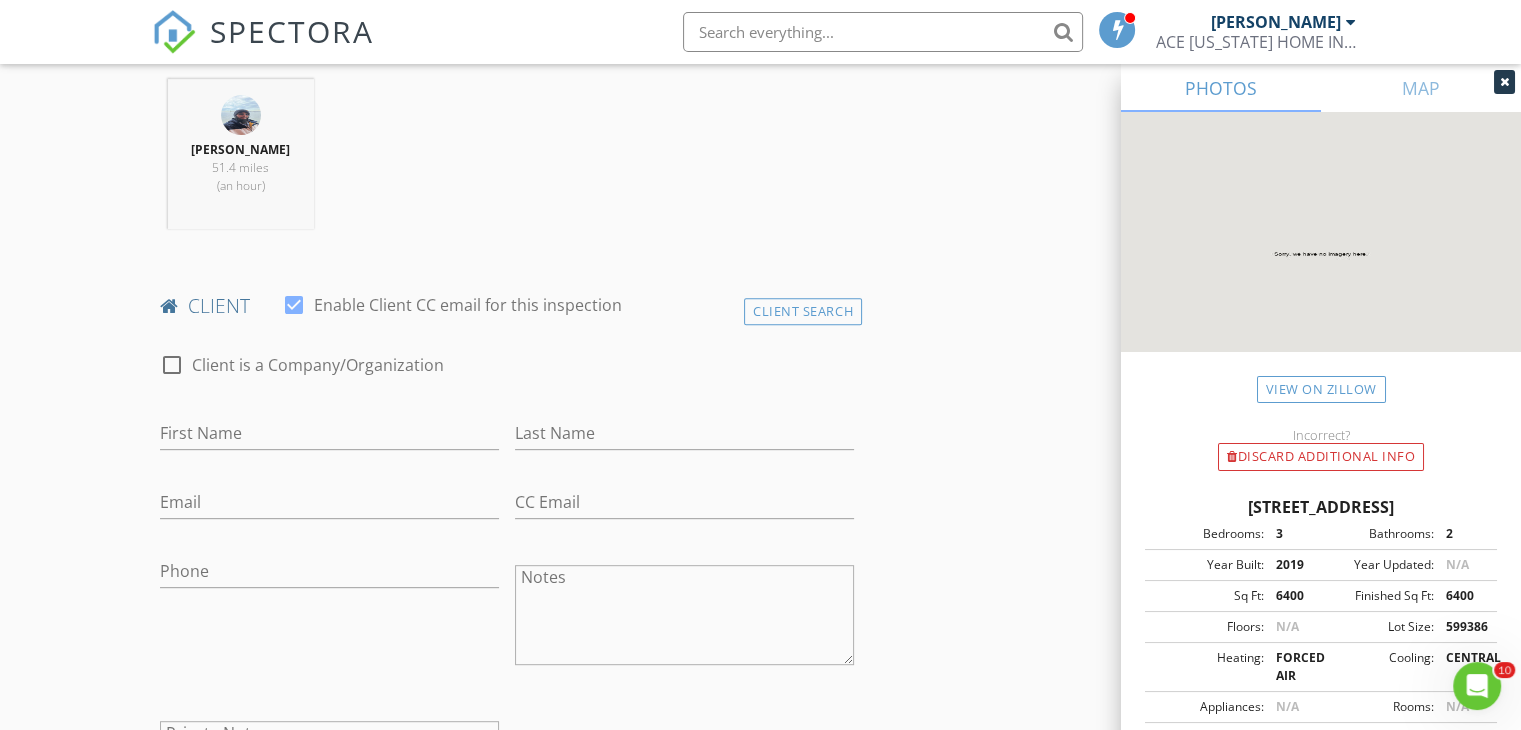 scroll, scrollTop: 784, scrollLeft: 0, axis: vertical 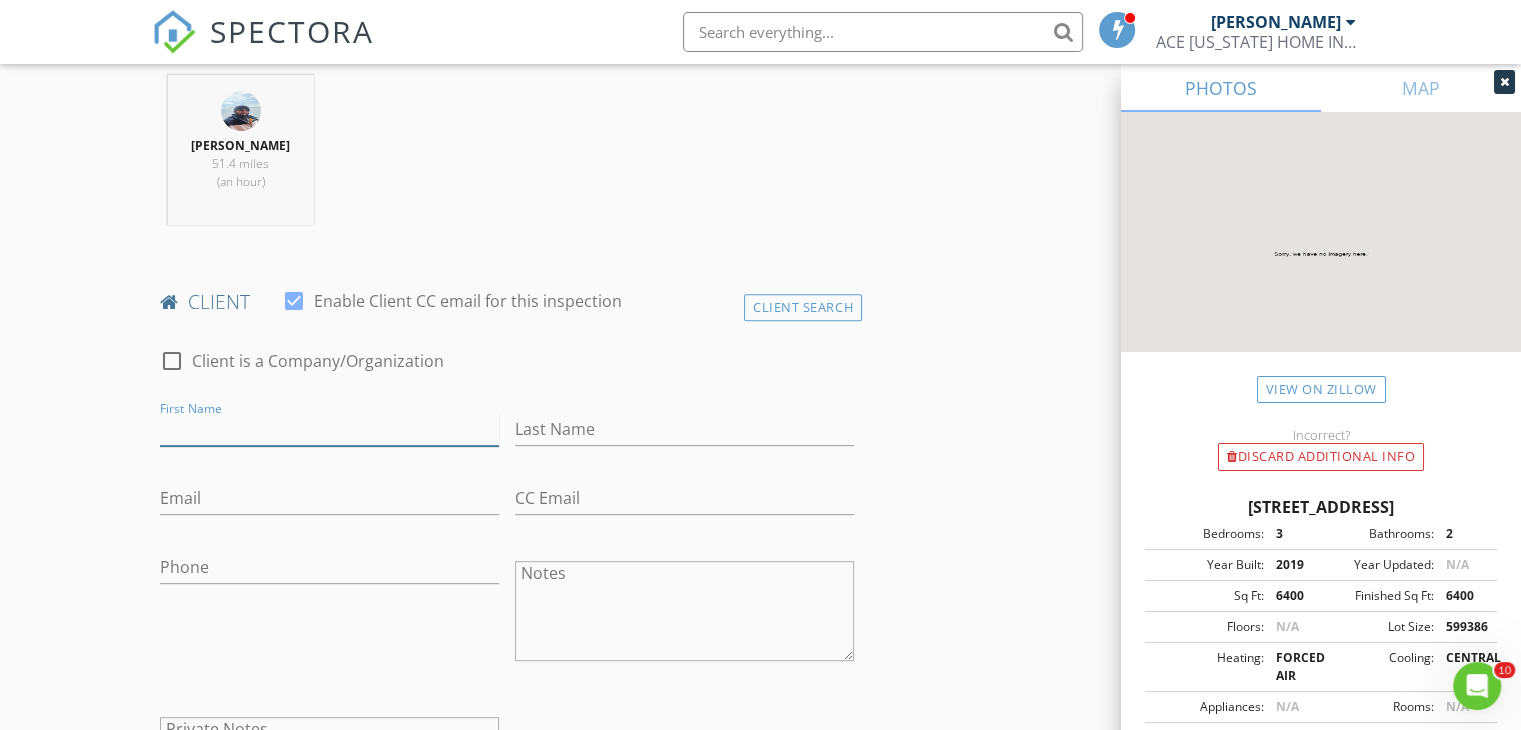 click on "First Name" at bounding box center (329, 429) 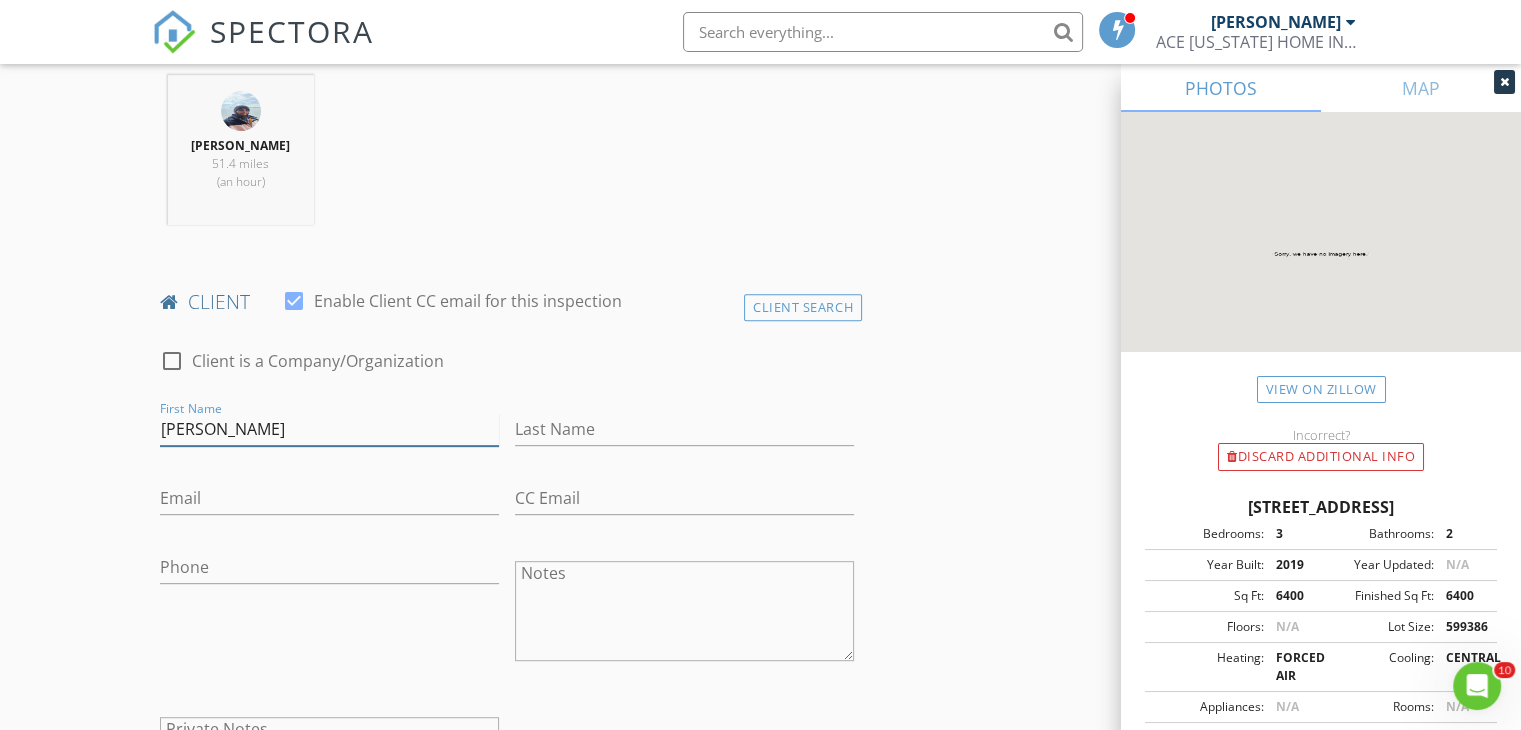 type on "[PERSON_NAME]" 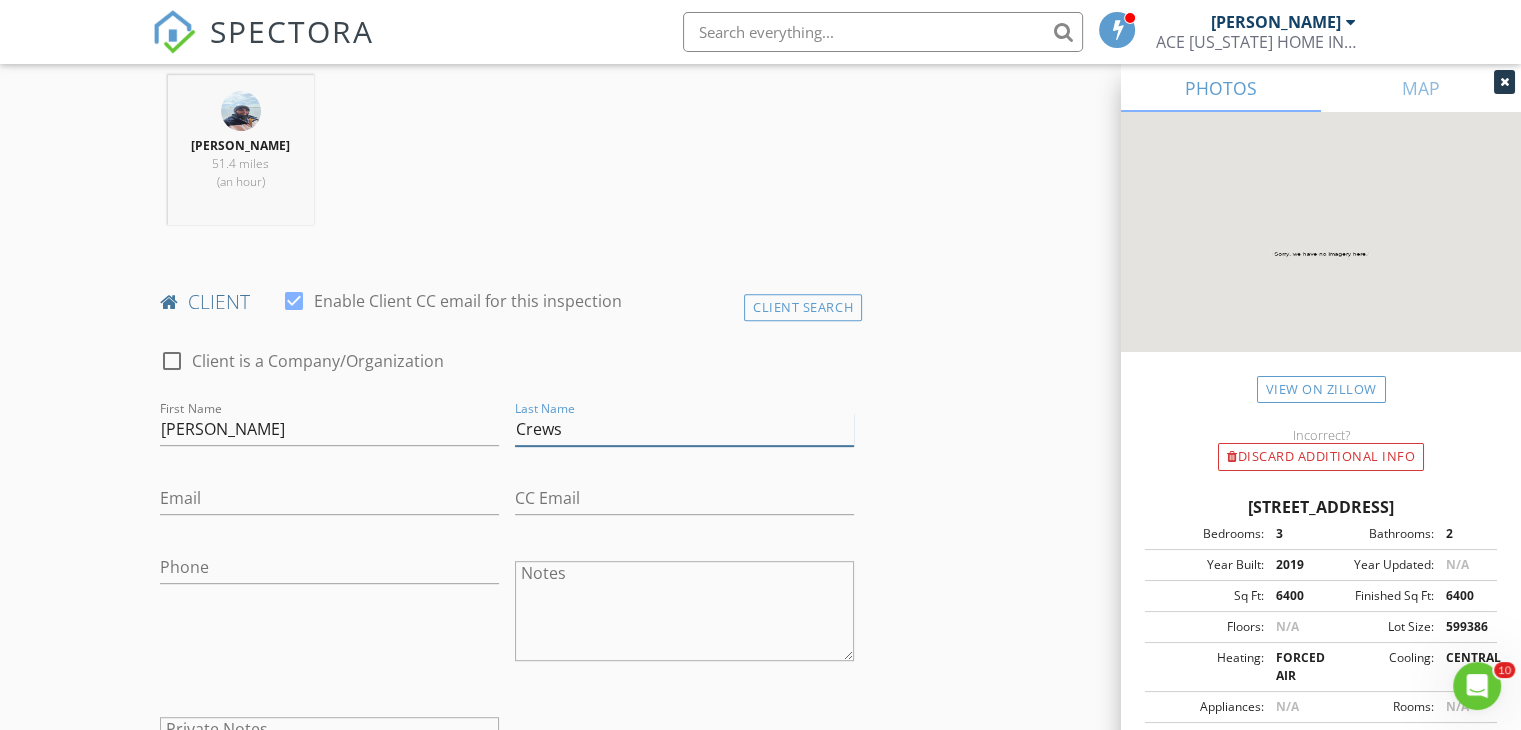 type on "Crews" 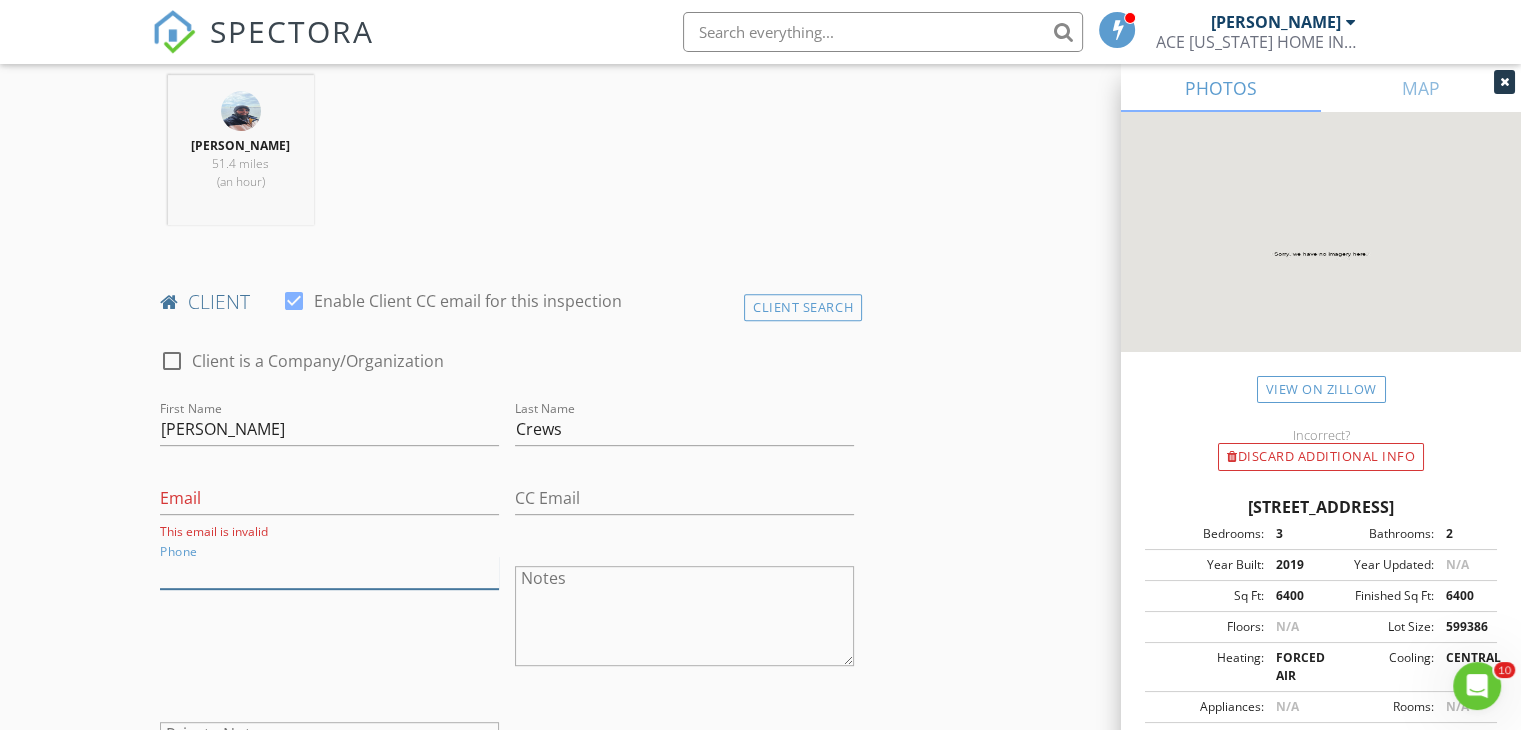 click on "Phone" at bounding box center (329, 572) 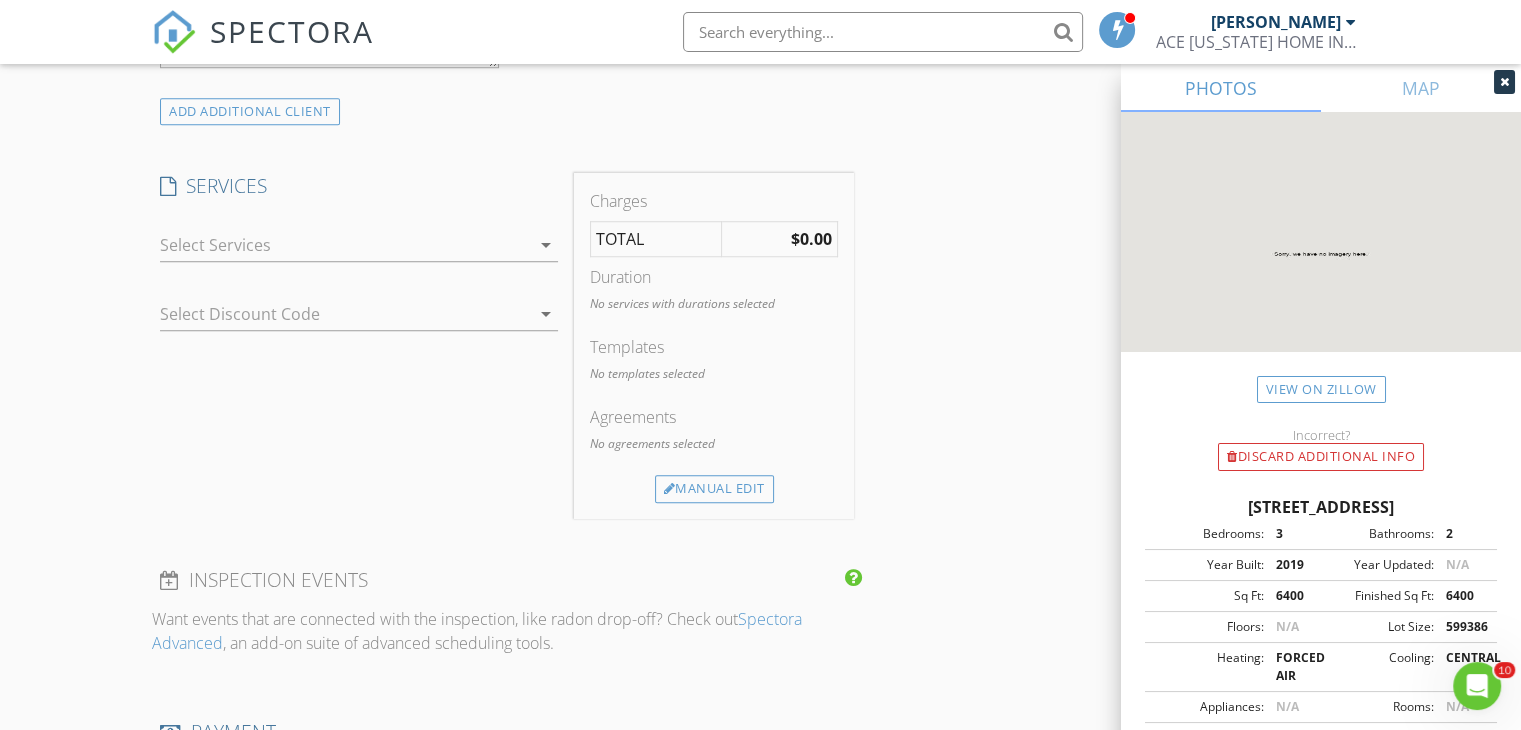 scroll, scrollTop: 1540, scrollLeft: 0, axis: vertical 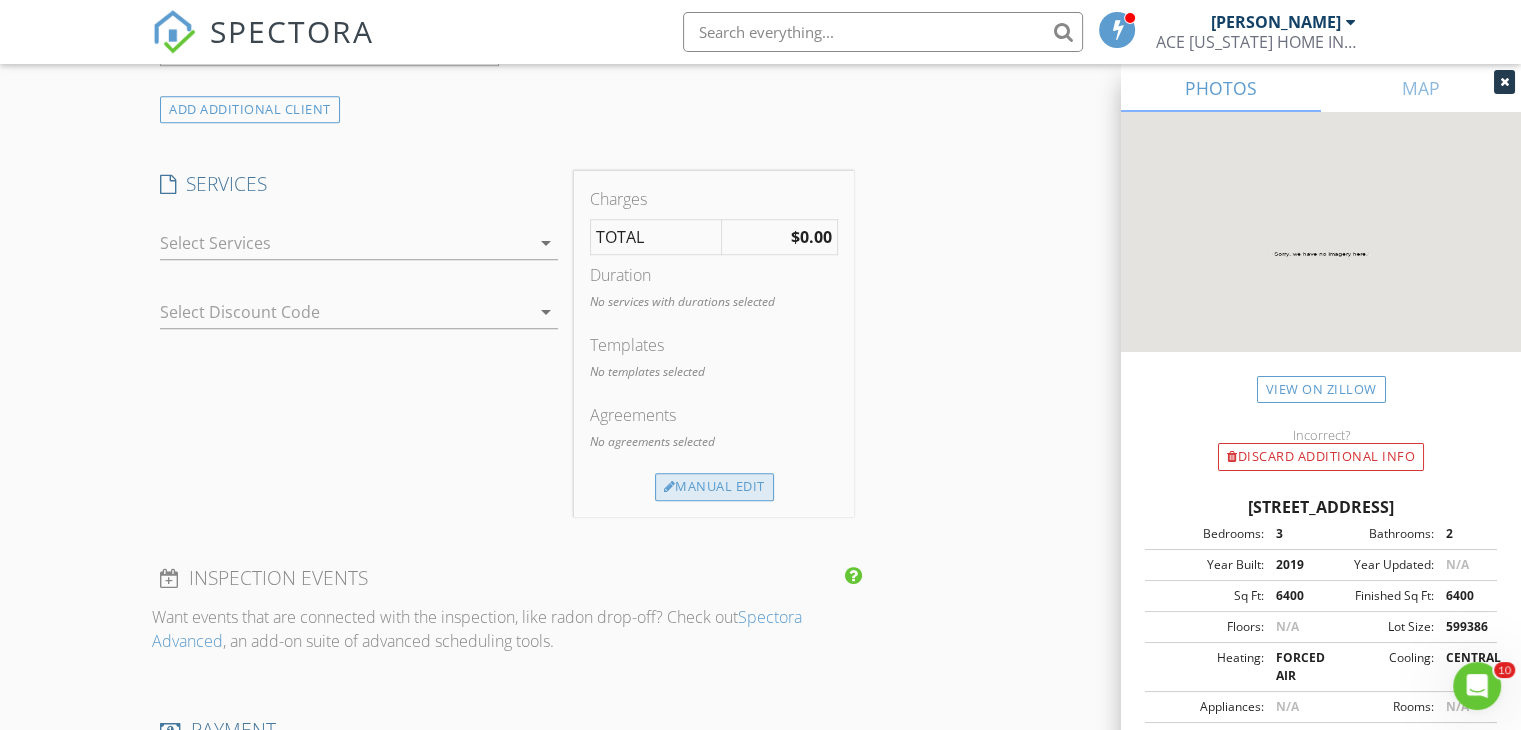 type on "[PHONE_NUMBER]" 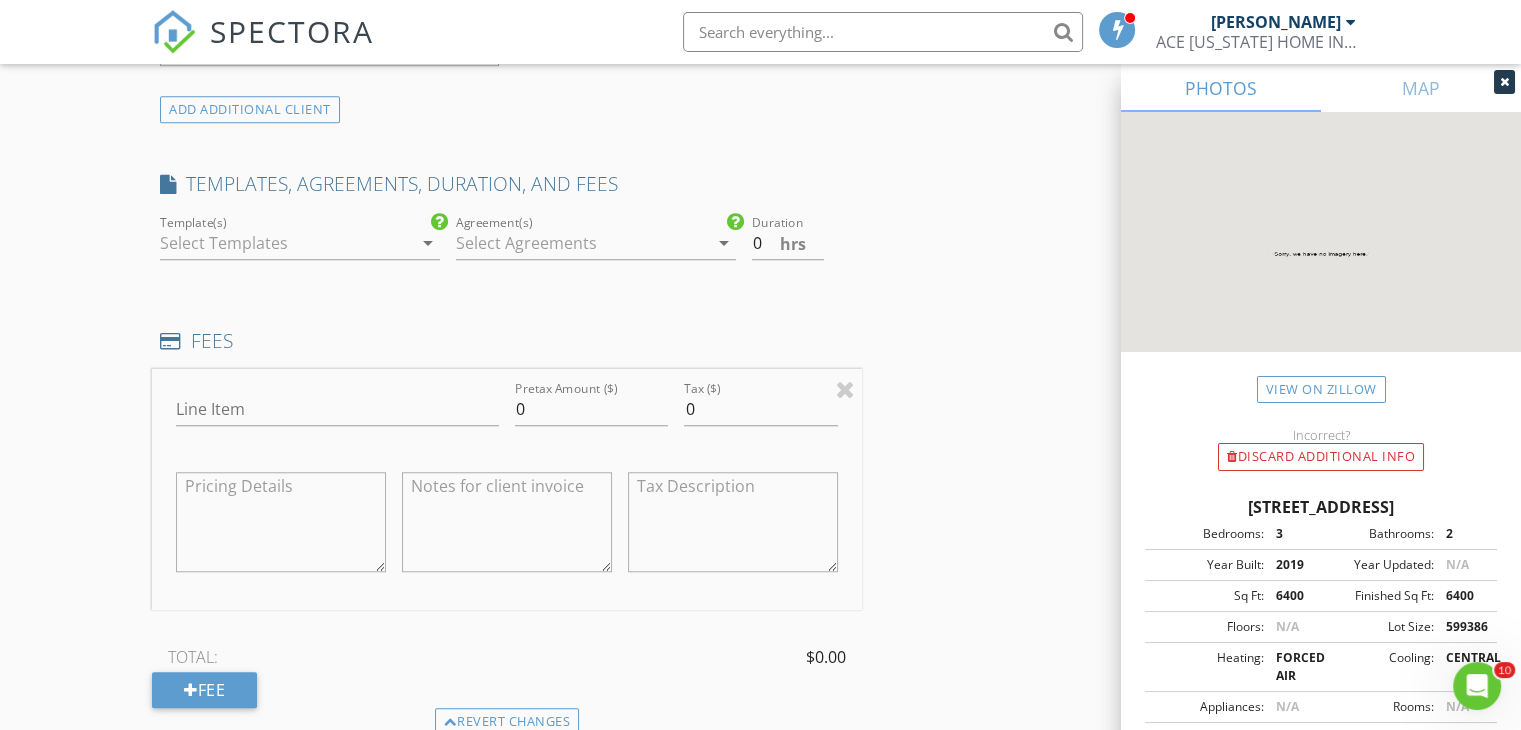 click at bounding box center (582, 243) 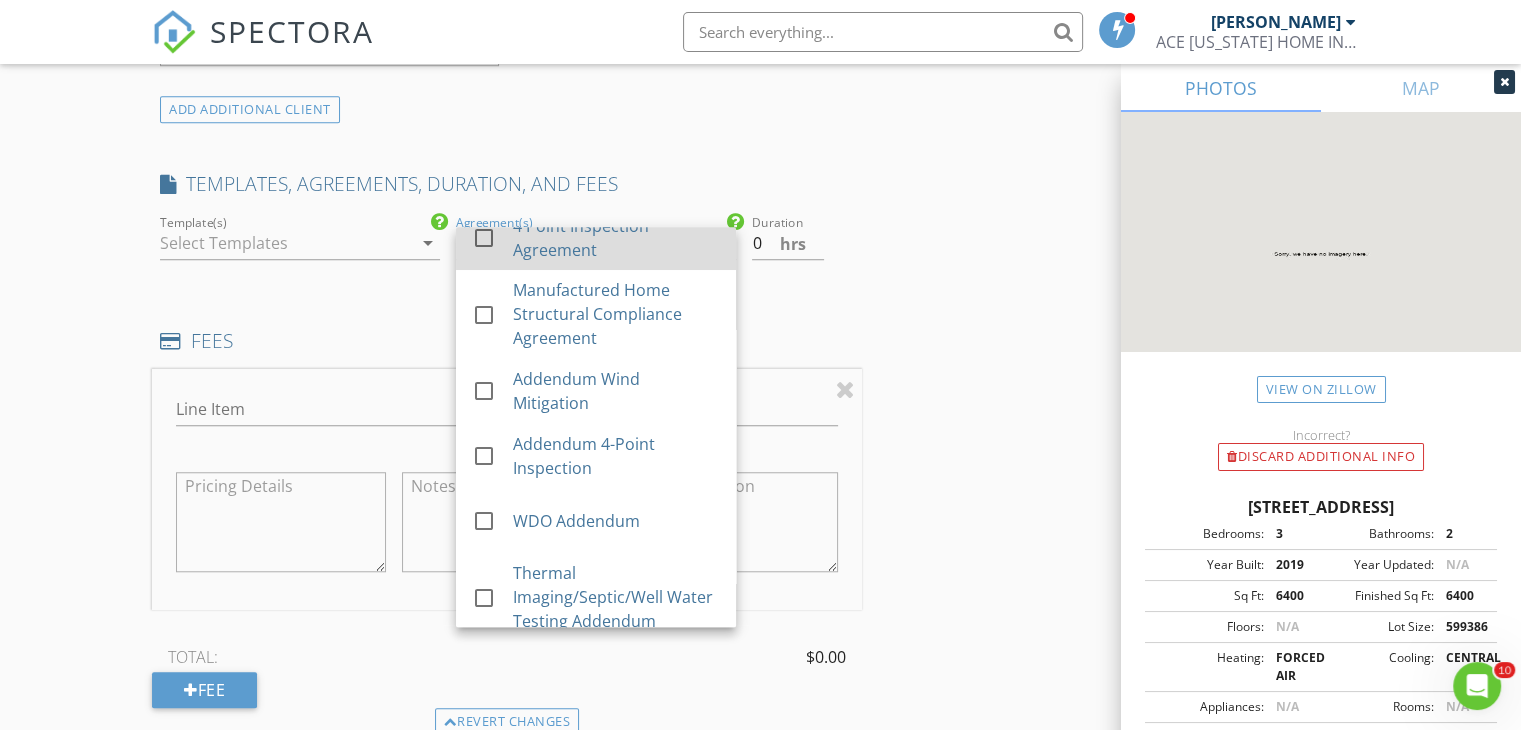 scroll, scrollTop: 166, scrollLeft: 0, axis: vertical 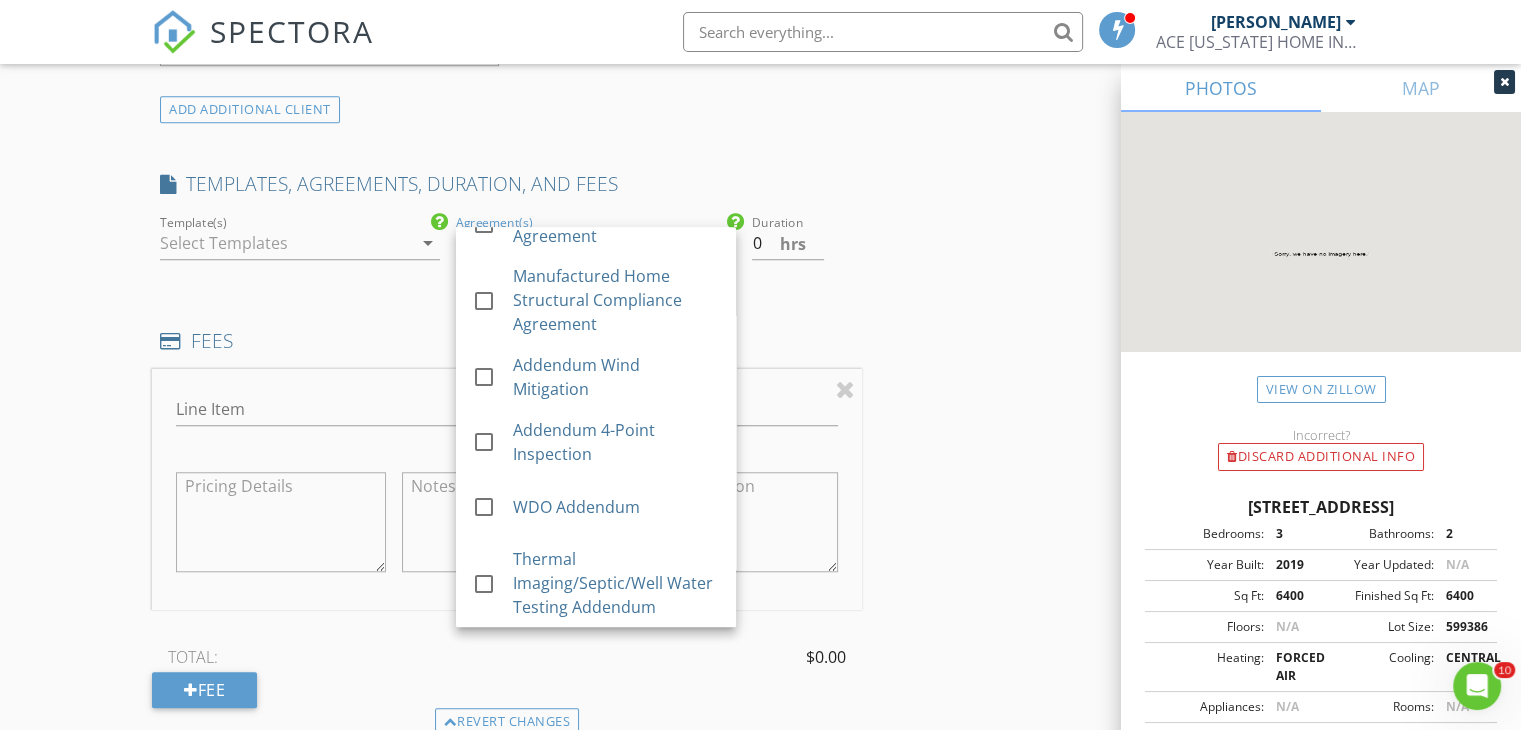 click on "INSPECTOR(S)
check_box   [PERSON_NAME]   PRIMARY   [PERSON_NAME] arrow_drop_down   check_box_outline_blank [PERSON_NAME] specifically requested
Date/Time
[DATE] 9:00 AM
Location
Address Search       Address [STREET_ADDRESS][US_STATE] [GEOGRAPHIC_DATA] Feet 6400   Year Built 2019   Foundation arrow_drop_down     [PERSON_NAME]     51.4 miles     (an hour)
client
check_box Enable Client CC email for this inspection   Client Search     check_box_outline_blank Client is a Company/Organization     First Name [PERSON_NAME]   Last Name [PERSON_NAME]   Email This email is invalid   CC Email   Phone [PHONE_NUMBER]           Notes   Private Notes
ADD ADDITIONAL client
SERVICES
check_box_outline_blank   Wind Mitigation" at bounding box center [760, 521] 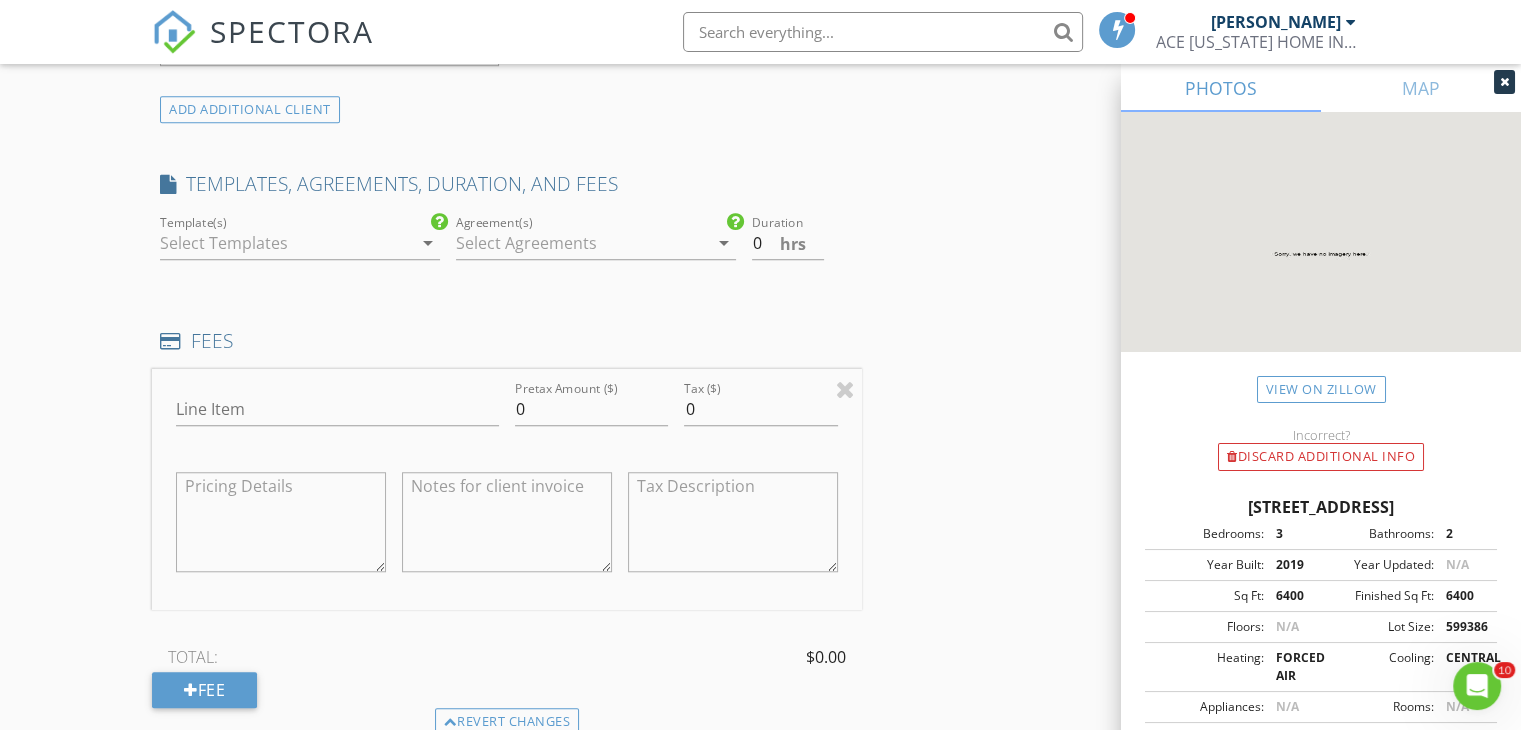 click at bounding box center (286, 243) 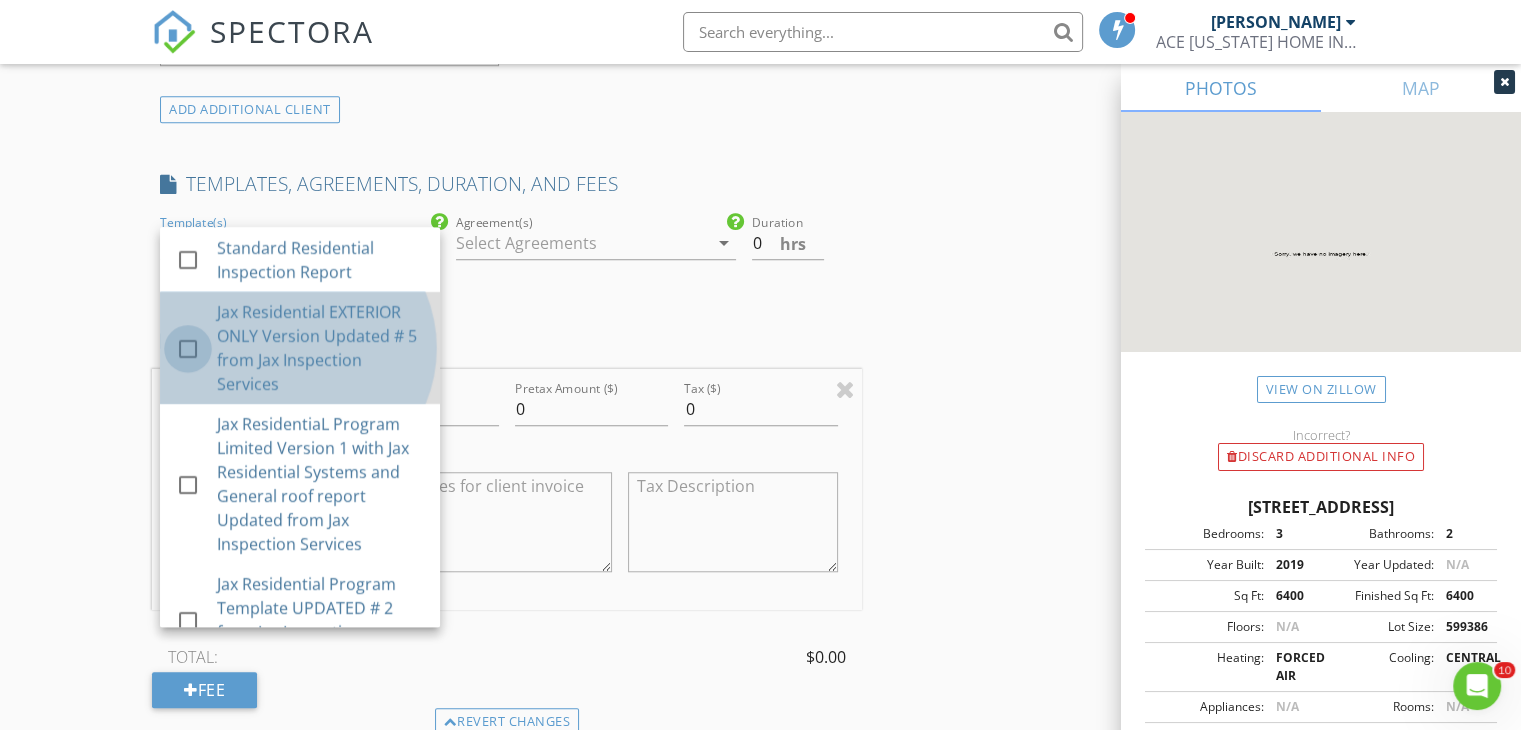 click at bounding box center (188, 349) 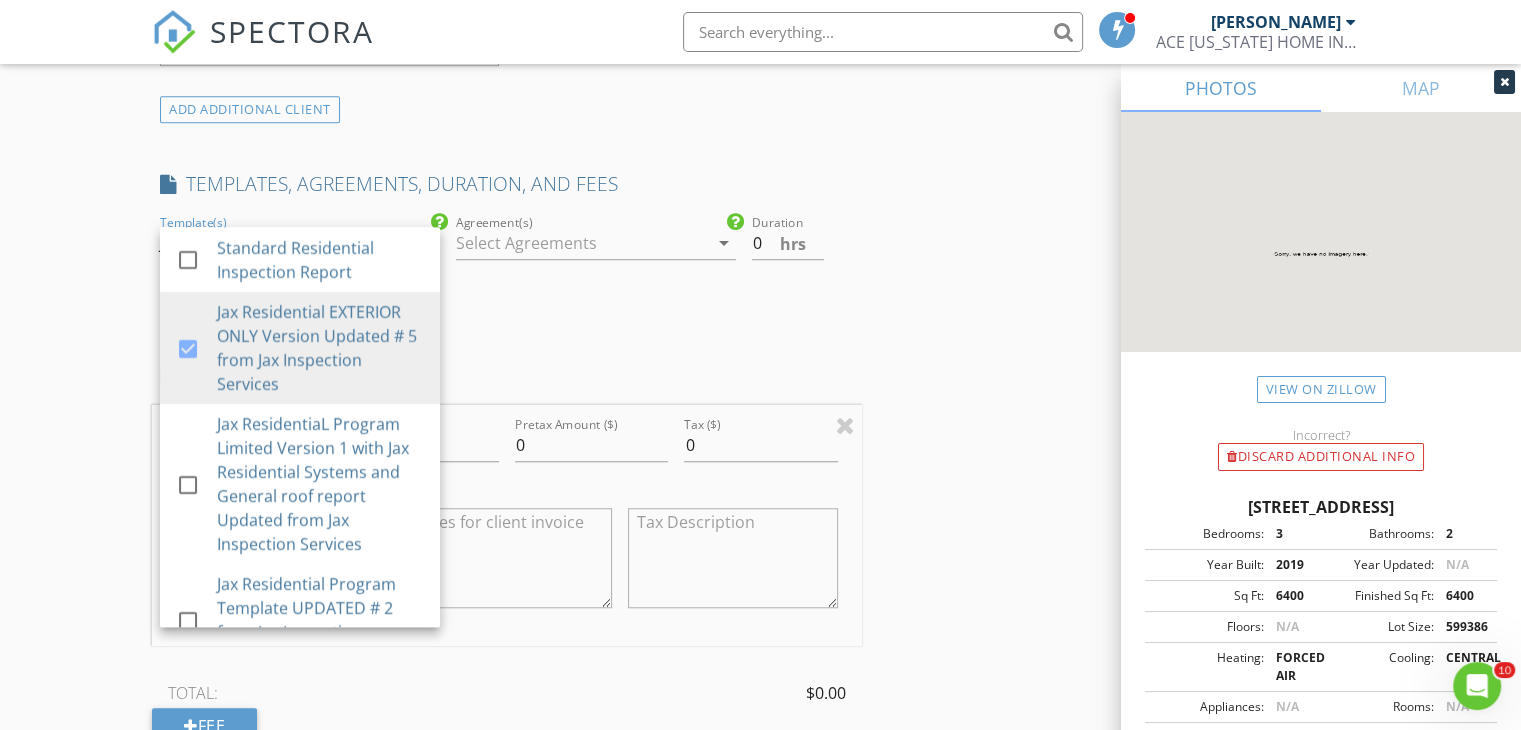 click on "check_box_outline_blank   Residential Inspection Agreement check_box_outline_blank   Wind Mitigation Agreement check_box_outline_blank   4 Point Inspection Agreement check_box_outline_blank   Manufactured Home Structural Compliance Agreement check_box_outline_blank   Addendum Wind Mitigation check_box_outline_blank   Addendum 4-Point Inspection check_box_outline_blank   WDO Addendum check_box_outline_blank   Thermal Imaging/Septic/Well Water Testing Addendum Agreement(s) arrow_drop_down" at bounding box center [596, 263] 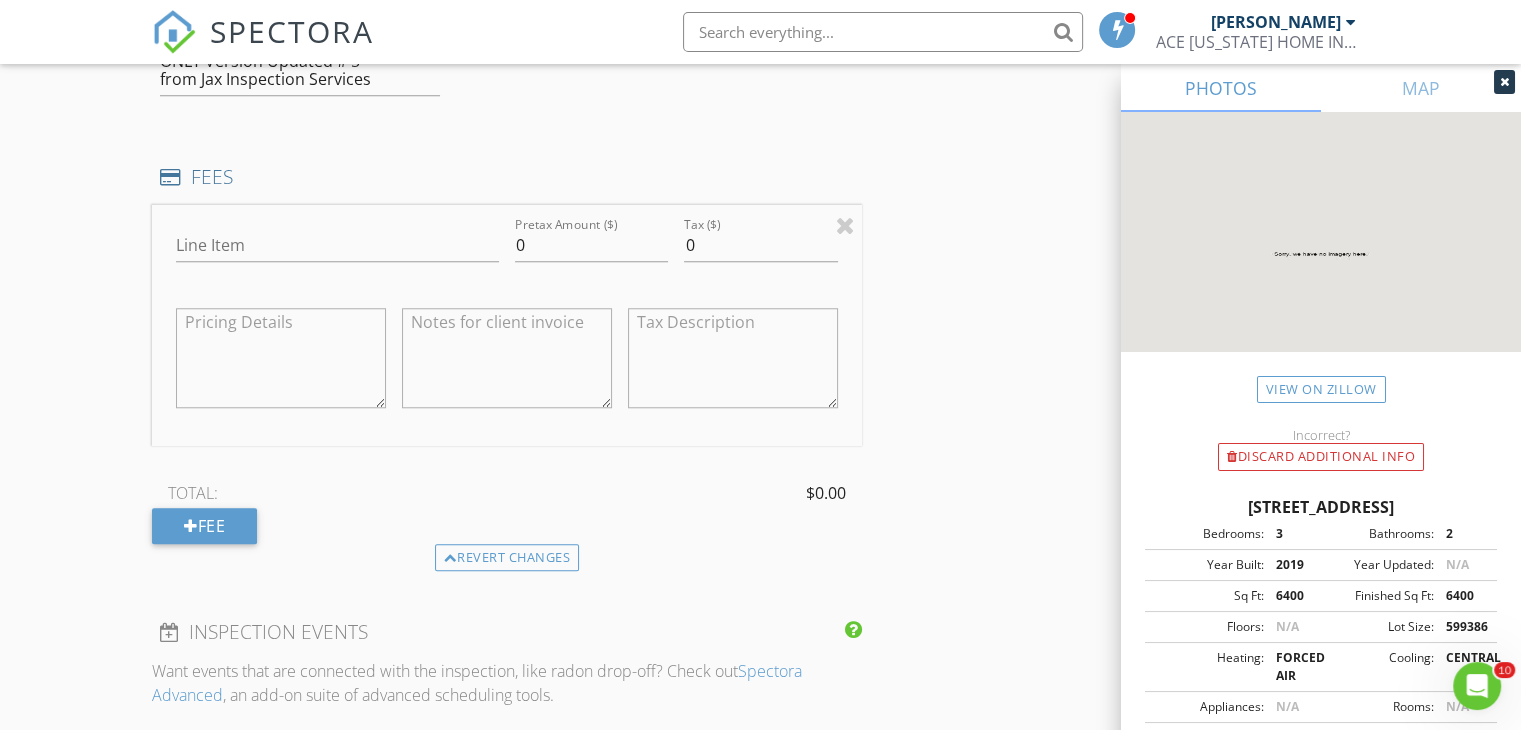 scroll, scrollTop: 1740, scrollLeft: 0, axis: vertical 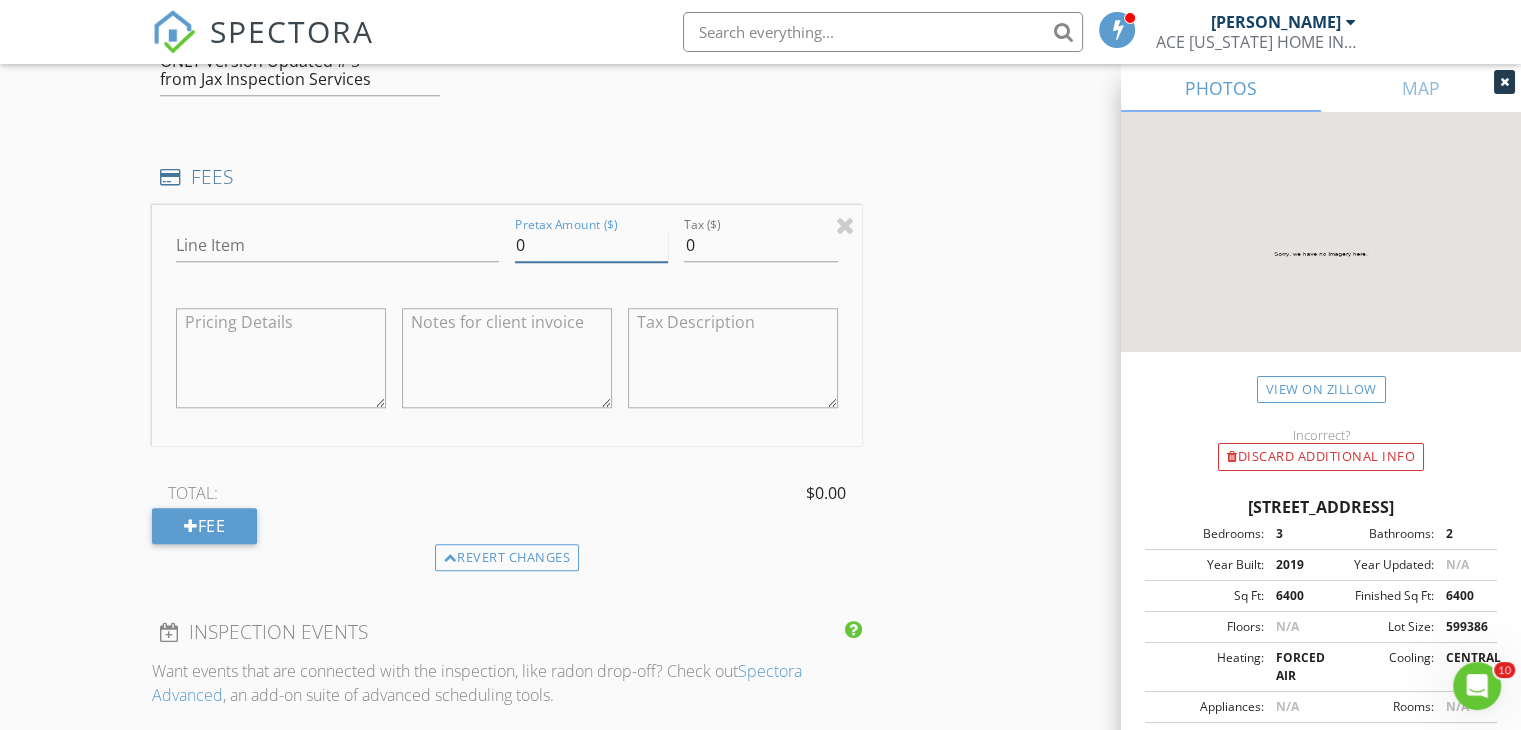 click on "0" at bounding box center (591, 245) 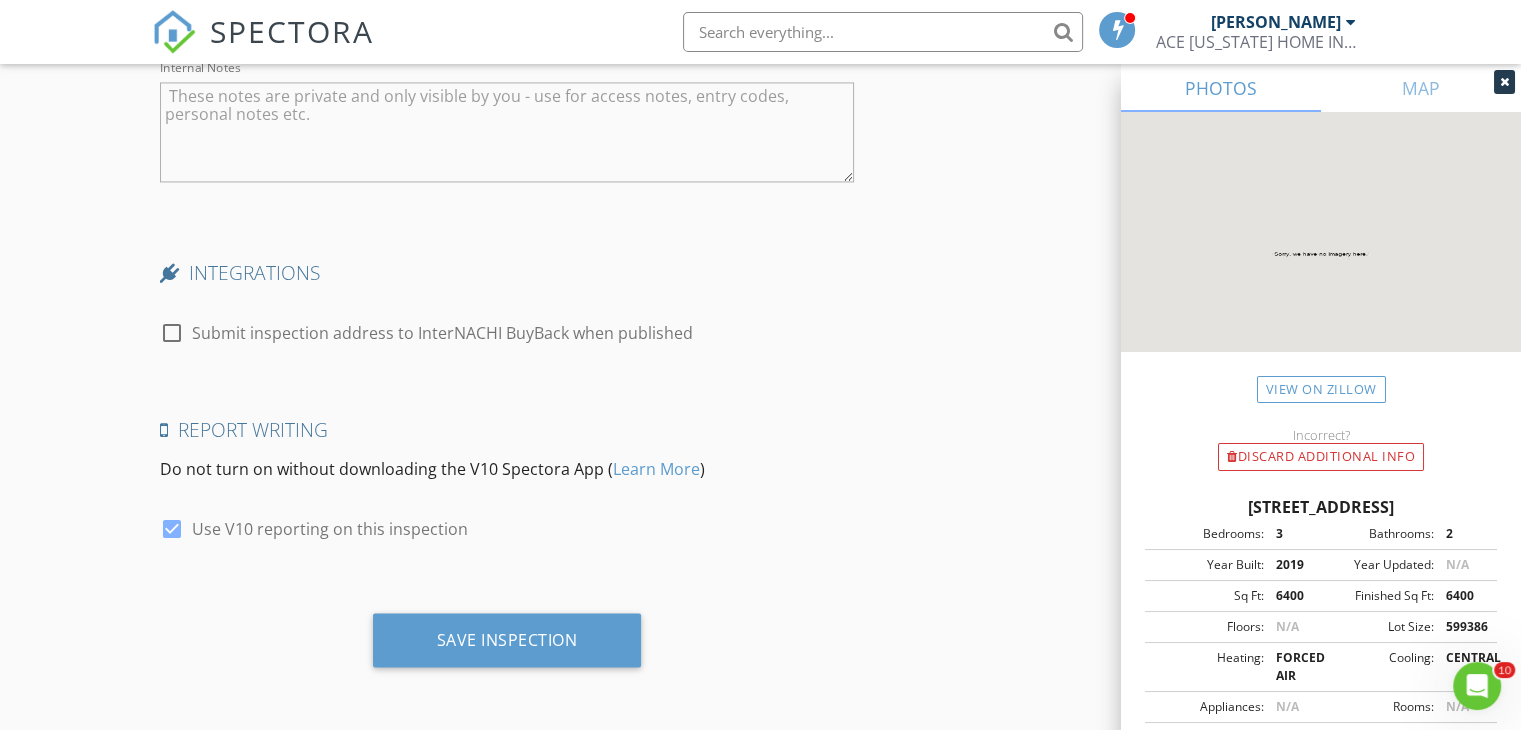 scroll, scrollTop: 3256, scrollLeft: 0, axis: vertical 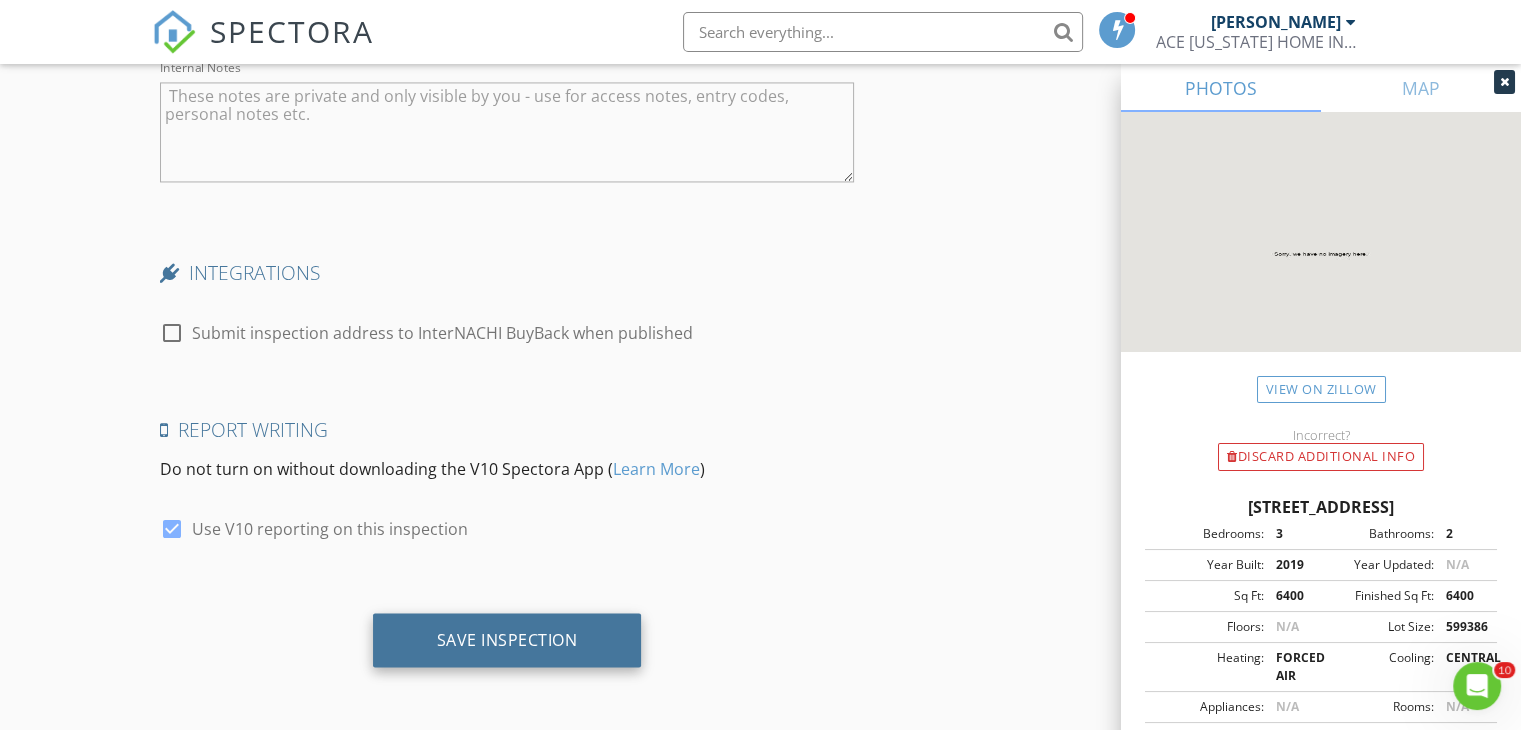 type on "70" 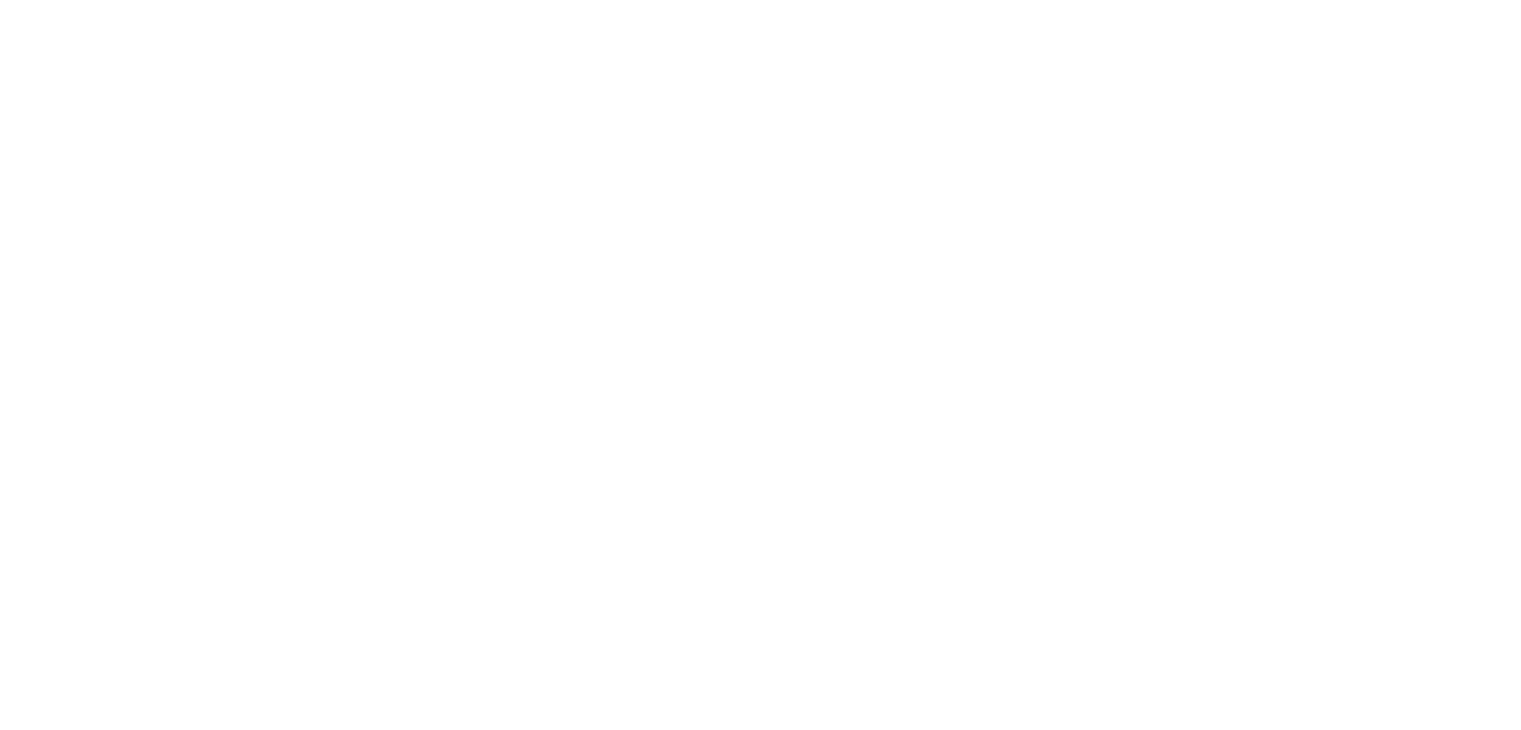 scroll, scrollTop: 0, scrollLeft: 0, axis: both 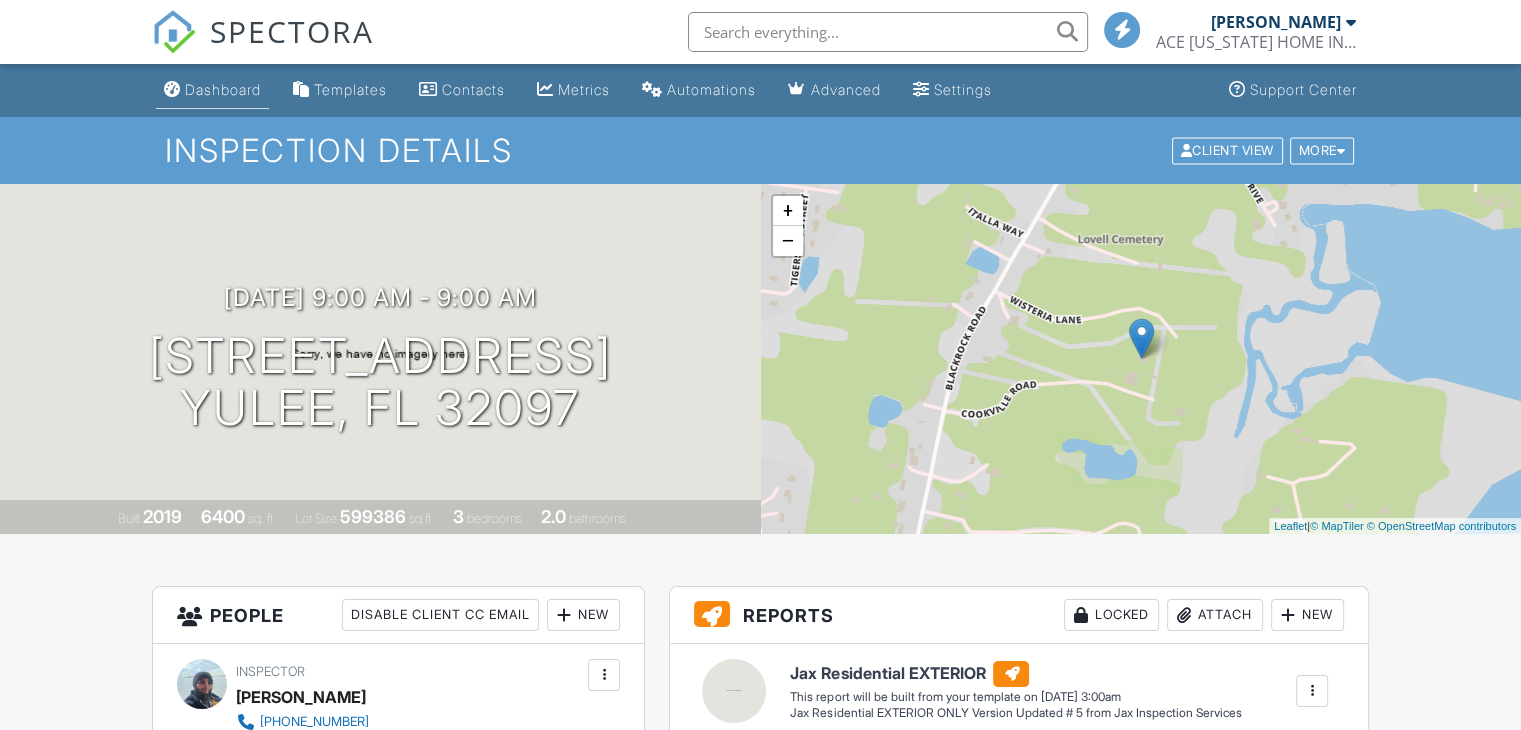 click on "Dashboard" at bounding box center (223, 89) 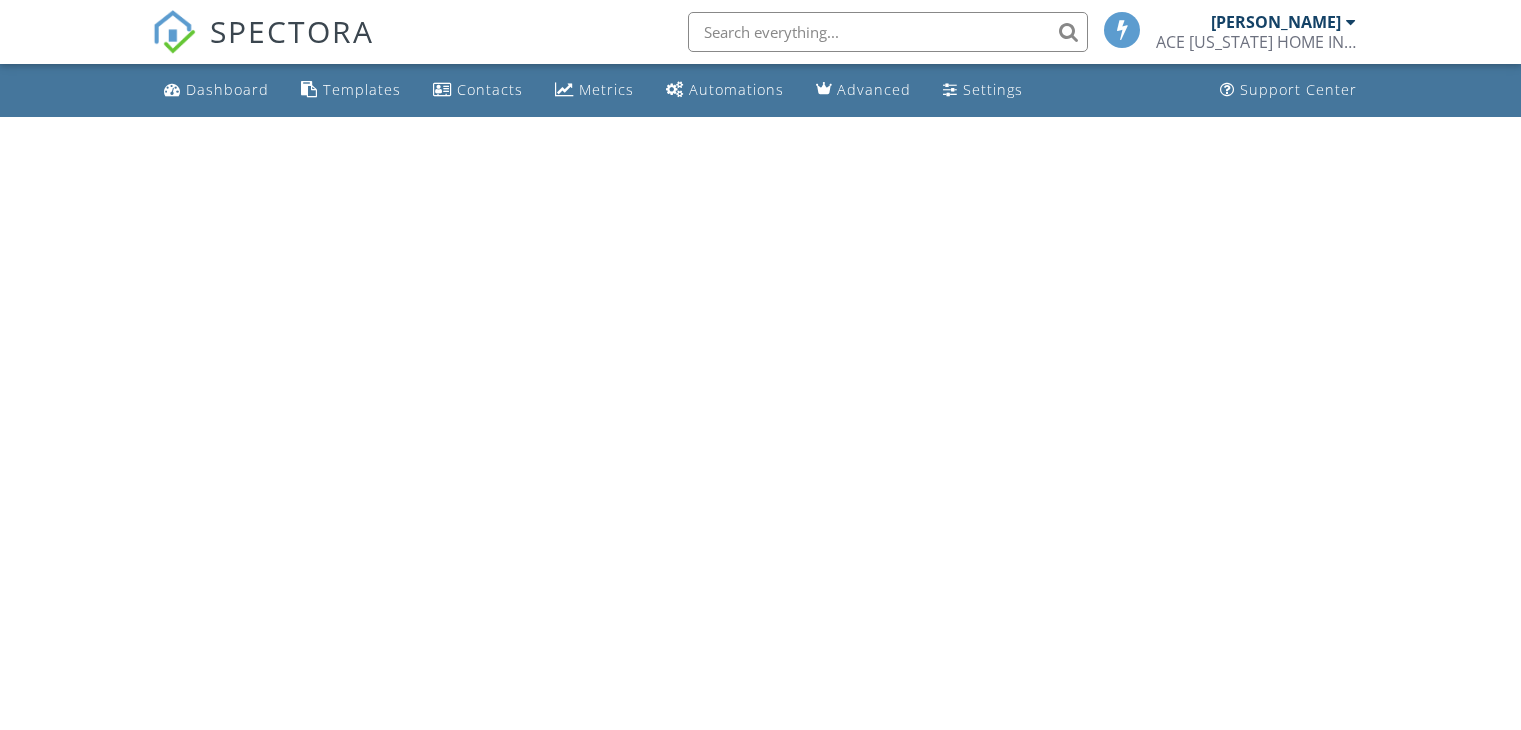 scroll, scrollTop: 0, scrollLeft: 0, axis: both 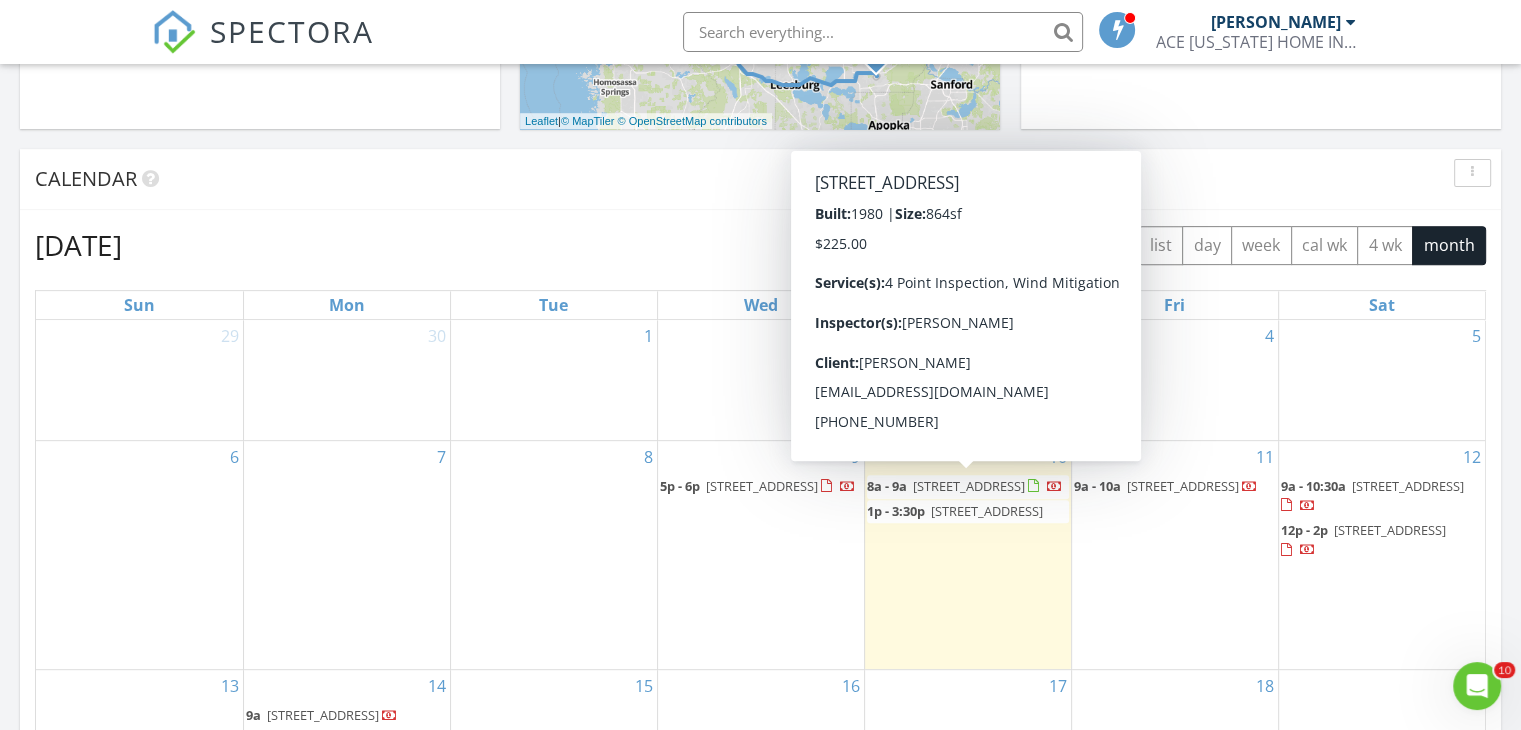 click on "[STREET_ADDRESS]" at bounding box center (969, 486) 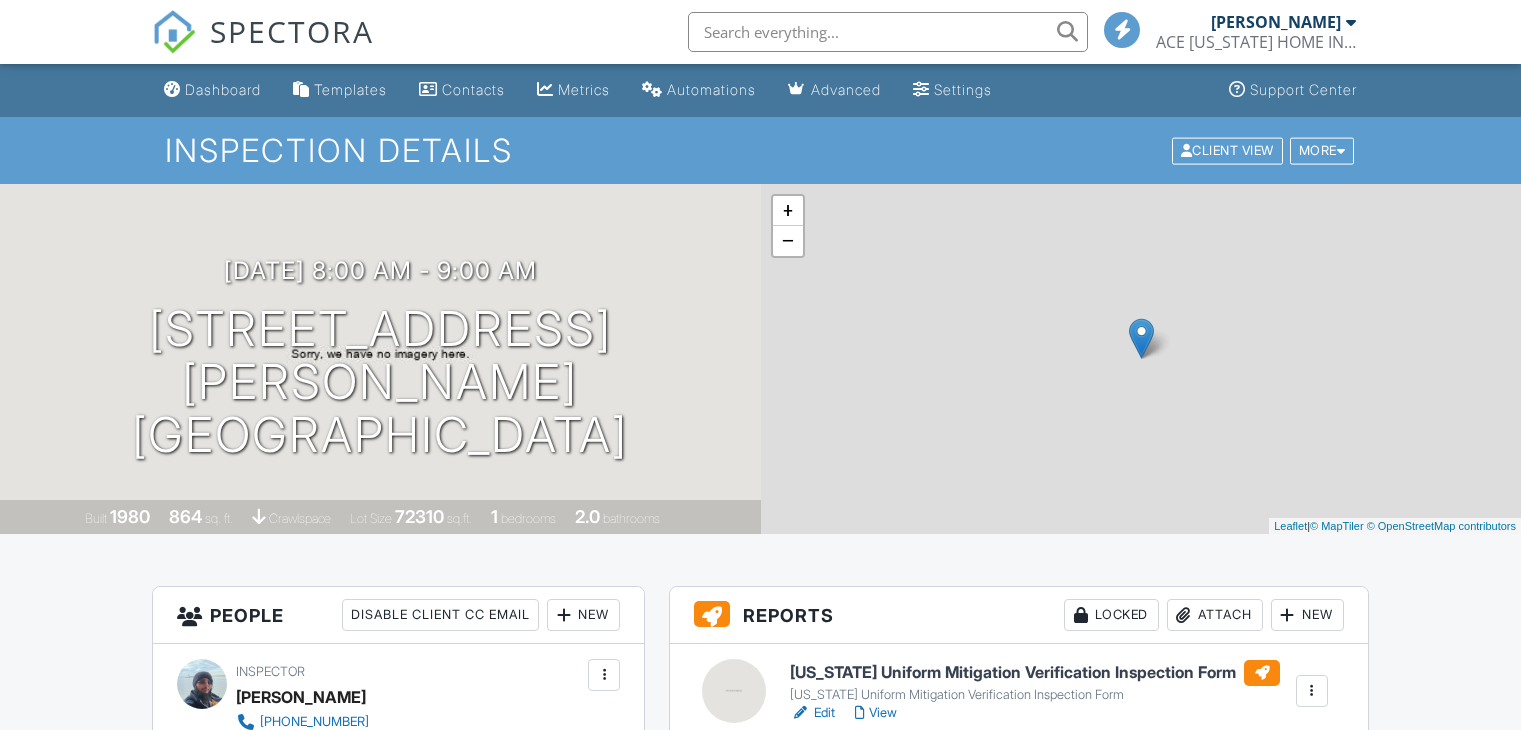 scroll, scrollTop: 134, scrollLeft: 0, axis: vertical 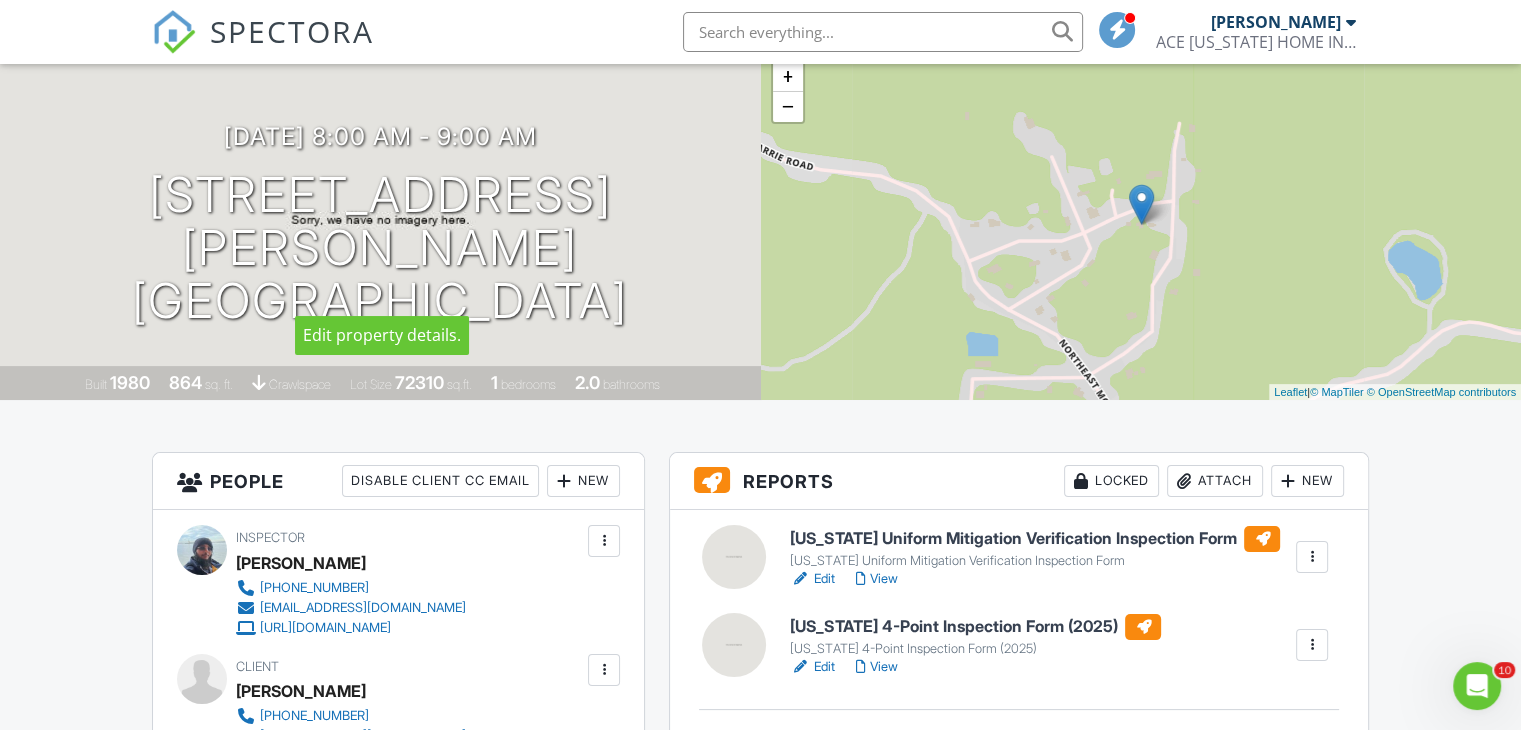 drag, startPoint x: 627, startPoint y: 273, endPoint x: 641, endPoint y: 11, distance: 262.37378 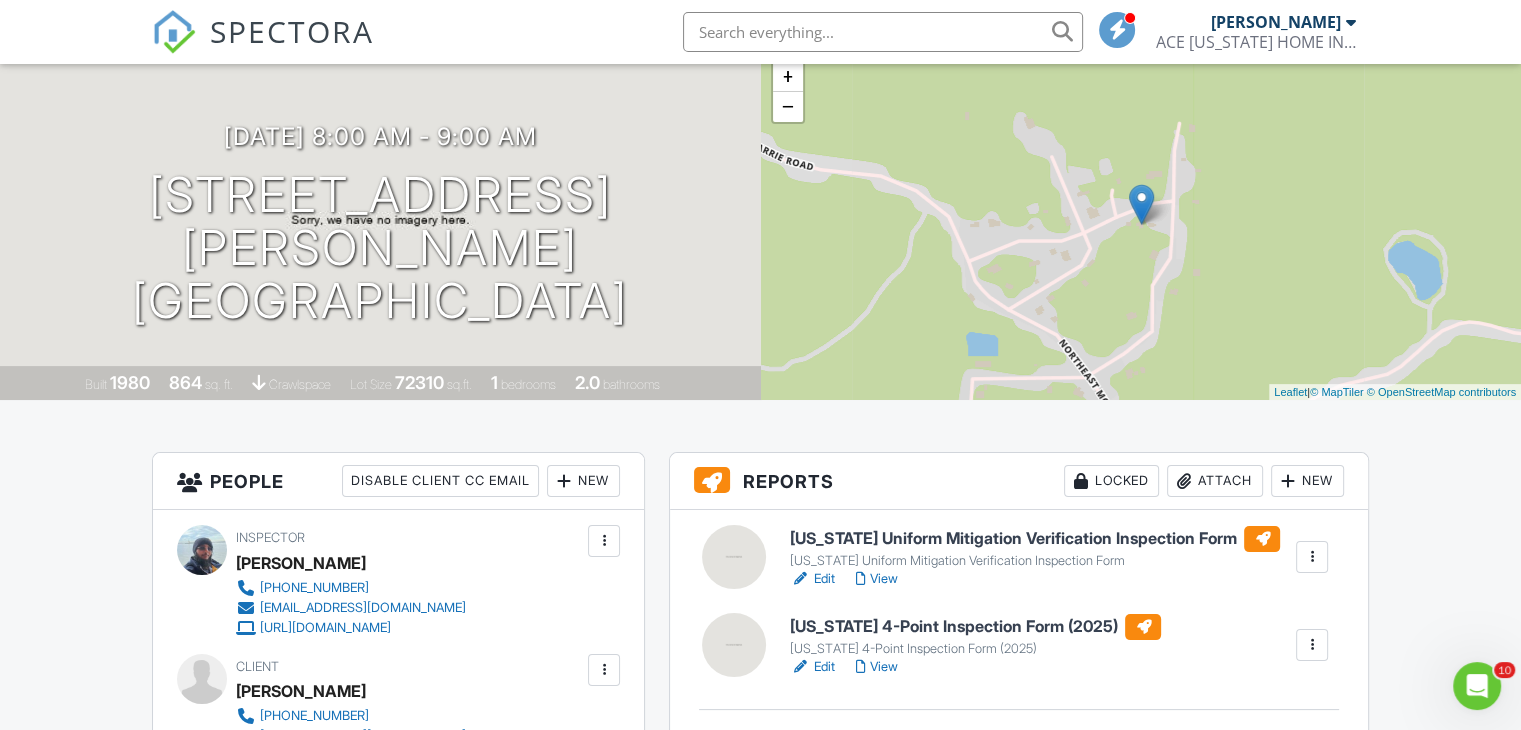 click on "07/10/2025  8:00 am
- 9:00 am
342 NE Ethan Pl
Lake City, FL 32055
Built
1980
864
sq. ft.
crawlspace
Lot Size
72310
sq.ft.
1
bedrooms
2.0
bathrooms" at bounding box center [380, 225] 